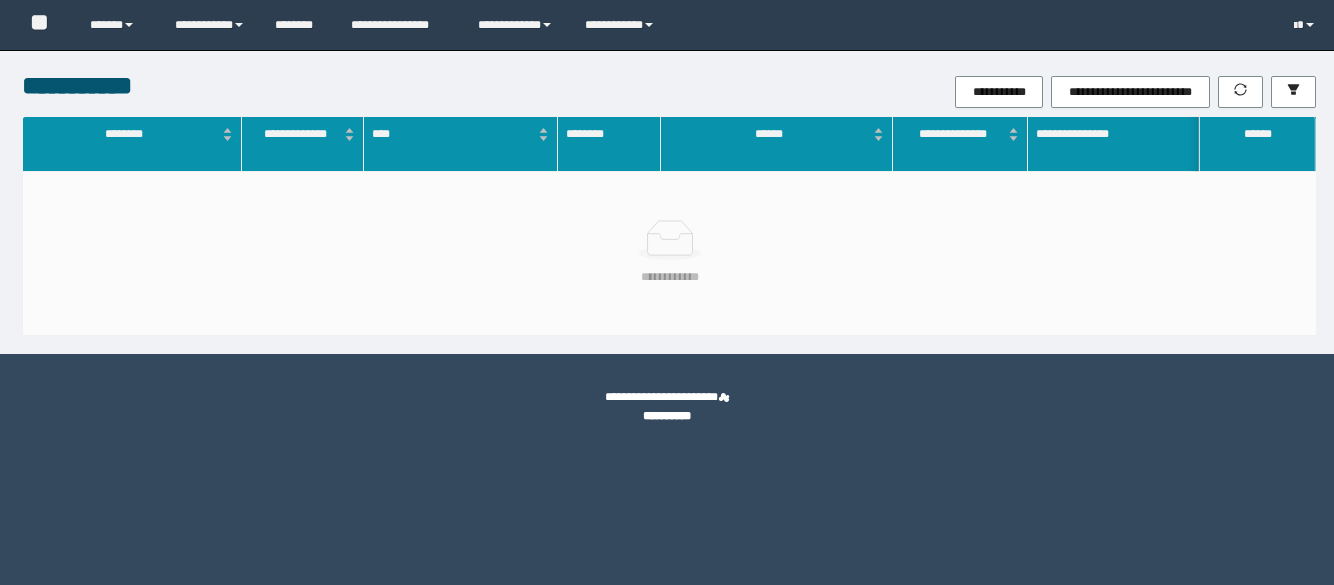 scroll, scrollTop: 0, scrollLeft: 0, axis: both 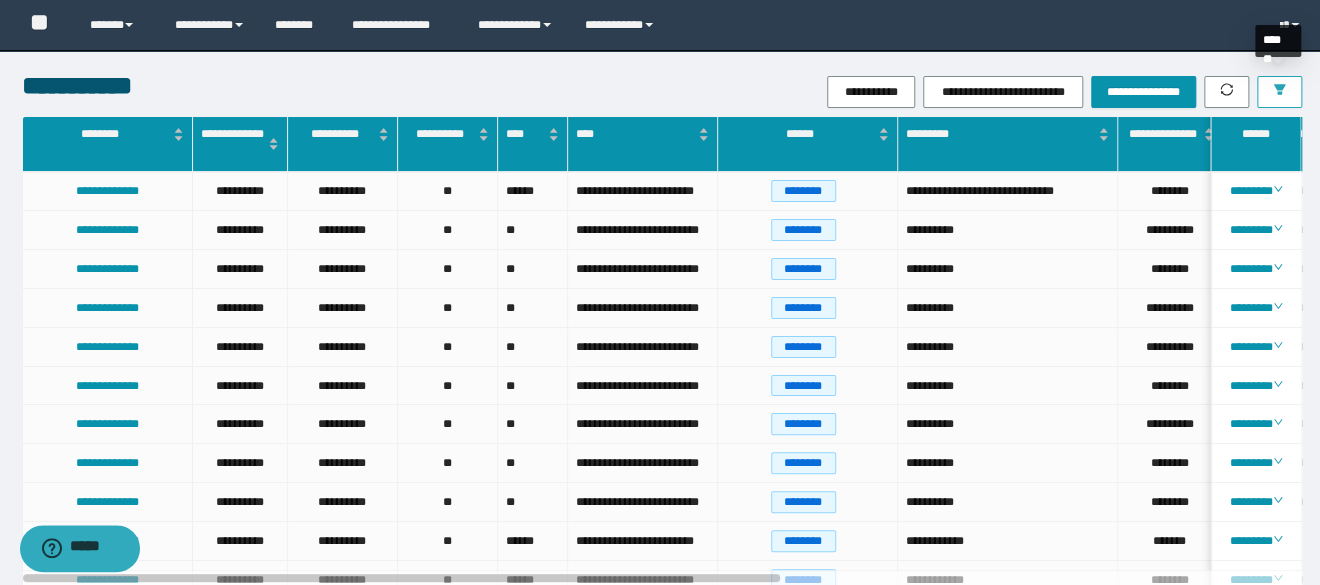 click at bounding box center [1279, 92] 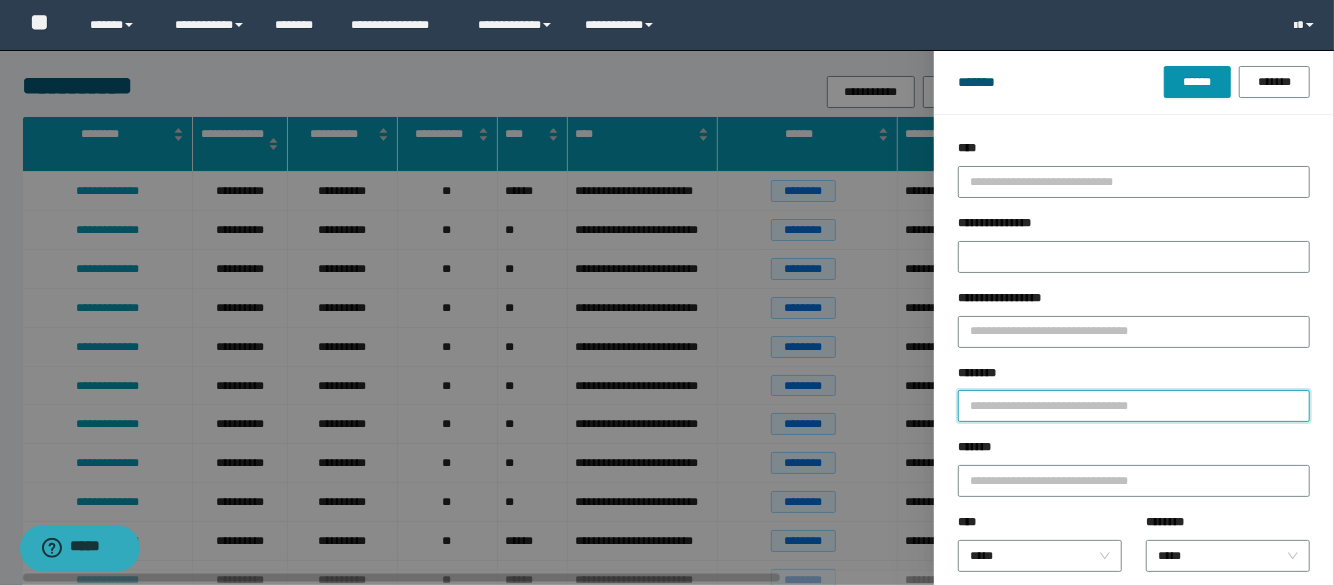 paste on "********" 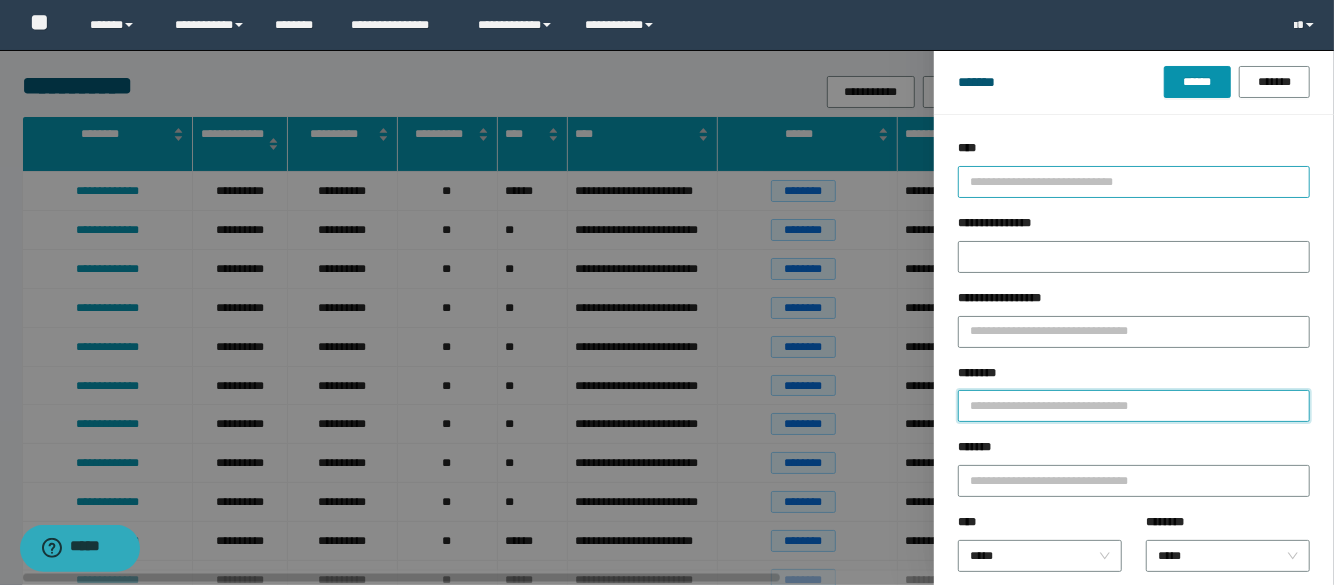 type on "********" 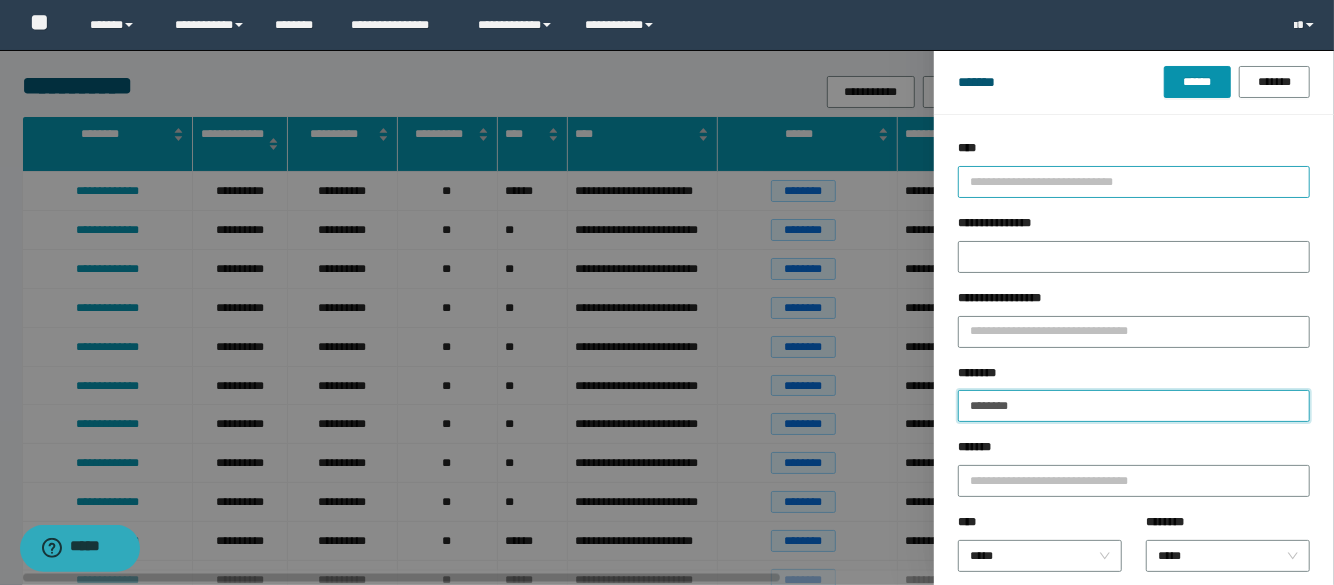 type on "********" 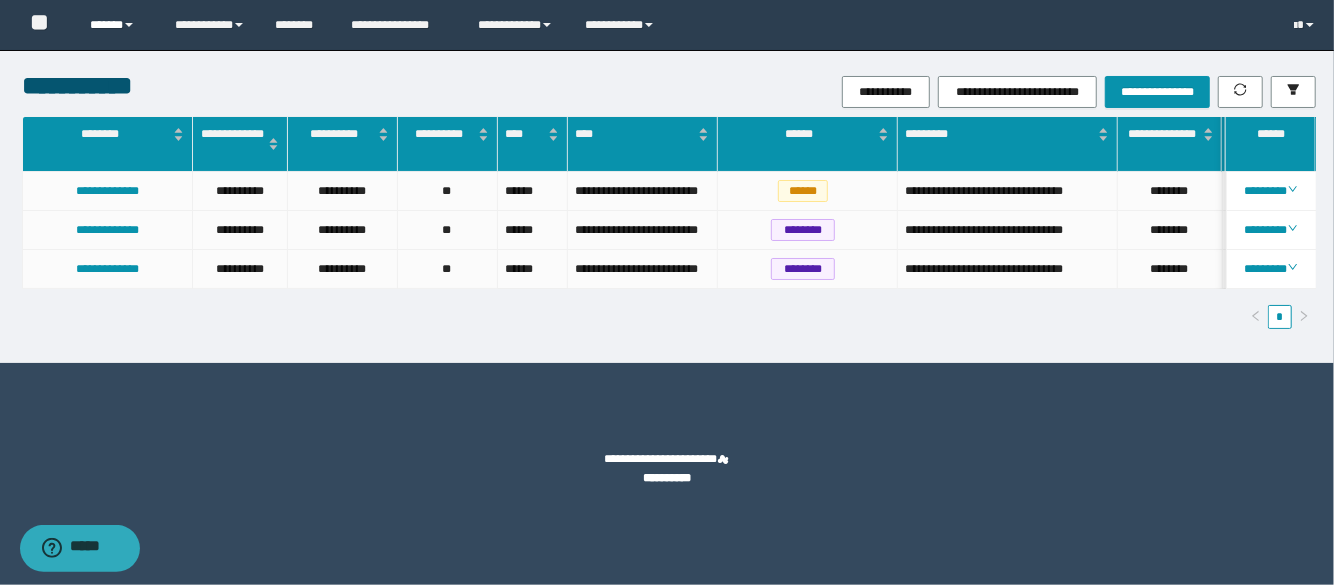 click on "******" at bounding box center (117, 25) 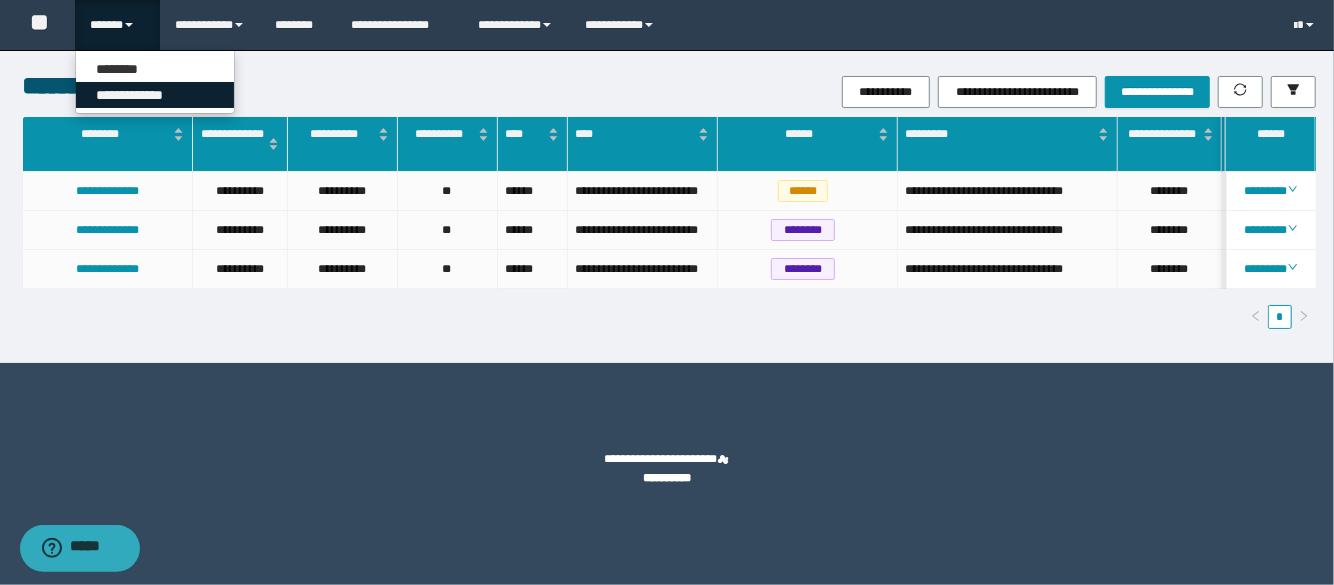 click on "**********" at bounding box center (155, 95) 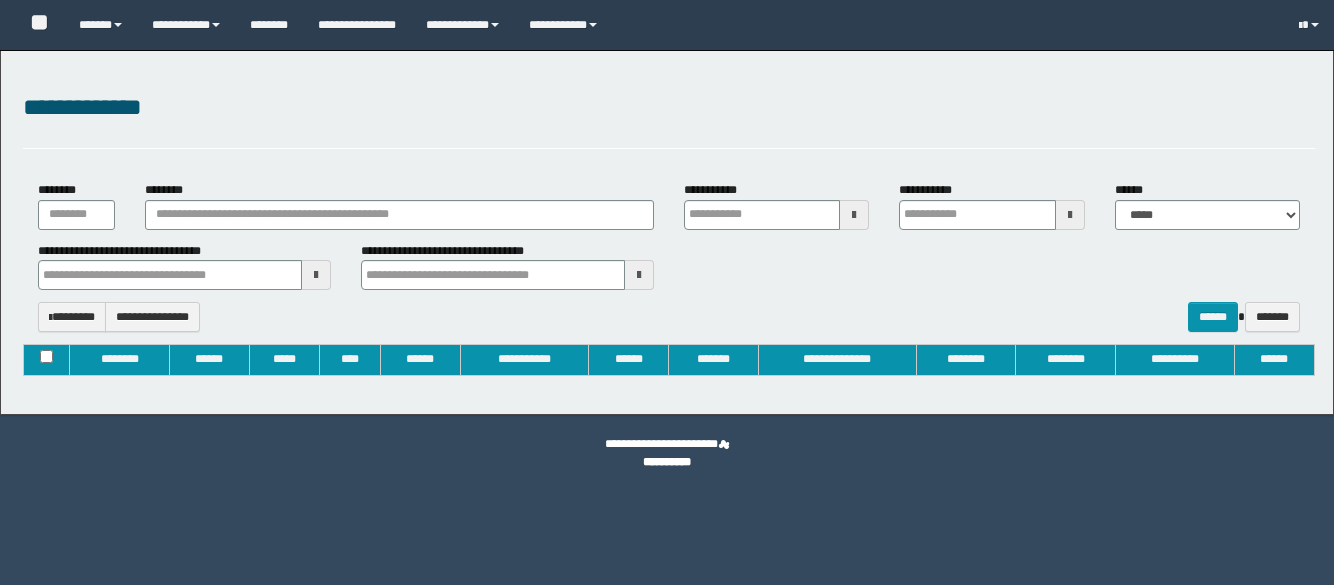 type on "**********" 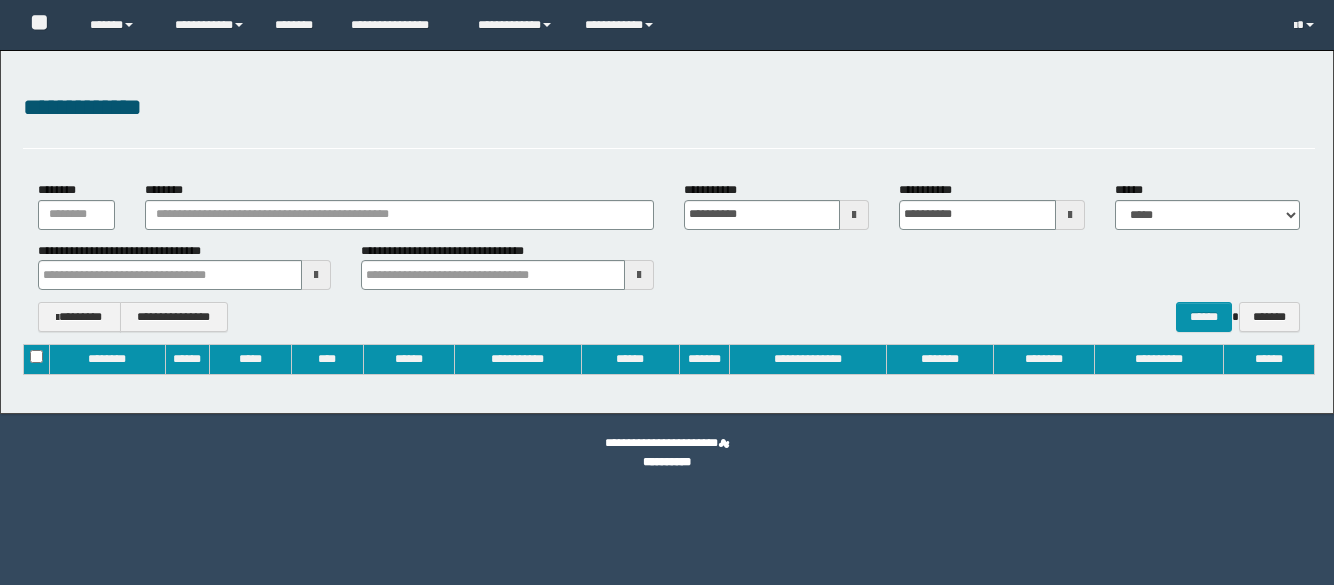 scroll, scrollTop: 0, scrollLeft: 0, axis: both 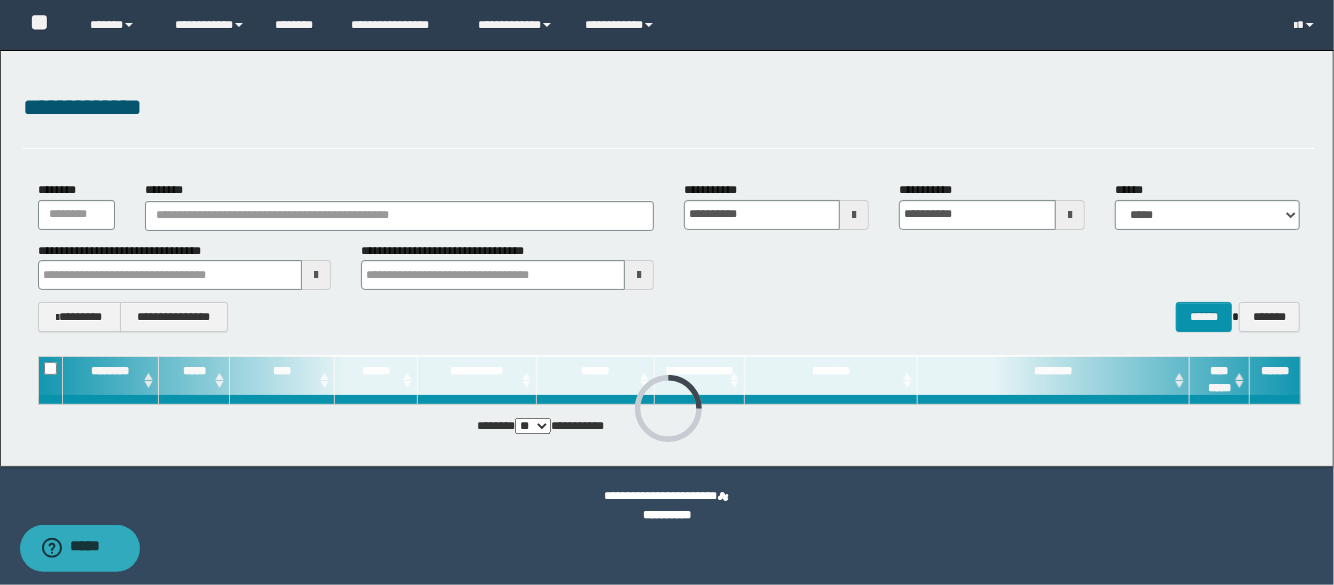 type 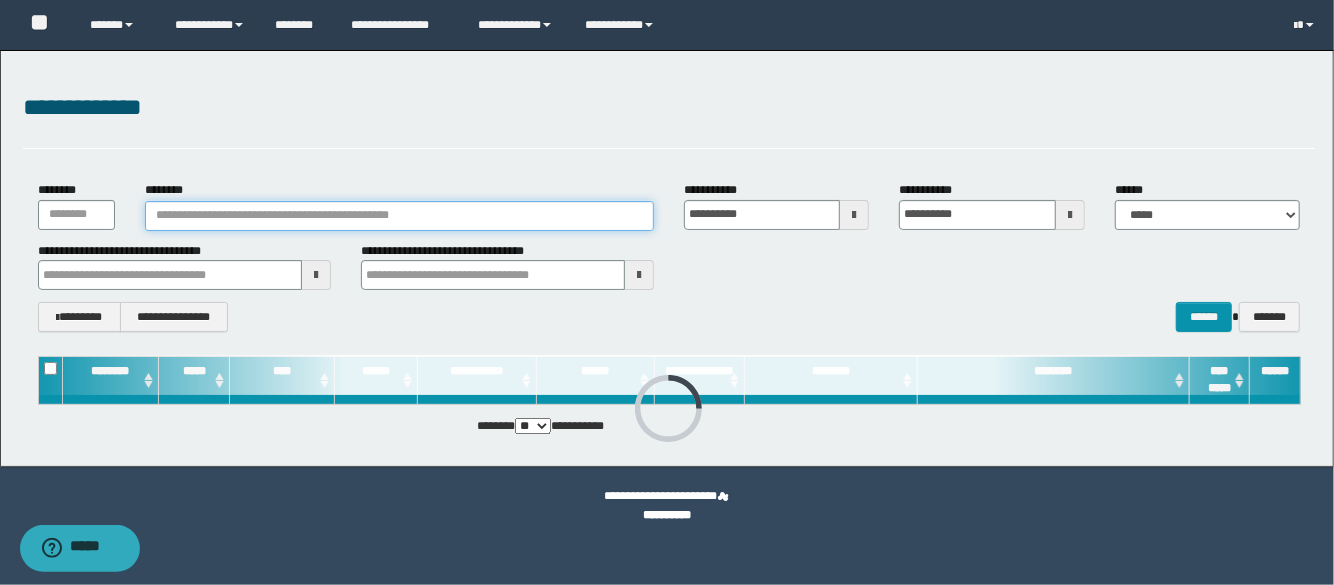 paste on "********" 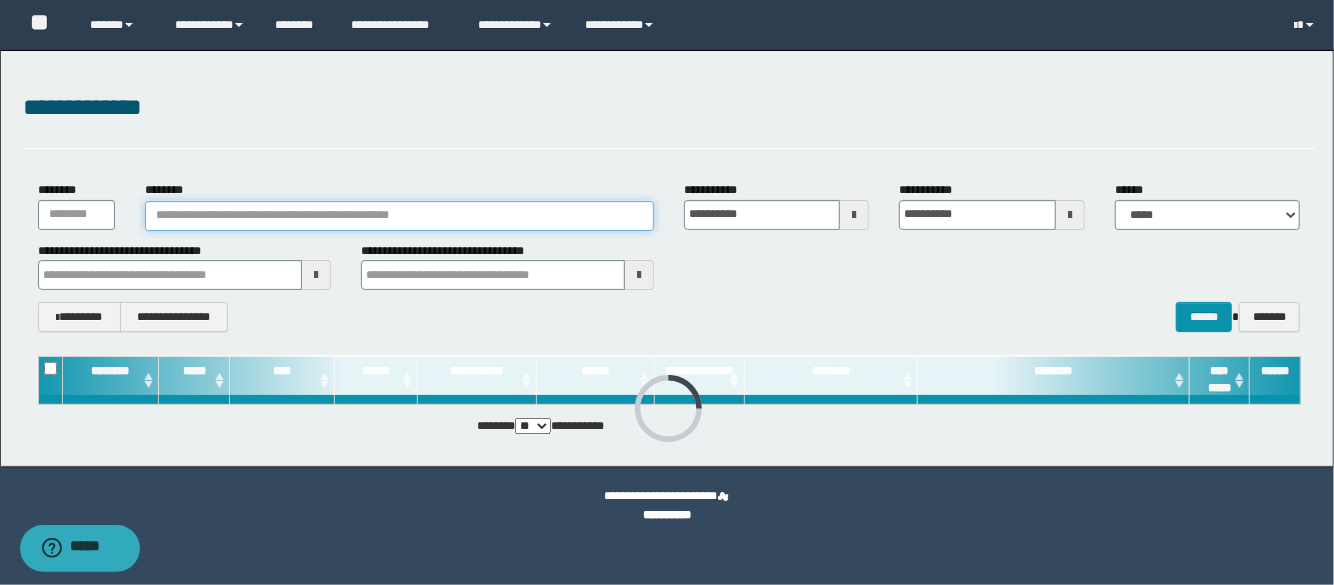 type on "********" 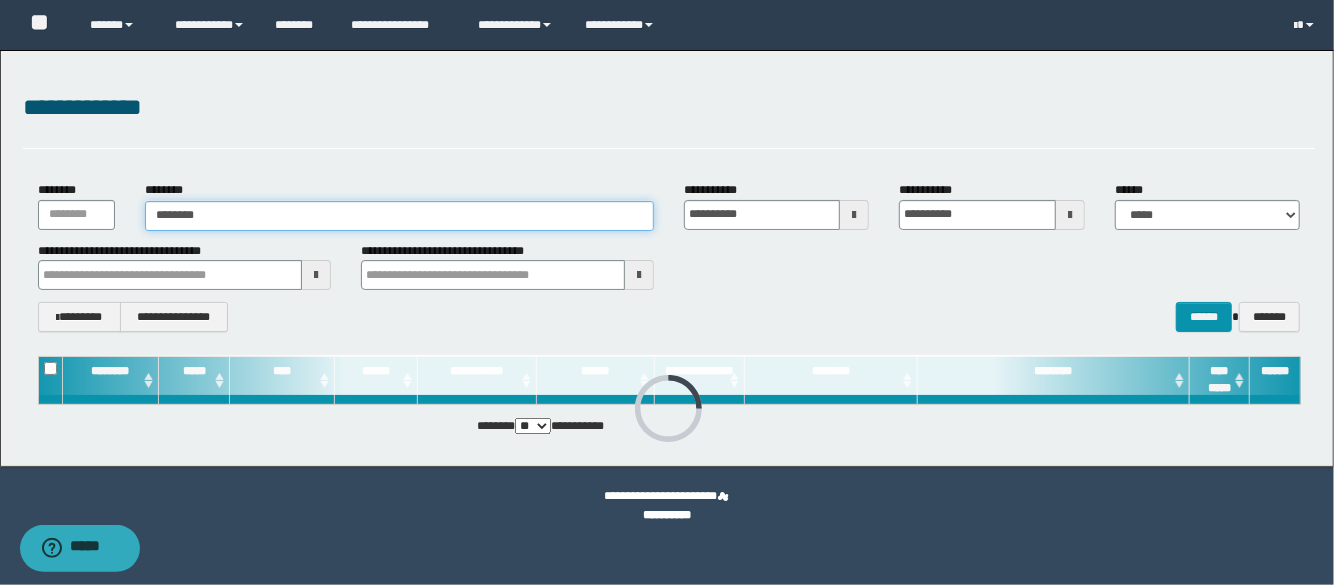 type on "********" 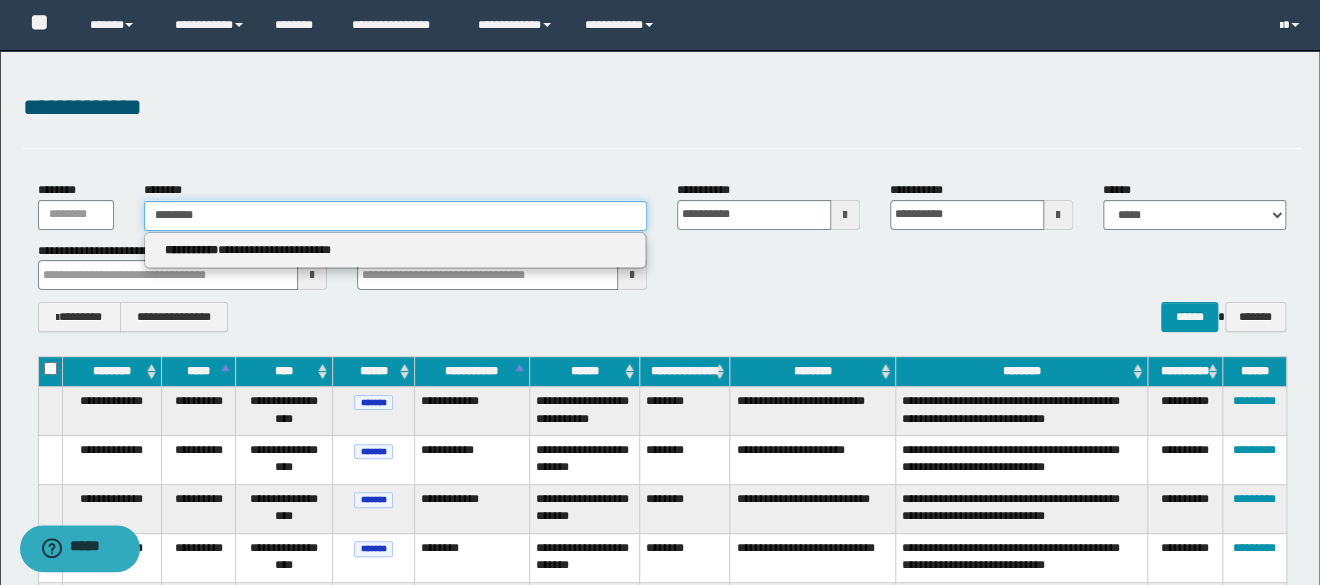 type 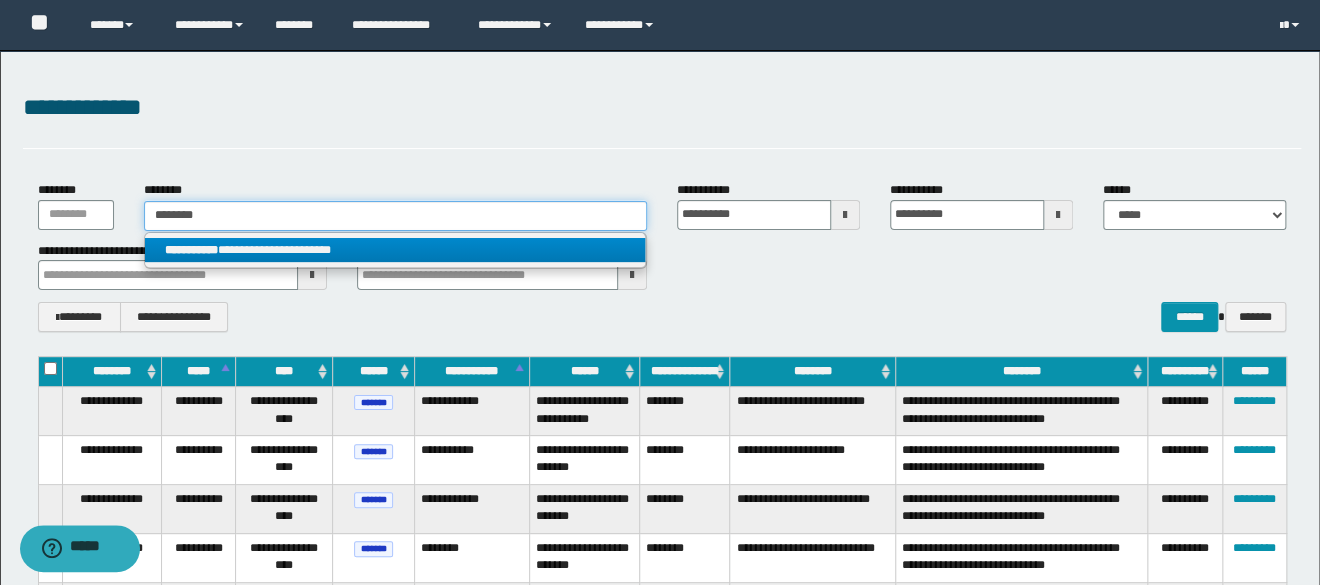 type on "********" 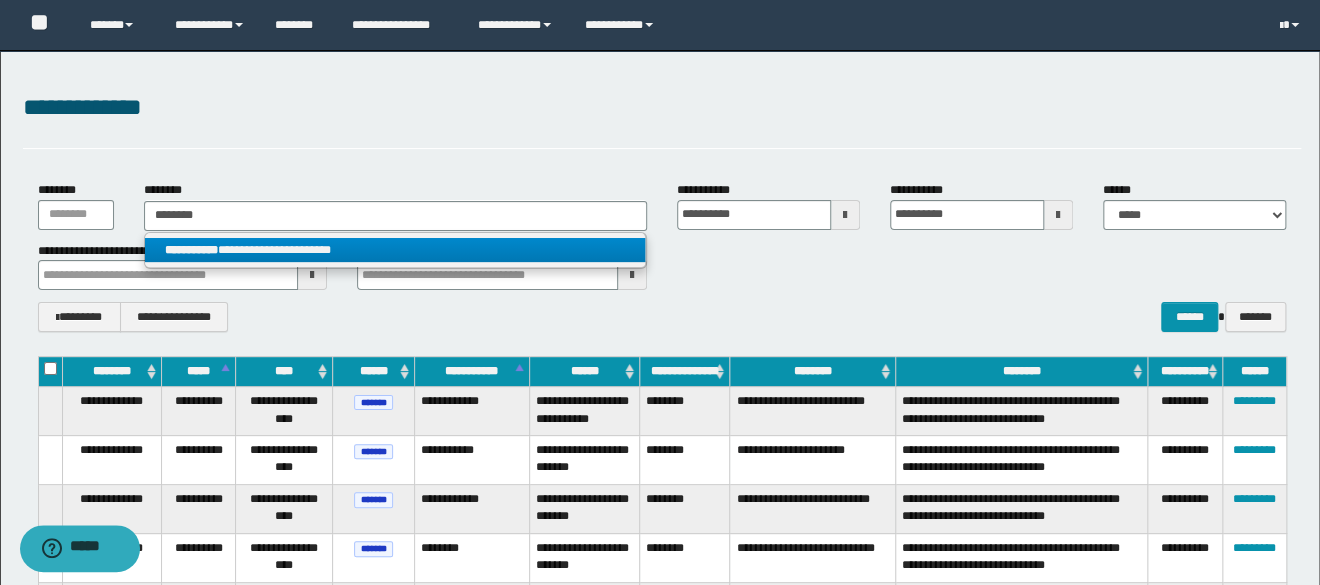 click on "**********" at bounding box center [395, 250] 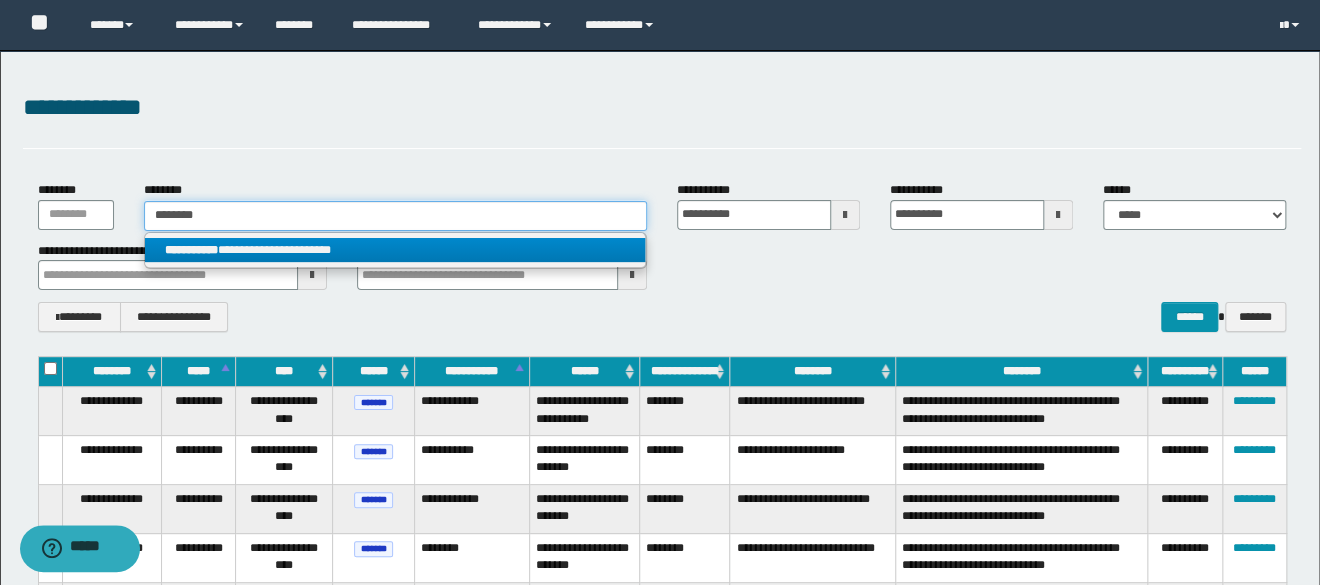 type 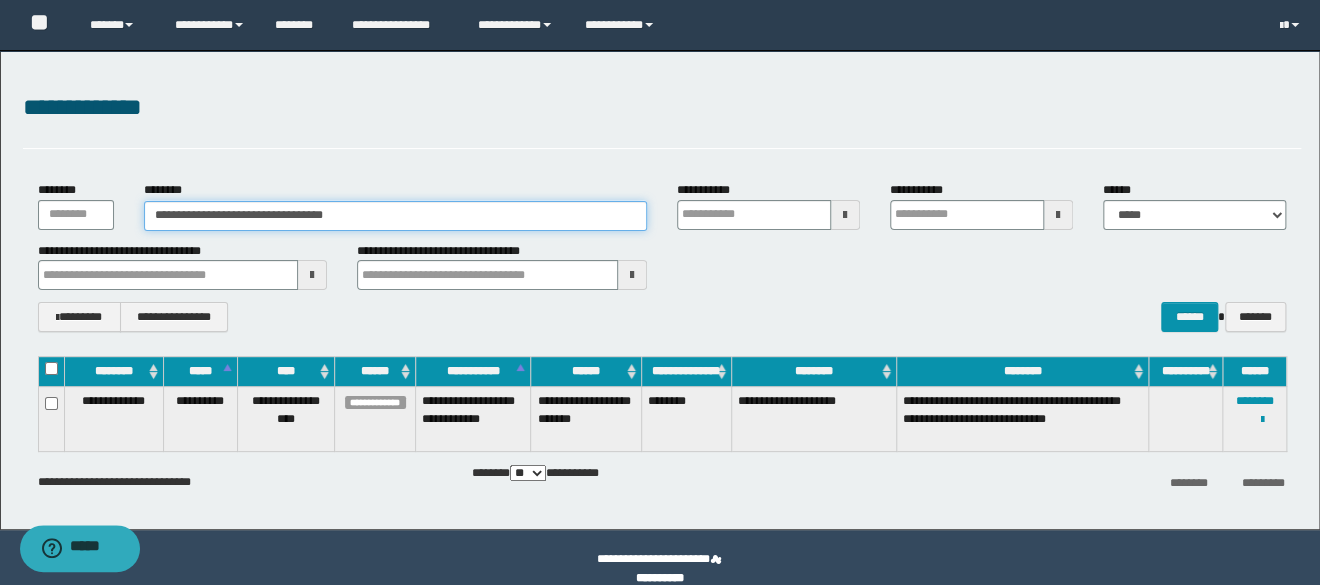 type 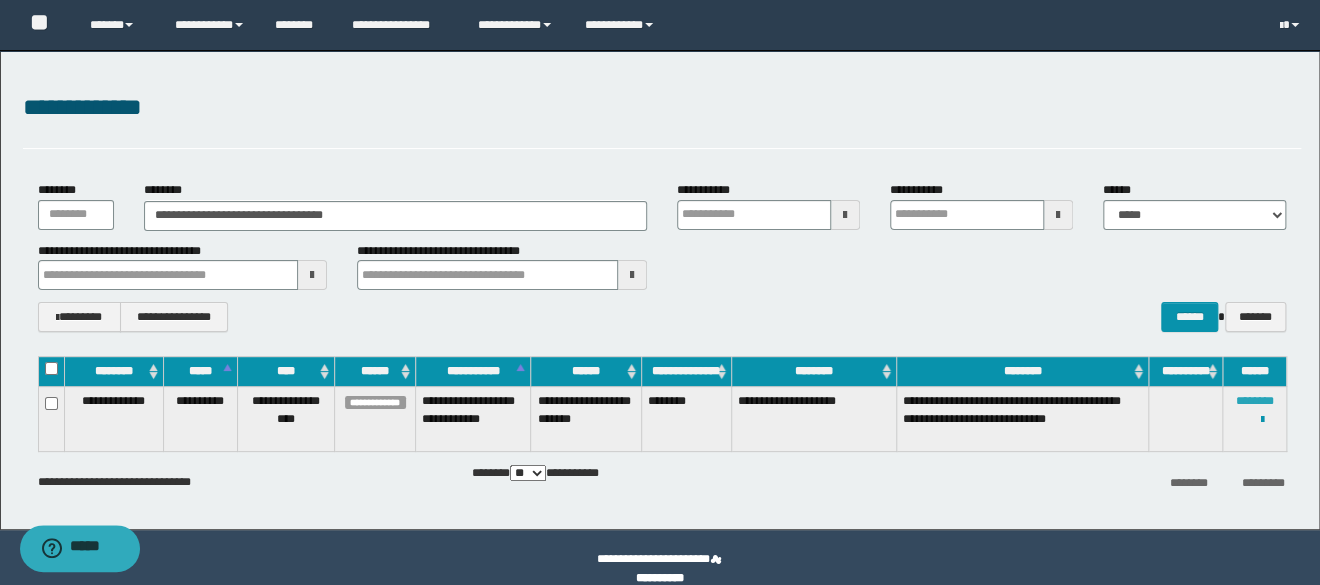 click on "********" at bounding box center [1255, 401] 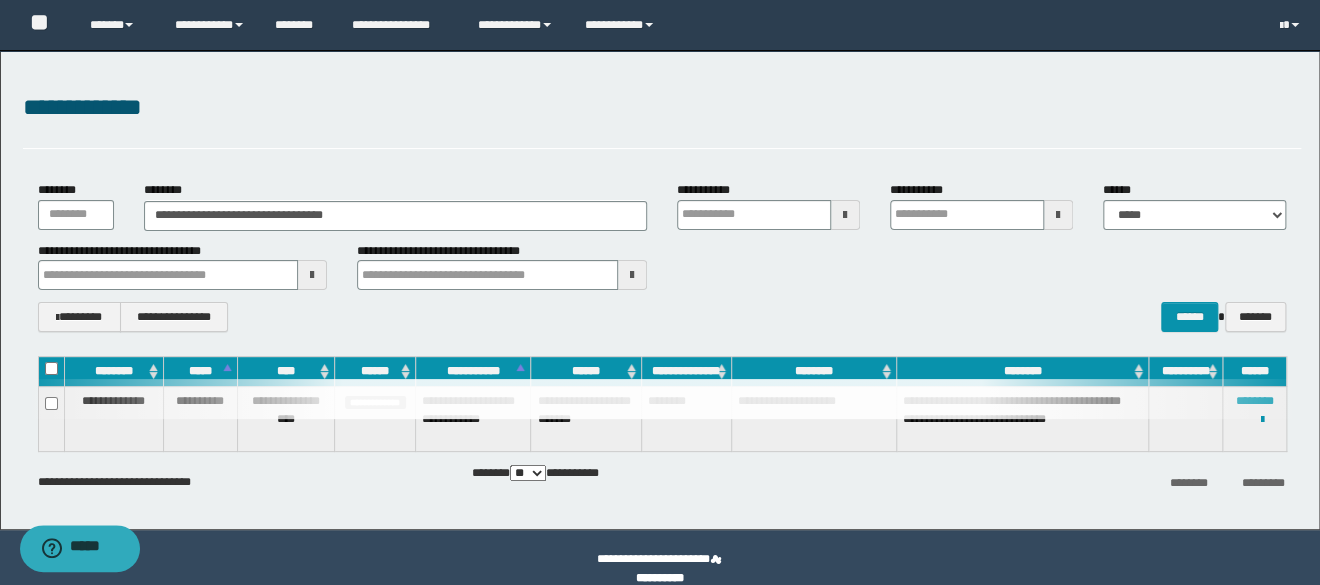 type 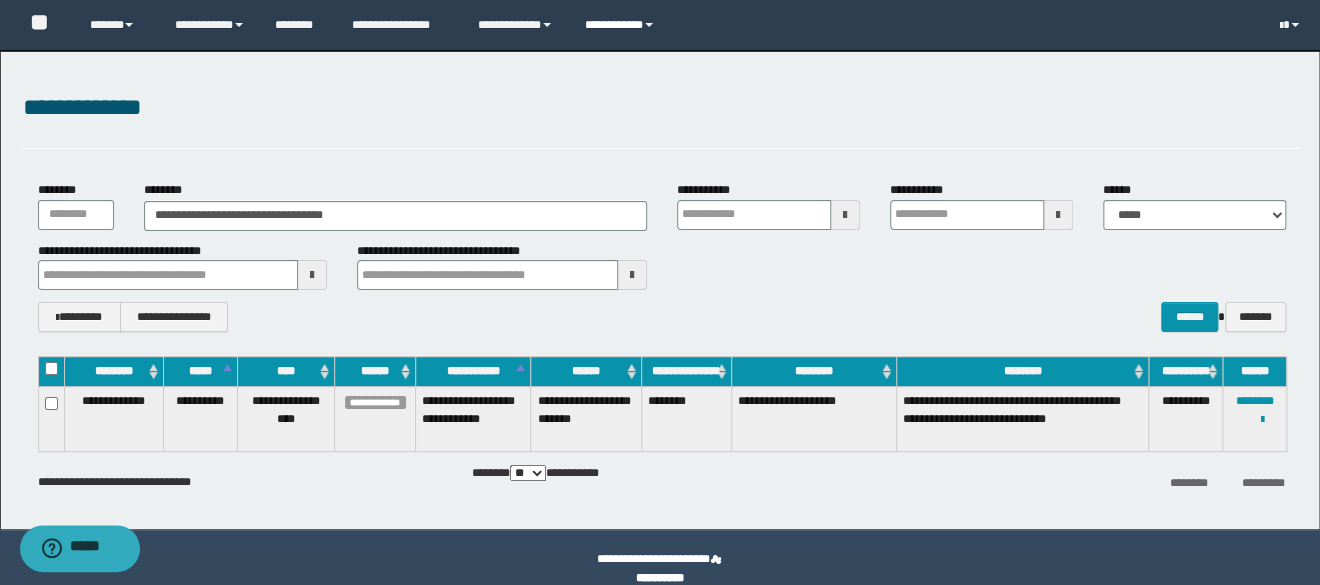 type 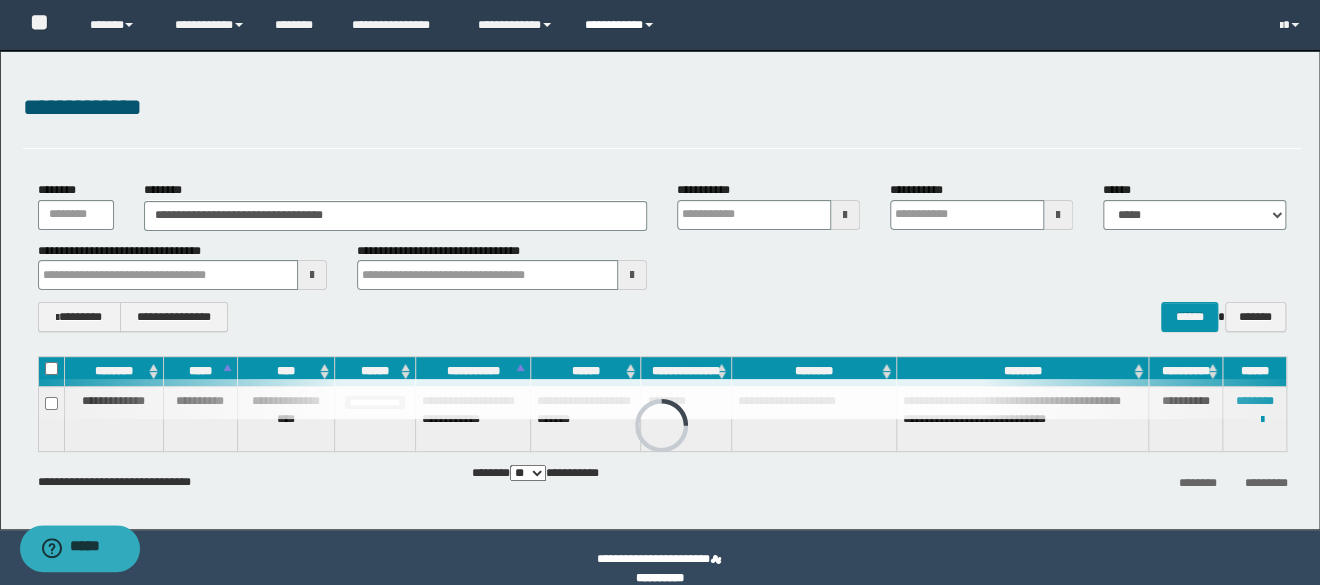 type 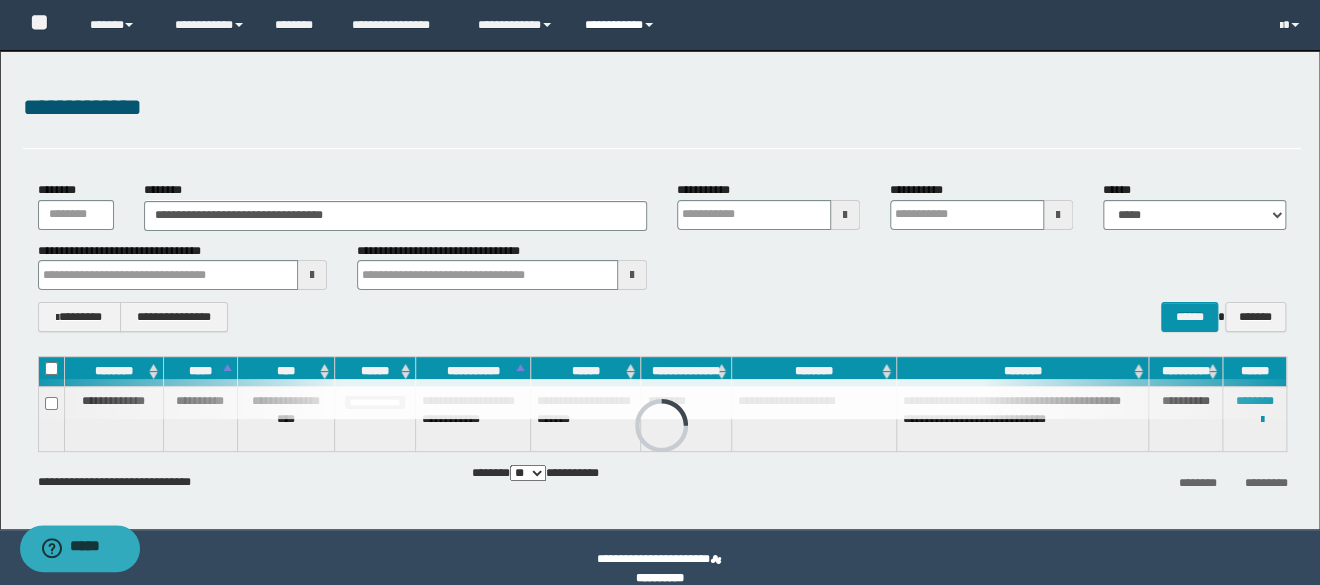 type 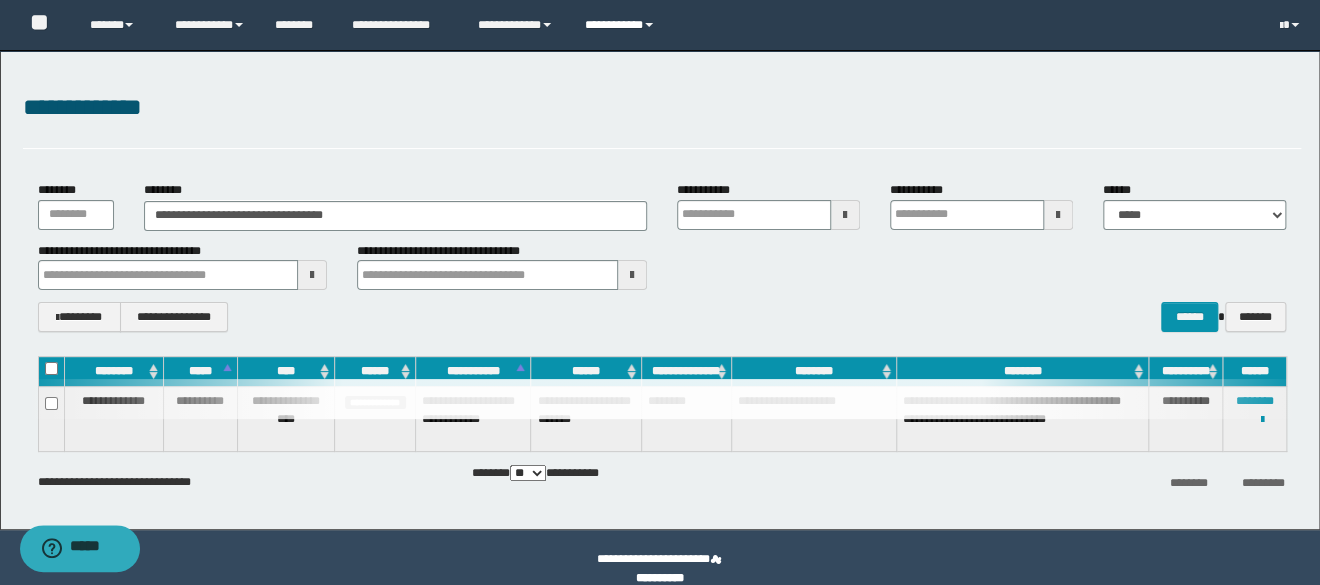 type 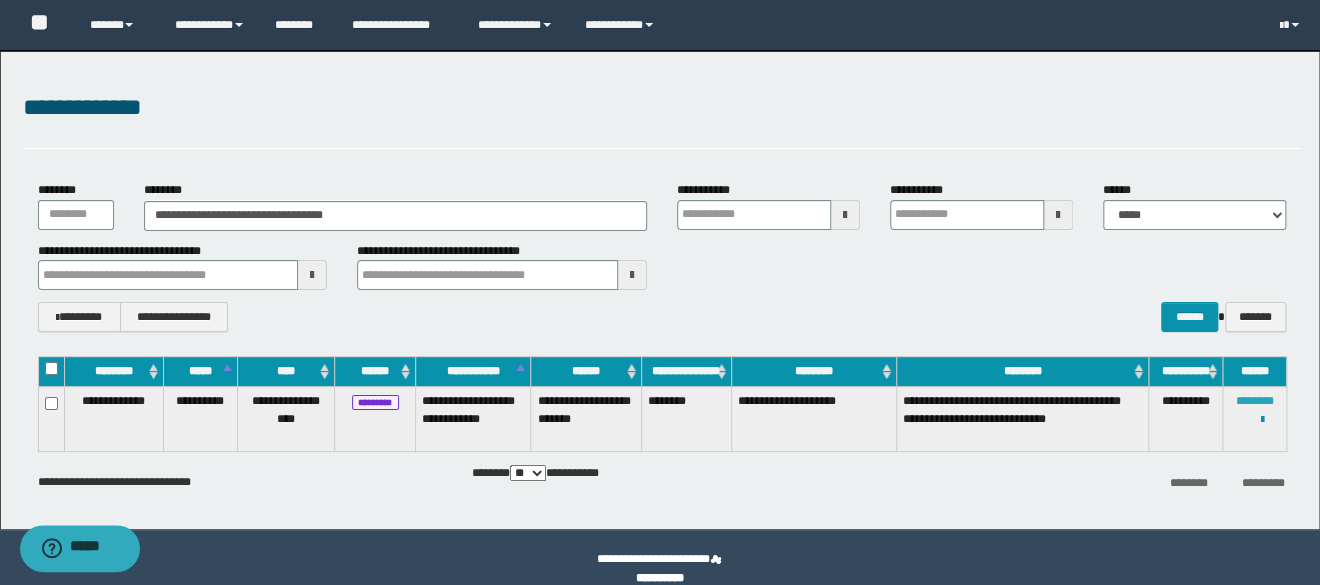 click on "********" at bounding box center [1255, 401] 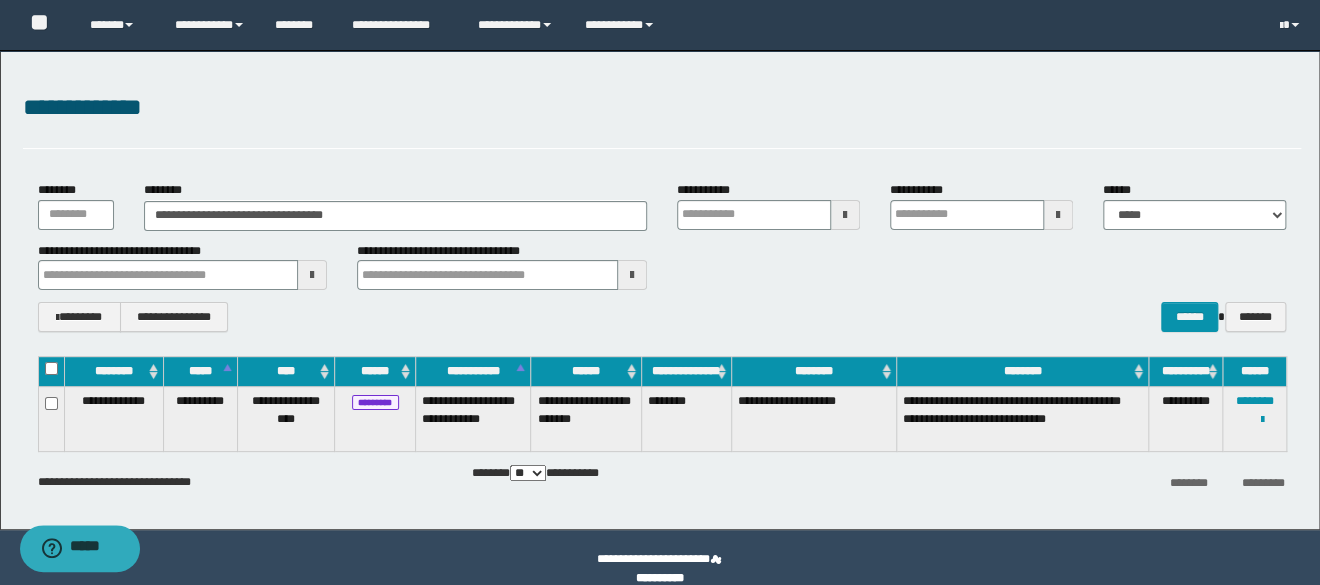 type 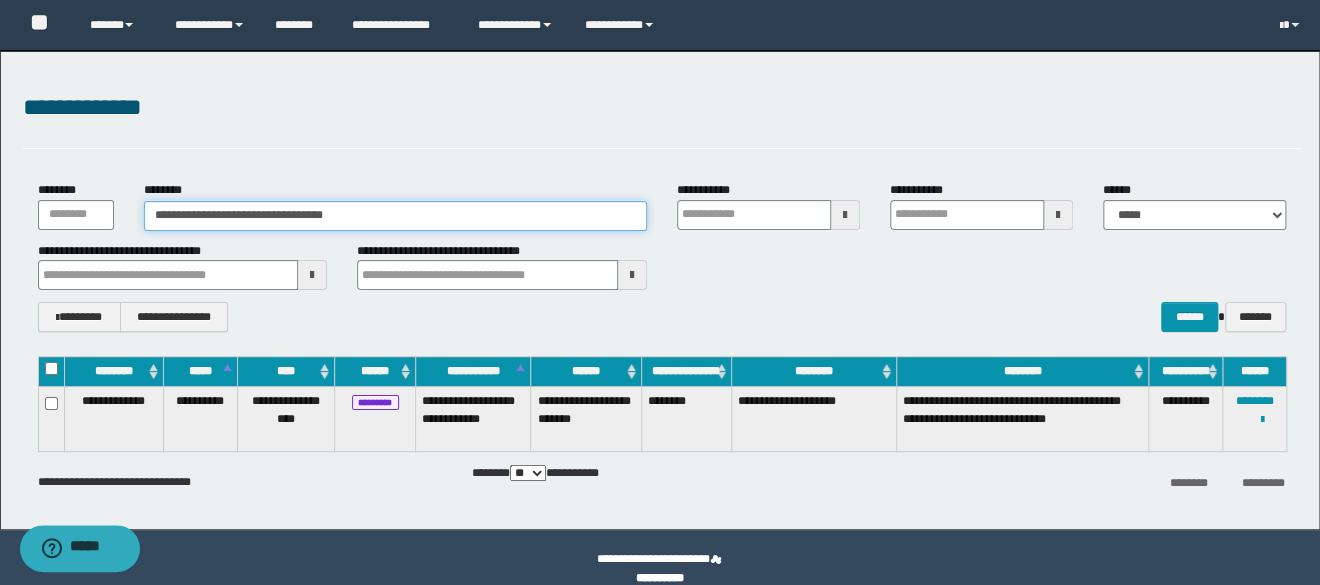drag, startPoint x: 451, startPoint y: 209, endPoint x: -22, endPoint y: 239, distance: 473.9504 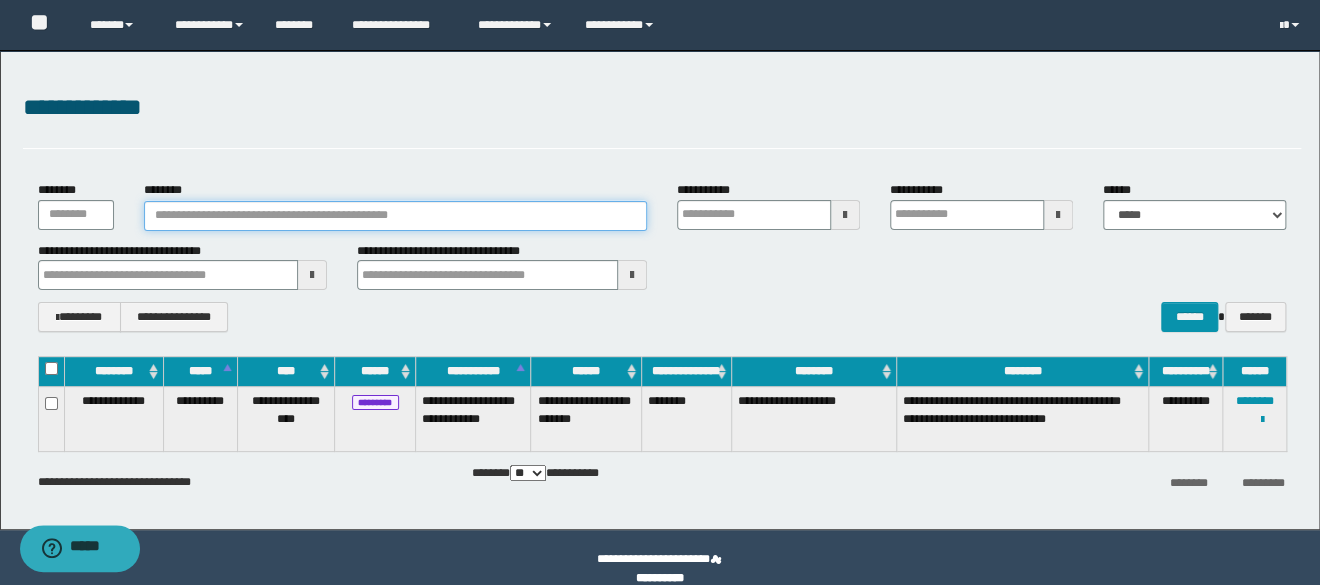 paste on "********" 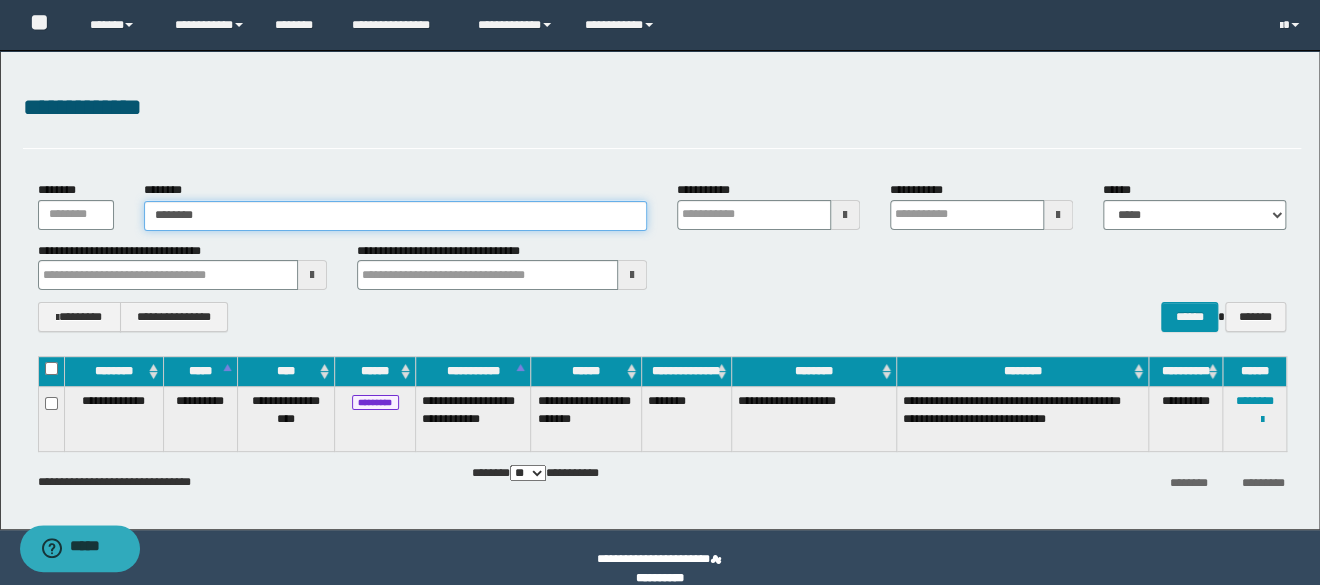 type 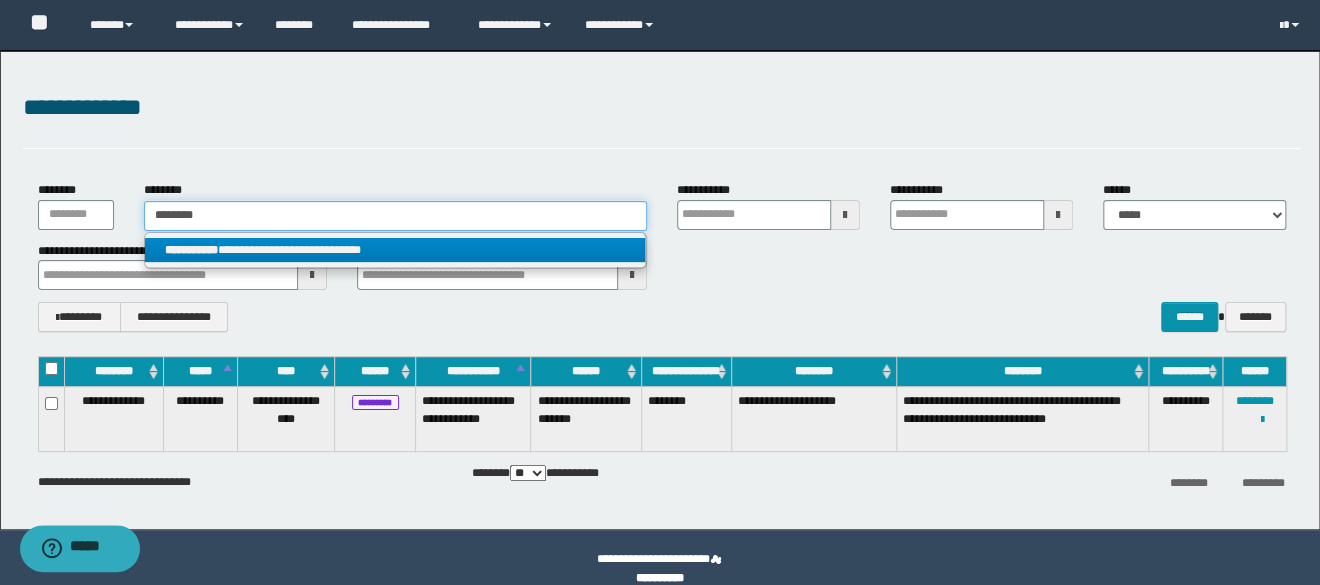 type on "********" 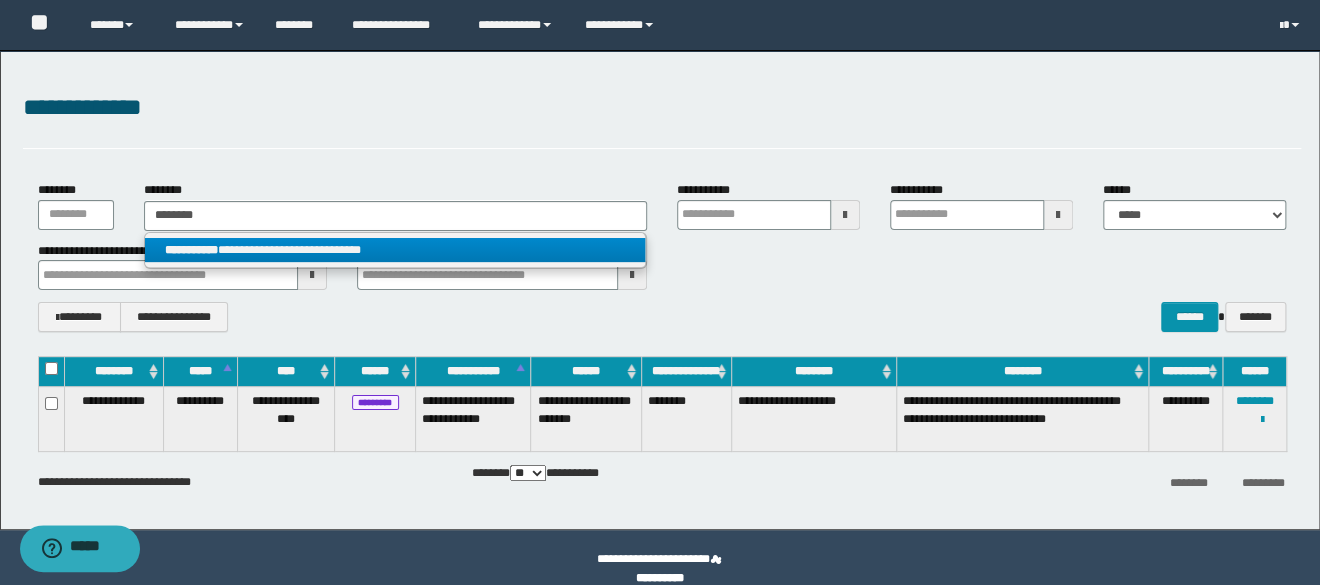 click on "**********" at bounding box center [395, 250] 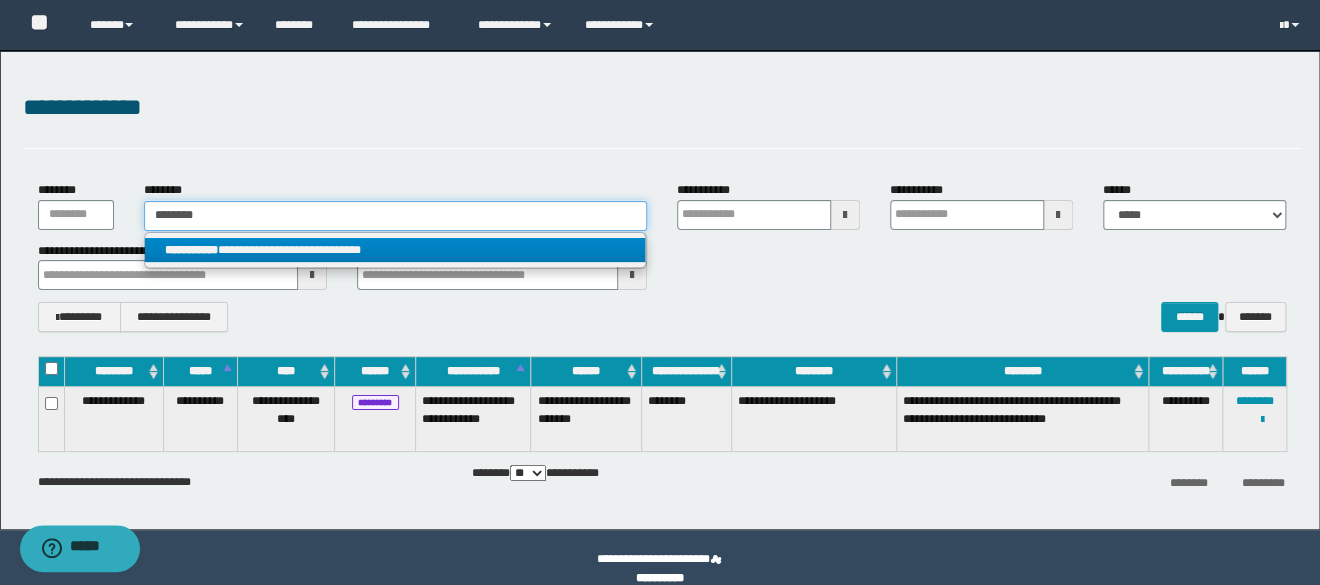 type 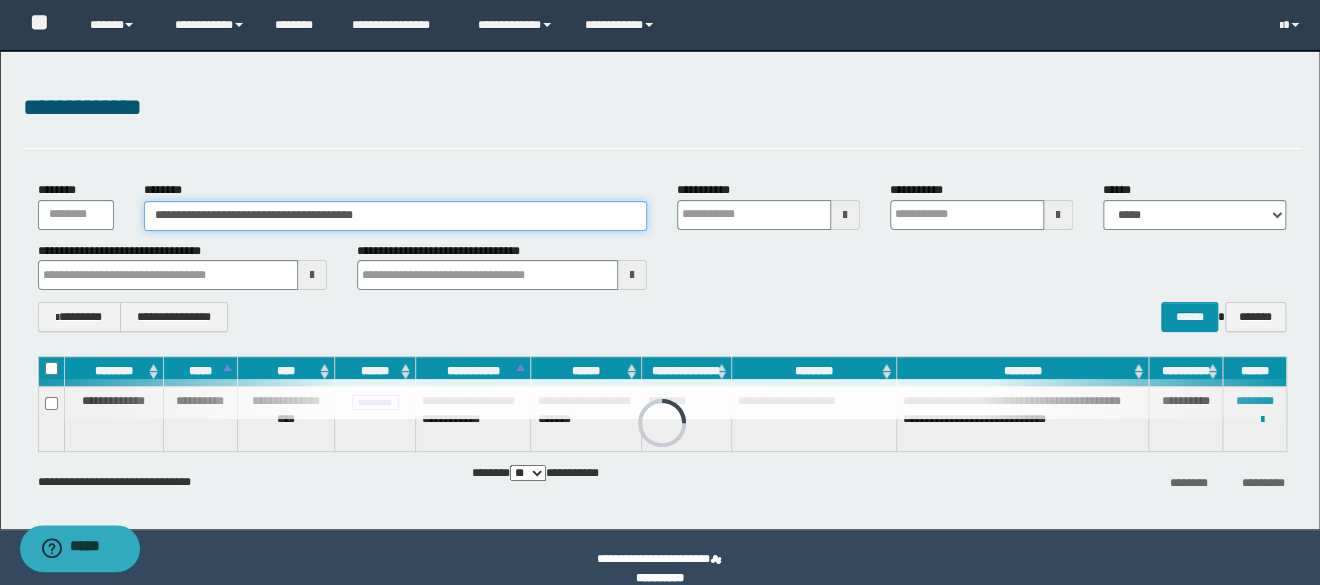 type 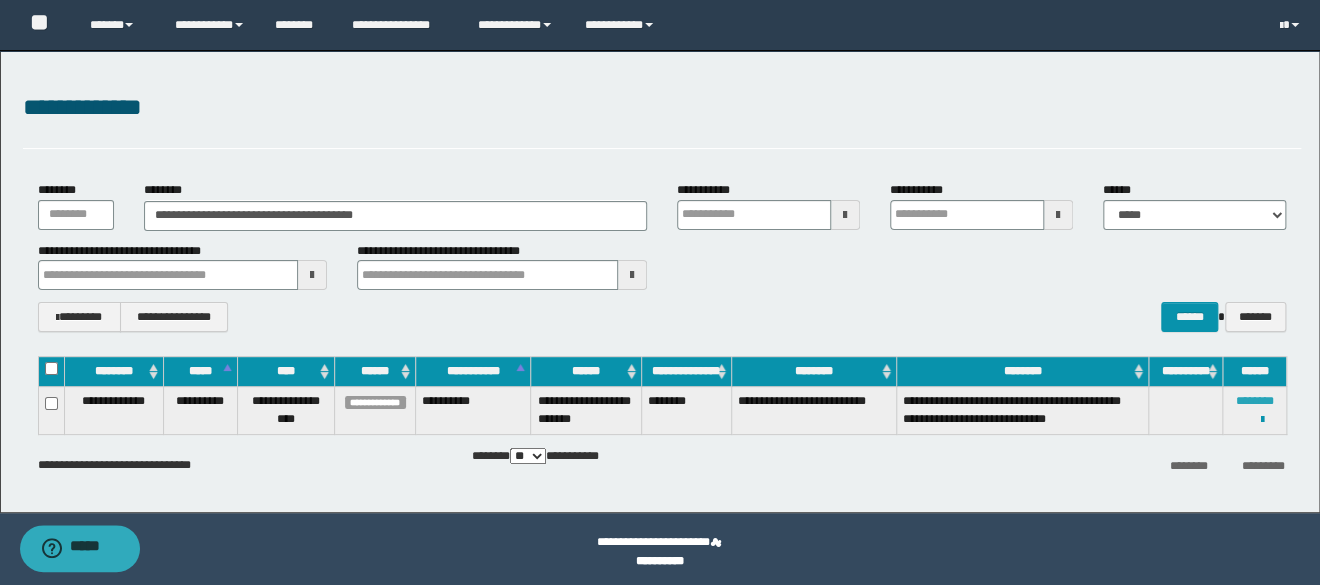 click on "********" at bounding box center [1255, 401] 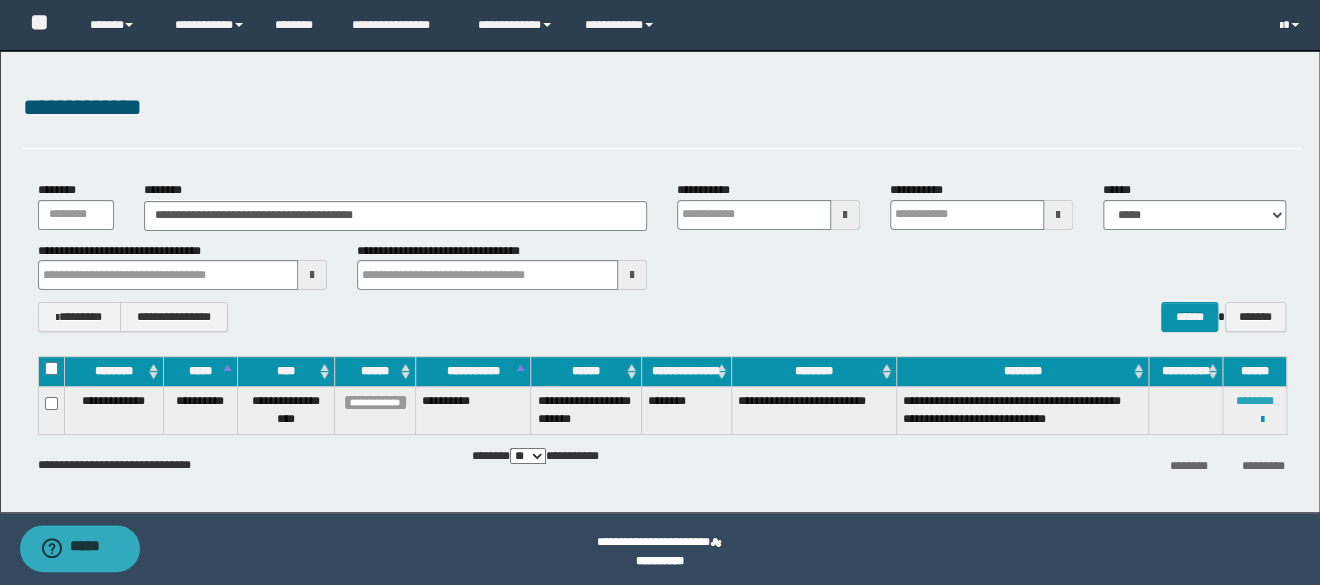 type 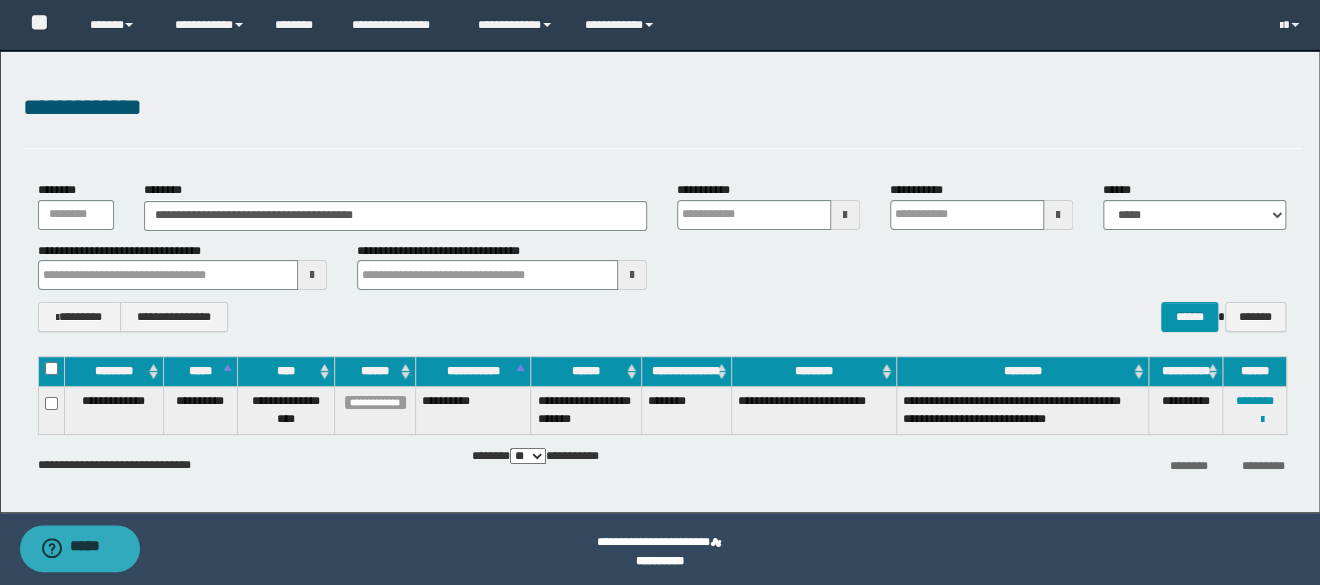 type 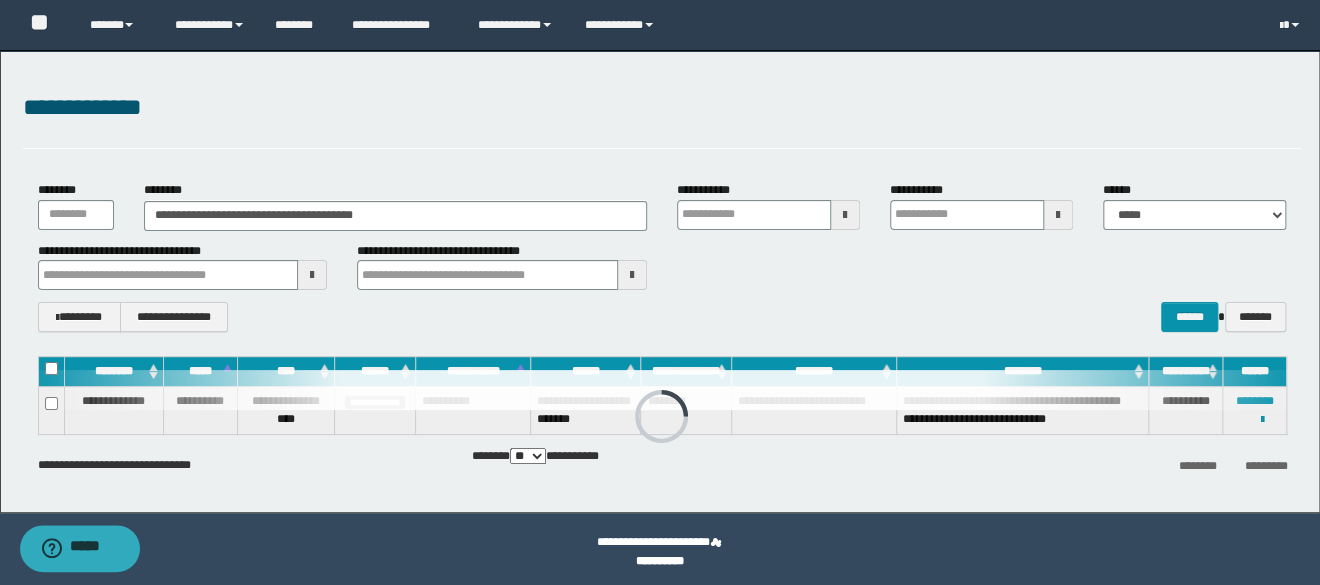 type 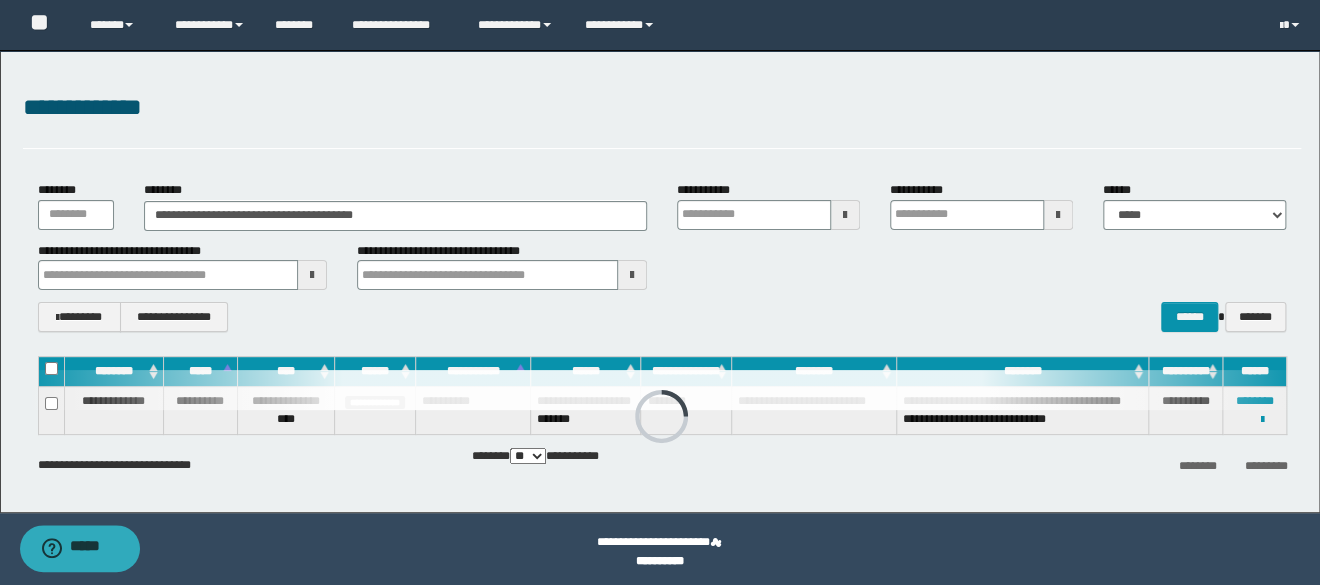 type 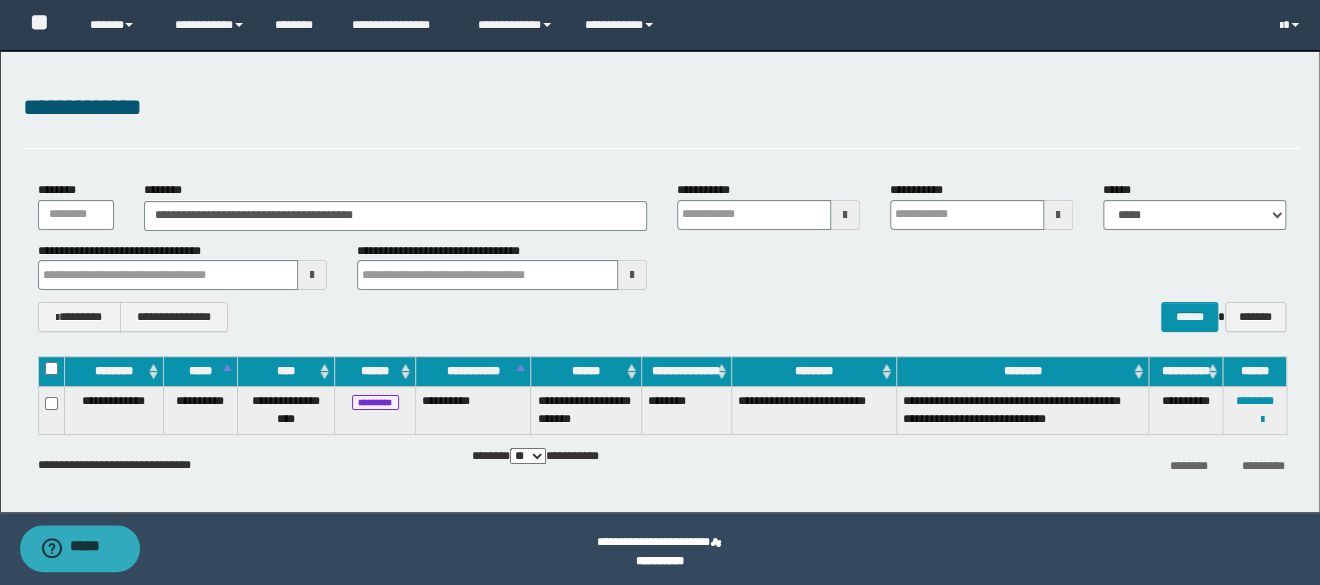 scroll, scrollTop: 5, scrollLeft: 0, axis: vertical 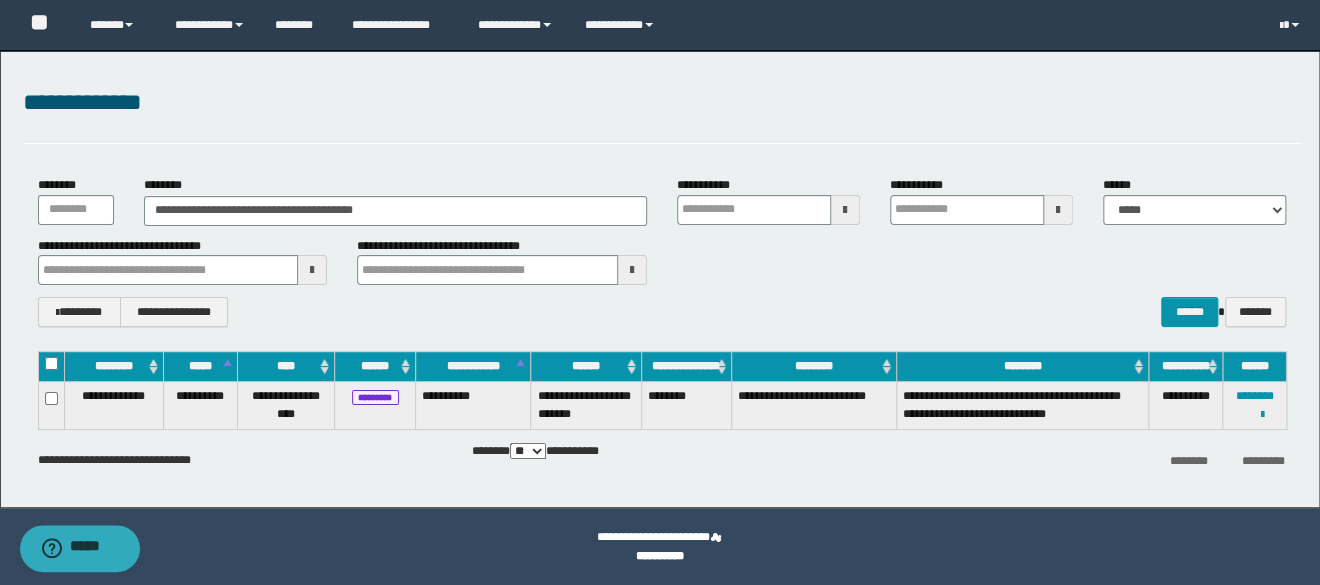 click on "**********" at bounding box center [1254, 405] 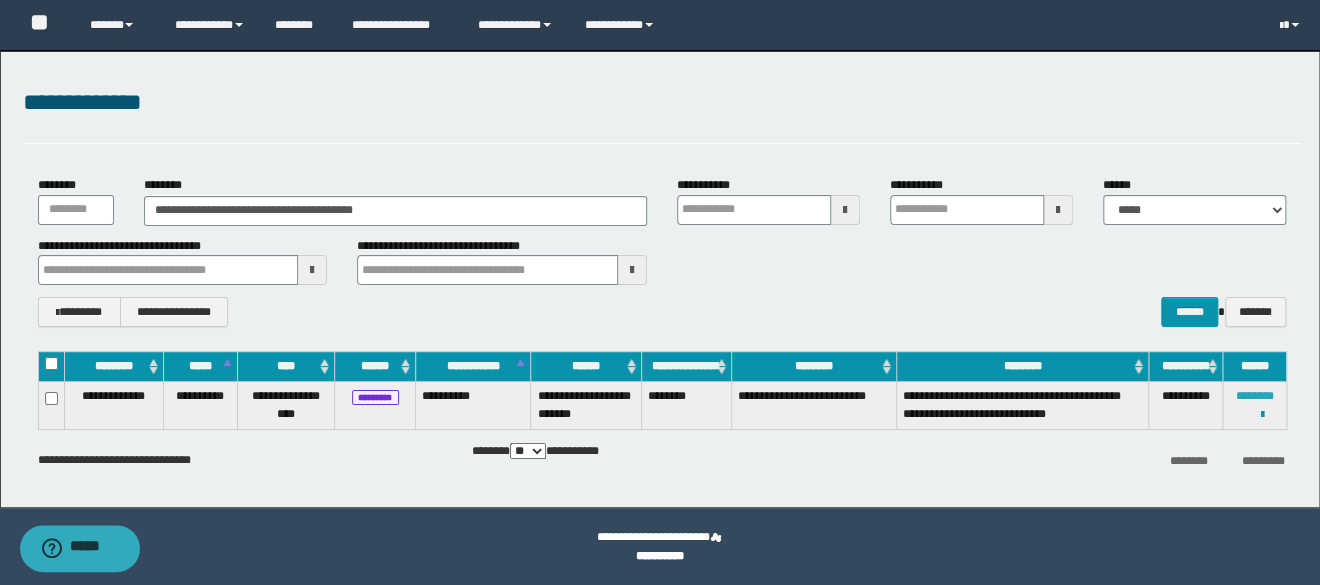 click on "********" at bounding box center (1255, 396) 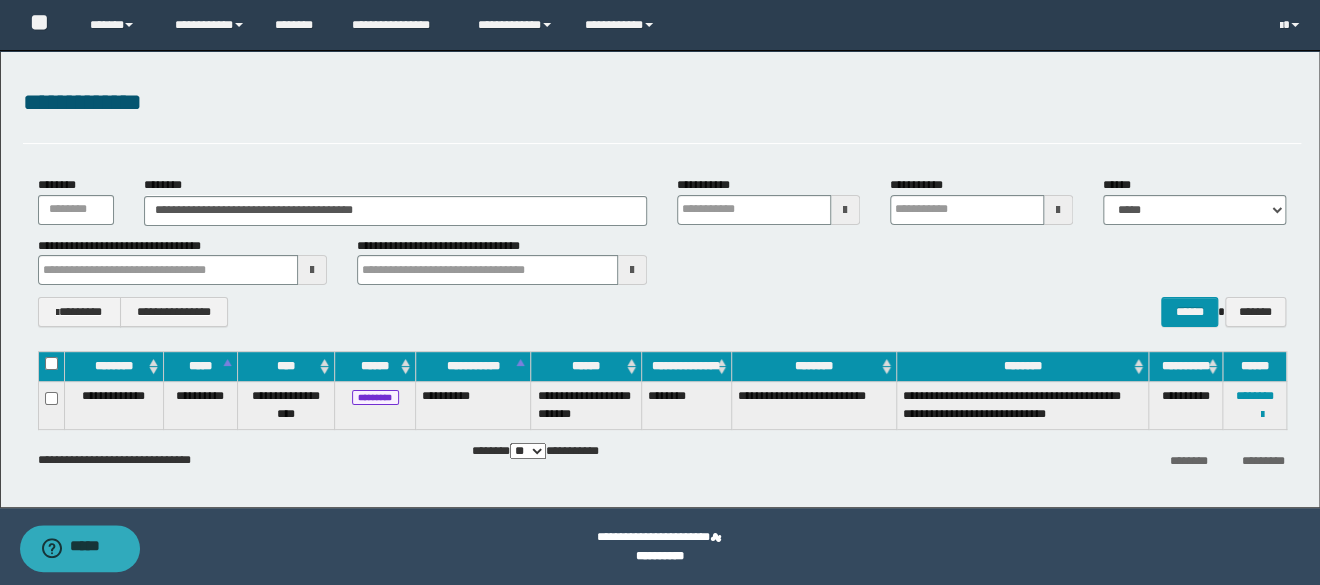 type 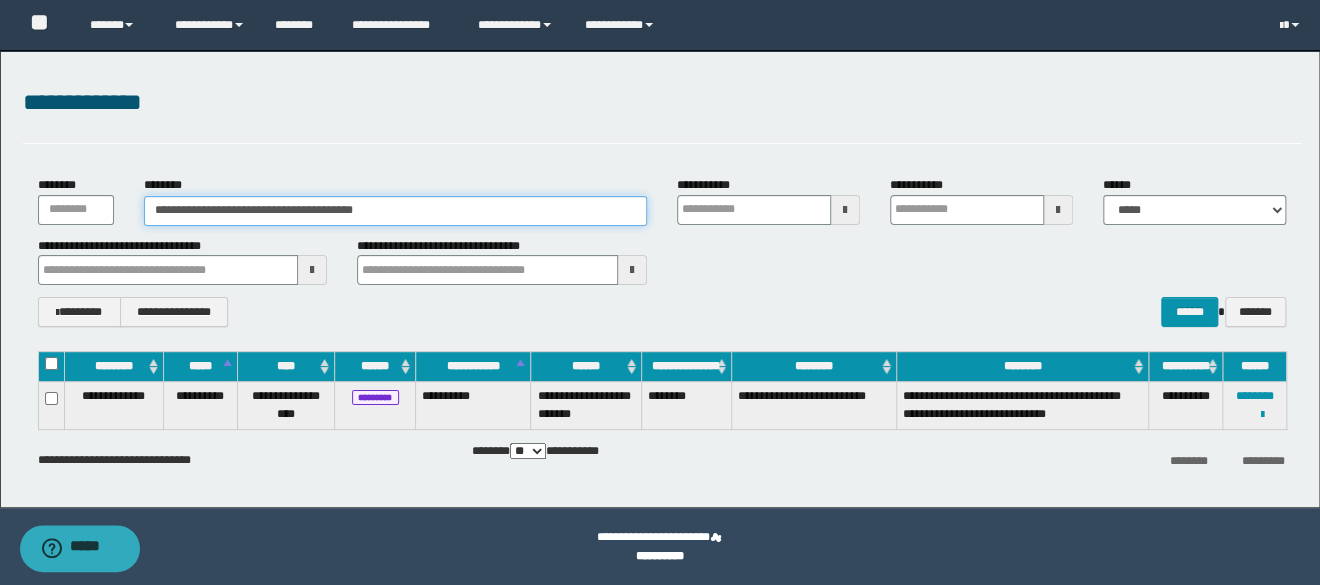 drag, startPoint x: 456, startPoint y: 201, endPoint x: -175, endPoint y: 204, distance: 631.00714 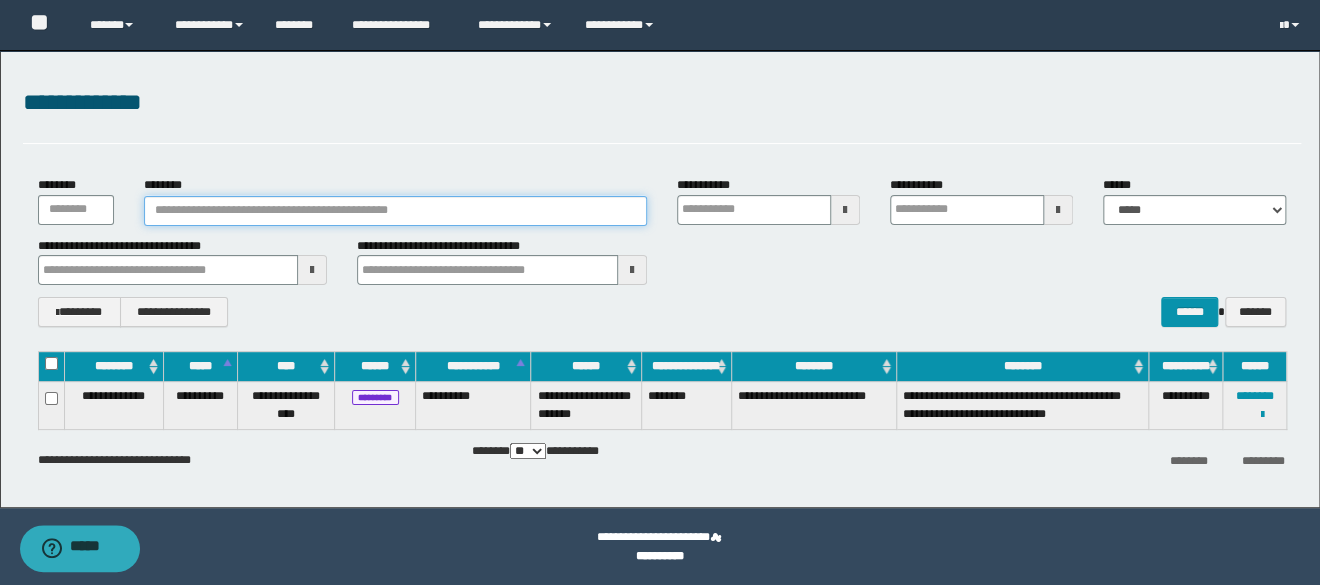 paste on "********" 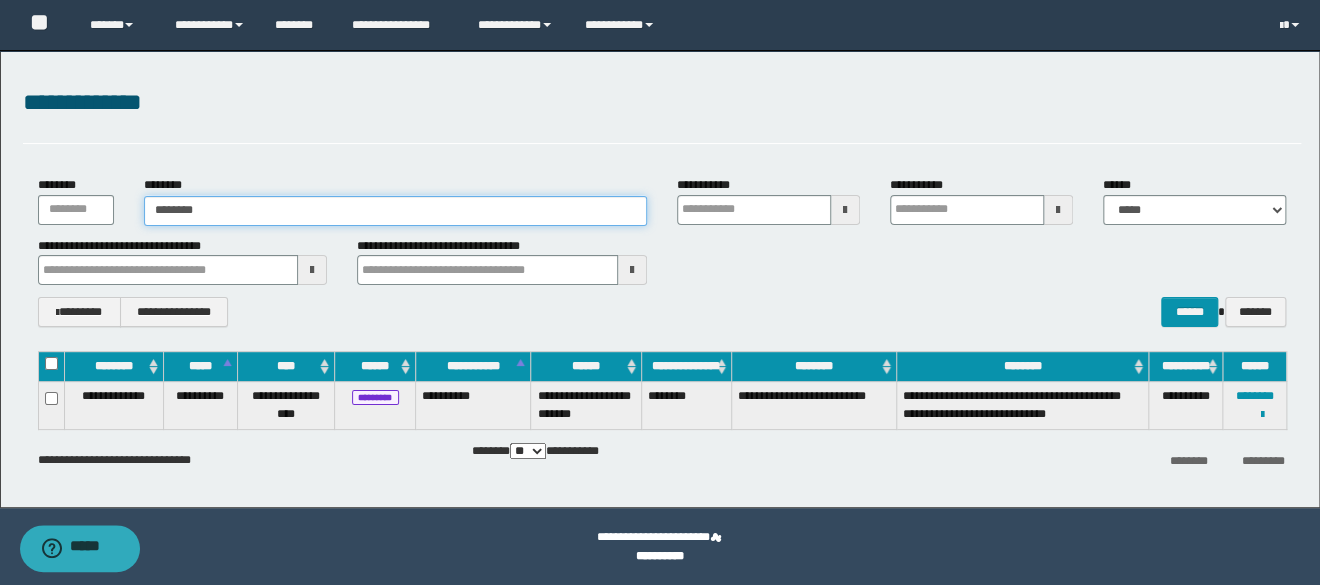 type 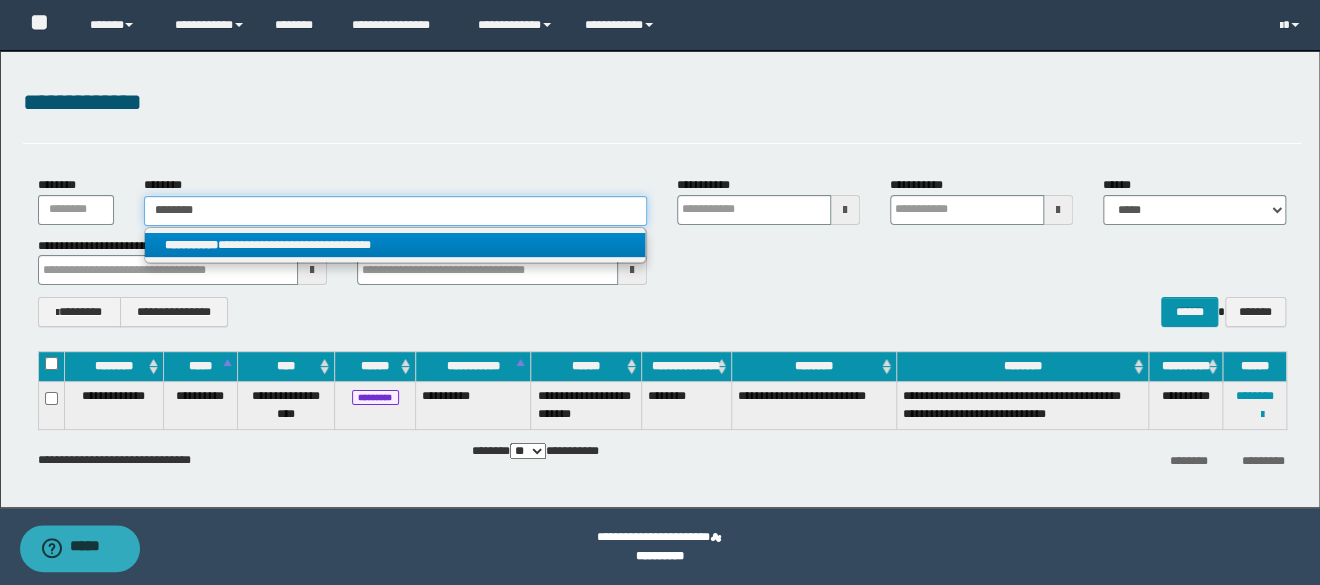 type on "********" 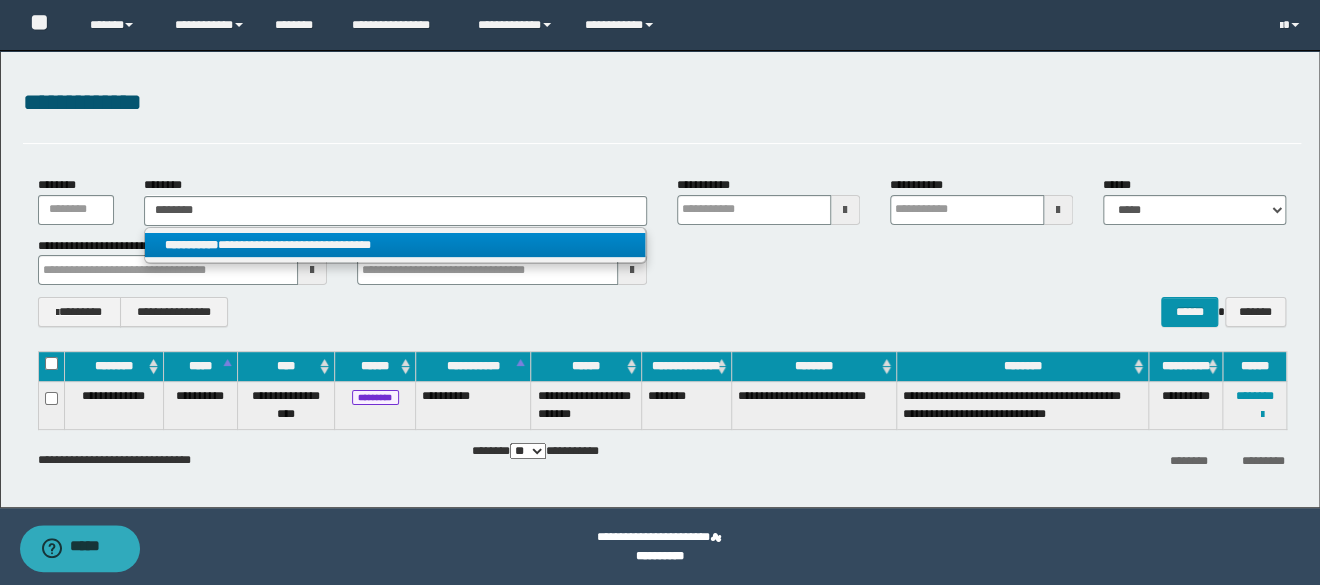 click on "**********" at bounding box center [395, 245] 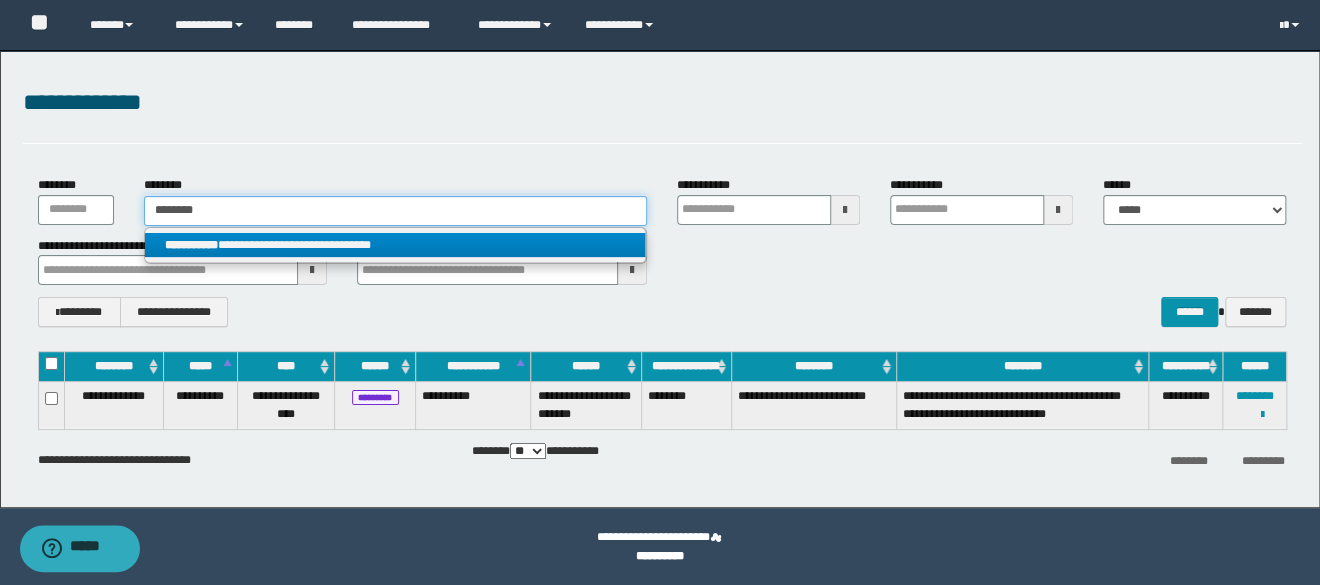 type 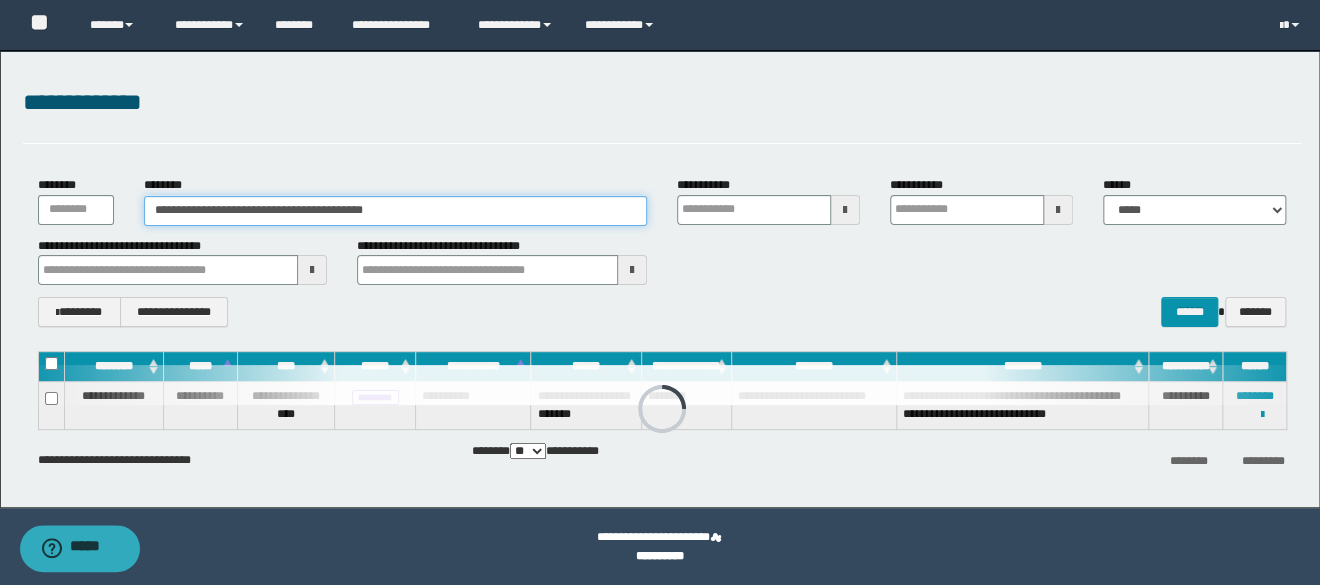 type 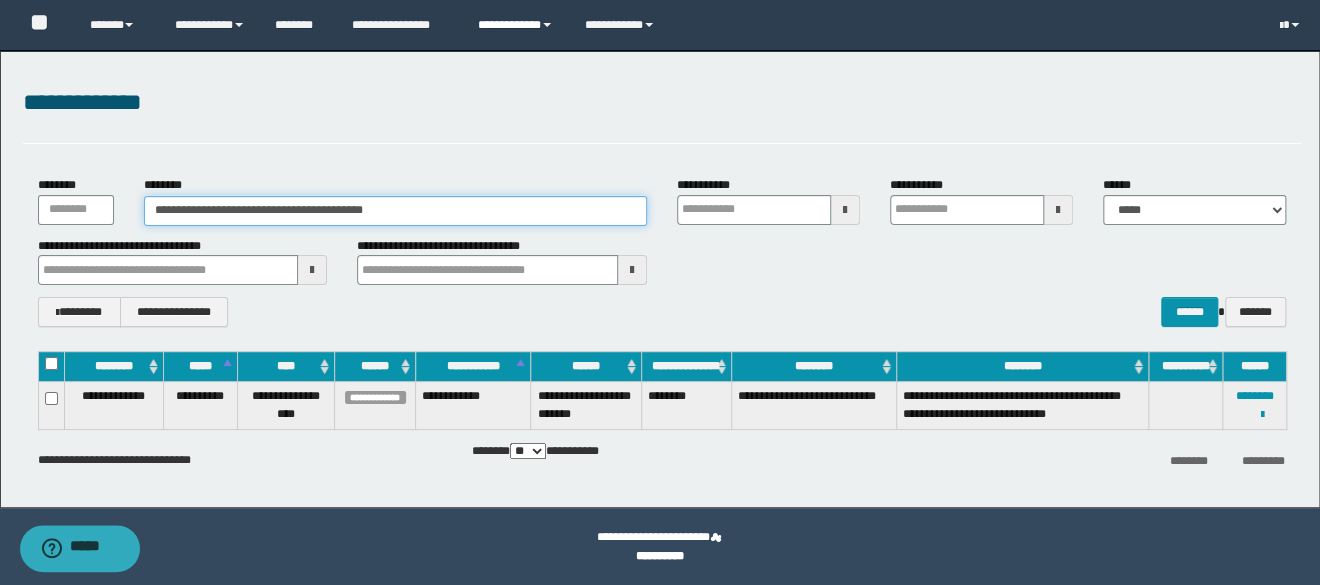 type 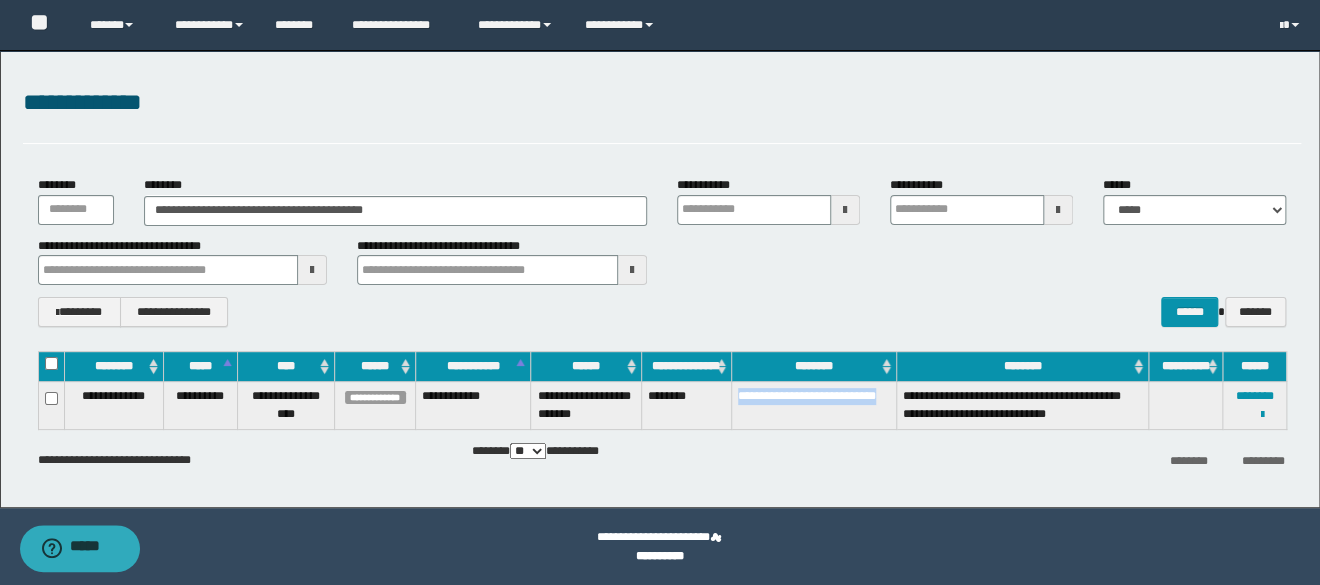 drag, startPoint x: 737, startPoint y: 398, endPoint x: 800, endPoint y: 417, distance: 65.802734 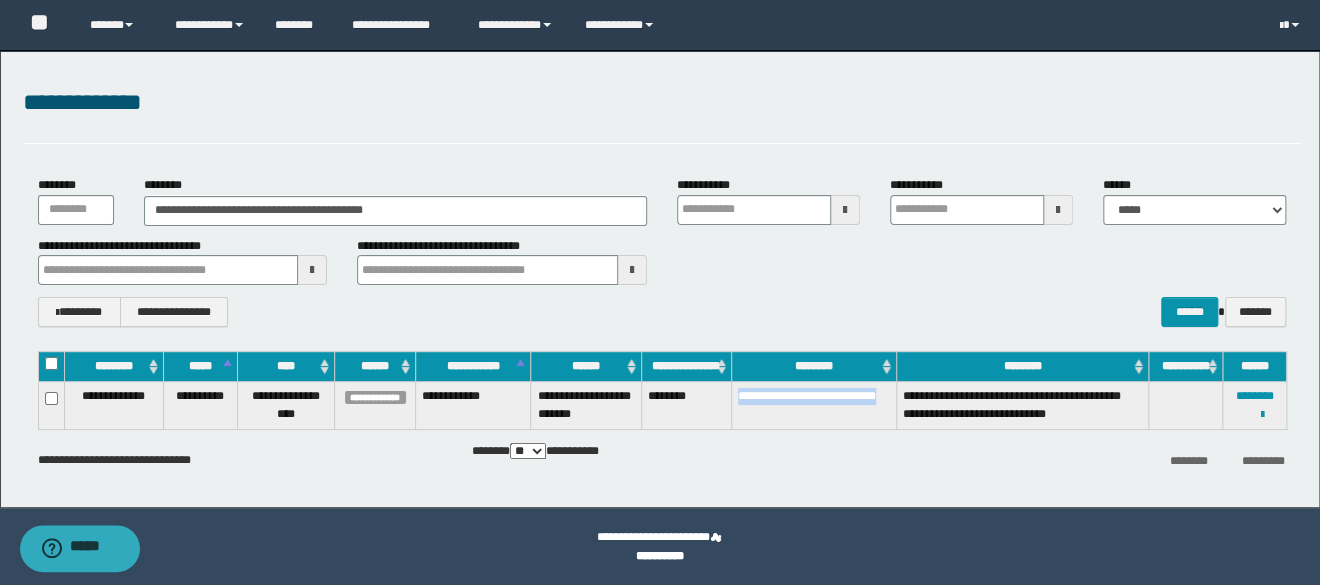 type 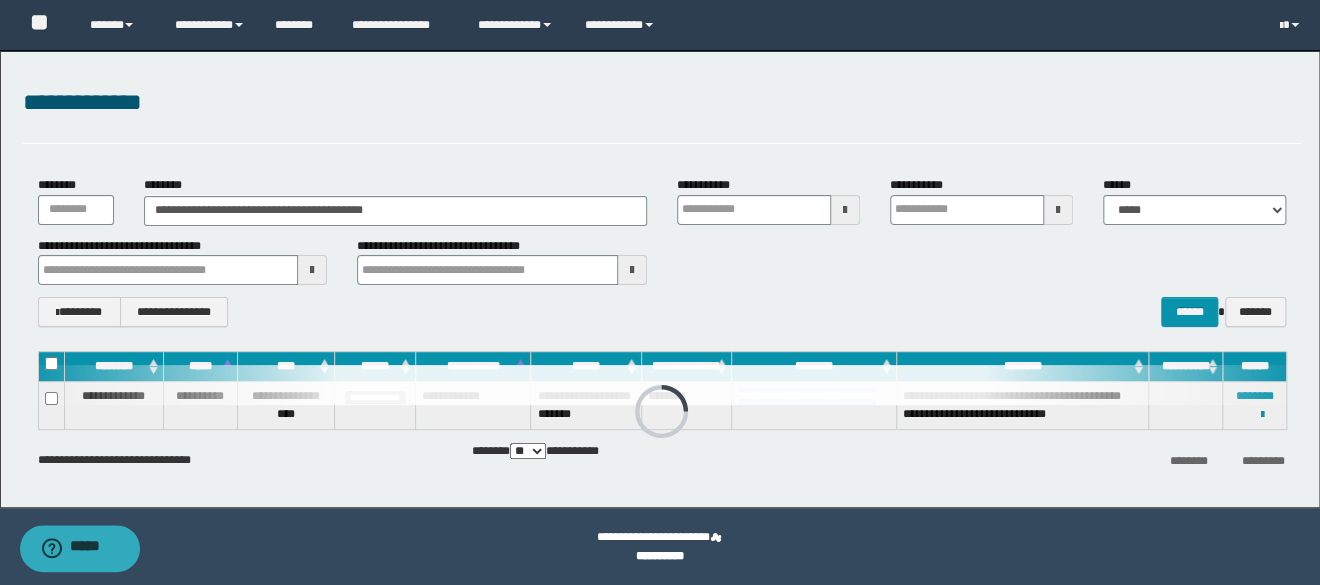 type 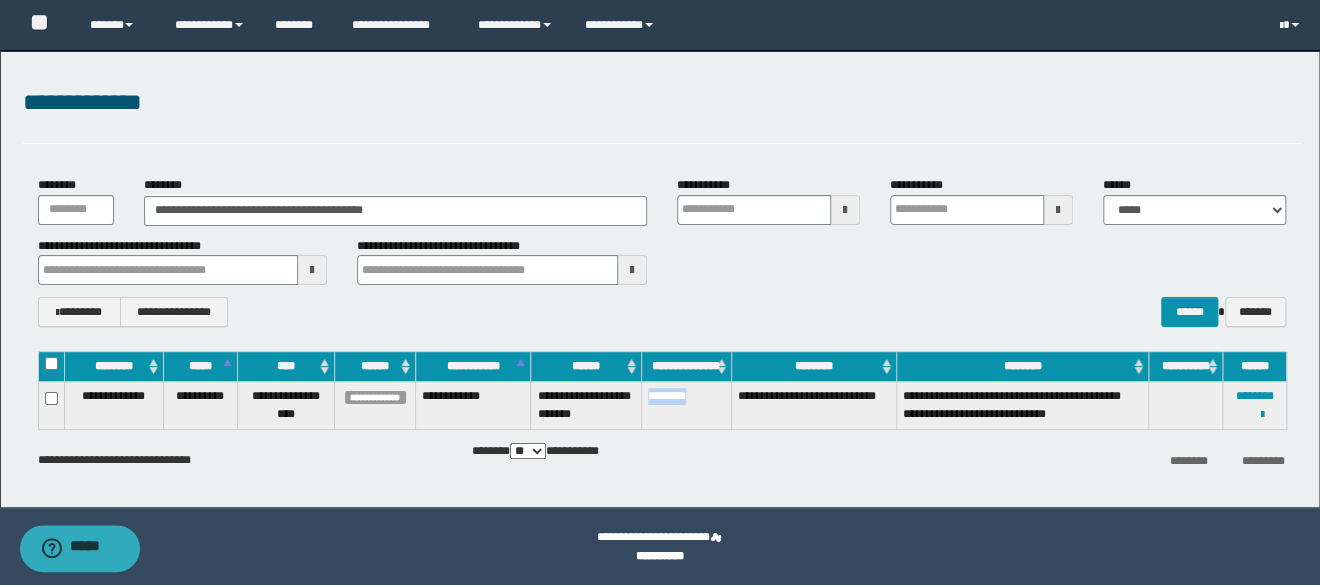 drag, startPoint x: 650, startPoint y: 392, endPoint x: 700, endPoint y: 397, distance: 50.24938 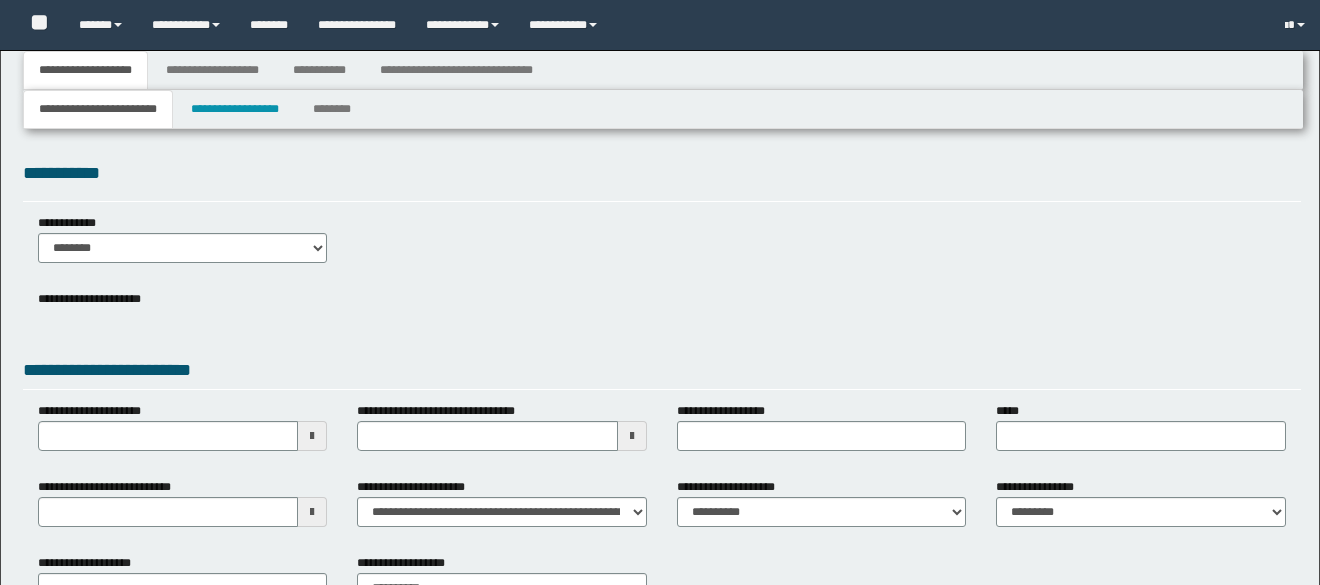 type 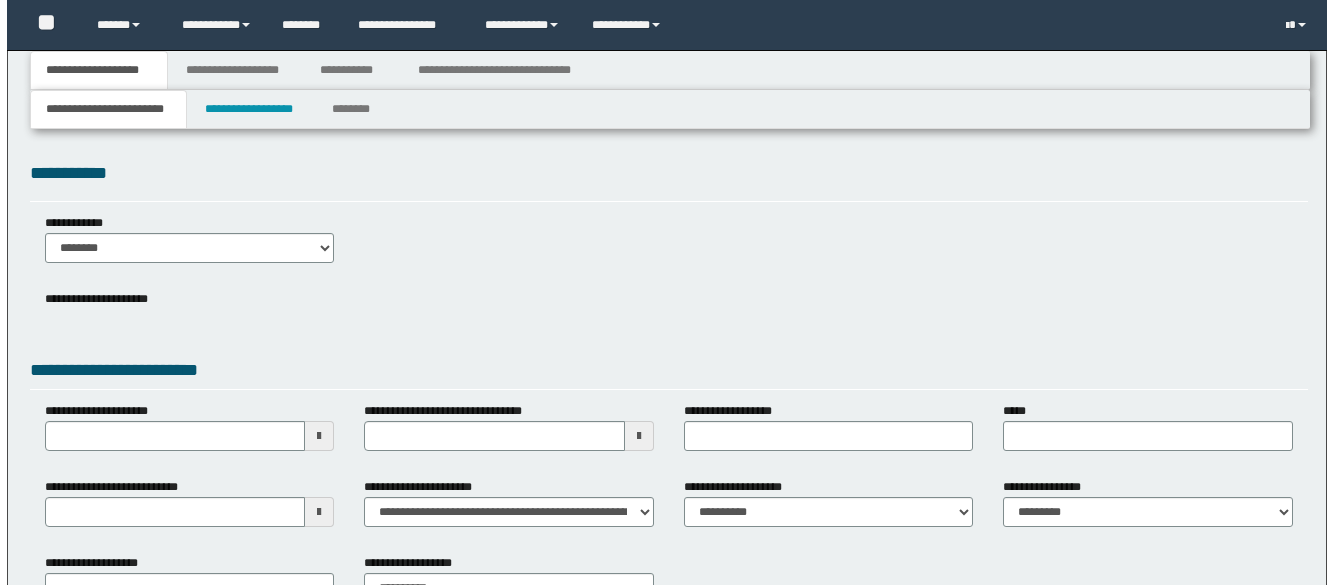 scroll, scrollTop: 0, scrollLeft: 0, axis: both 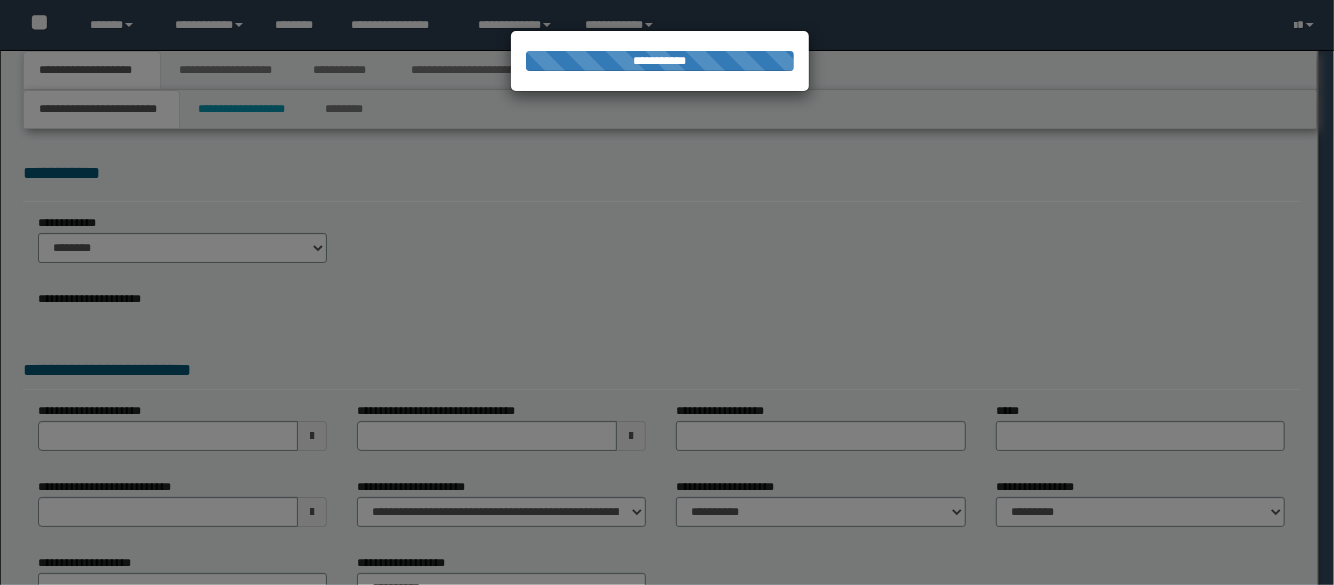 type on "**********" 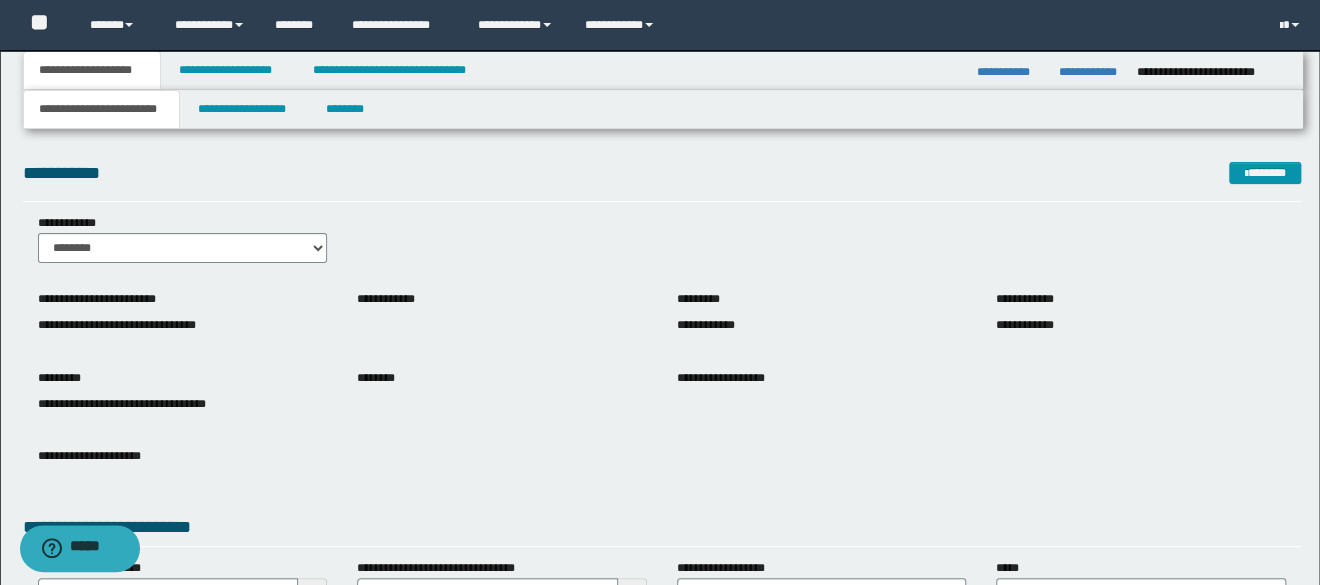 scroll, scrollTop: 298, scrollLeft: 0, axis: vertical 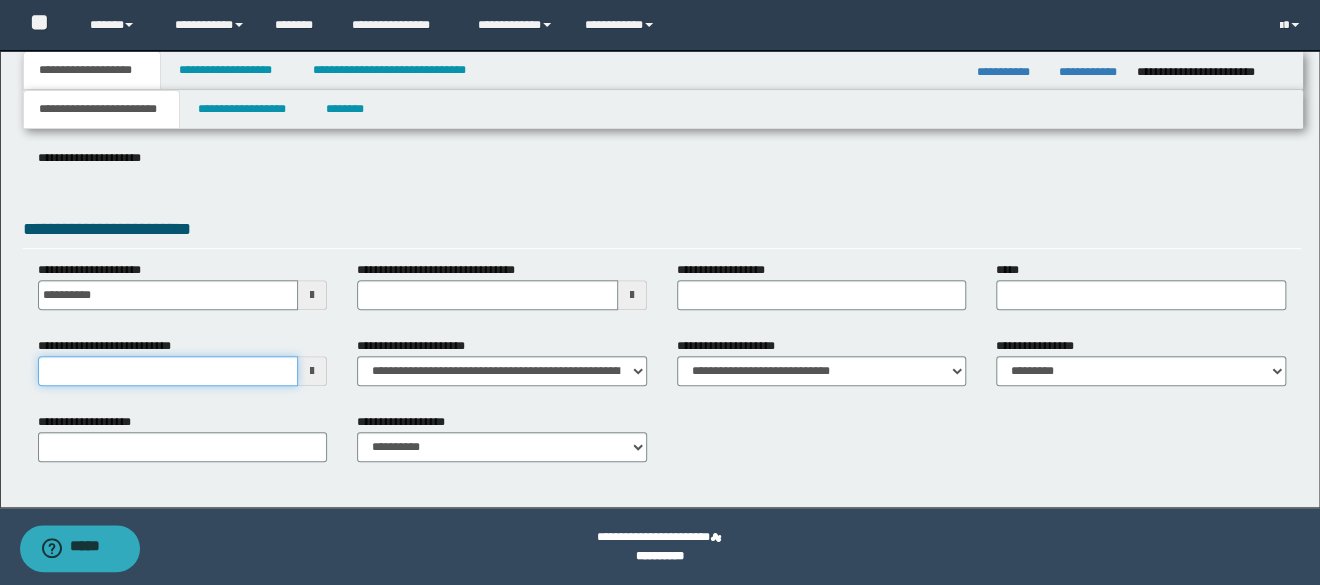 click on "**********" at bounding box center (168, 371) 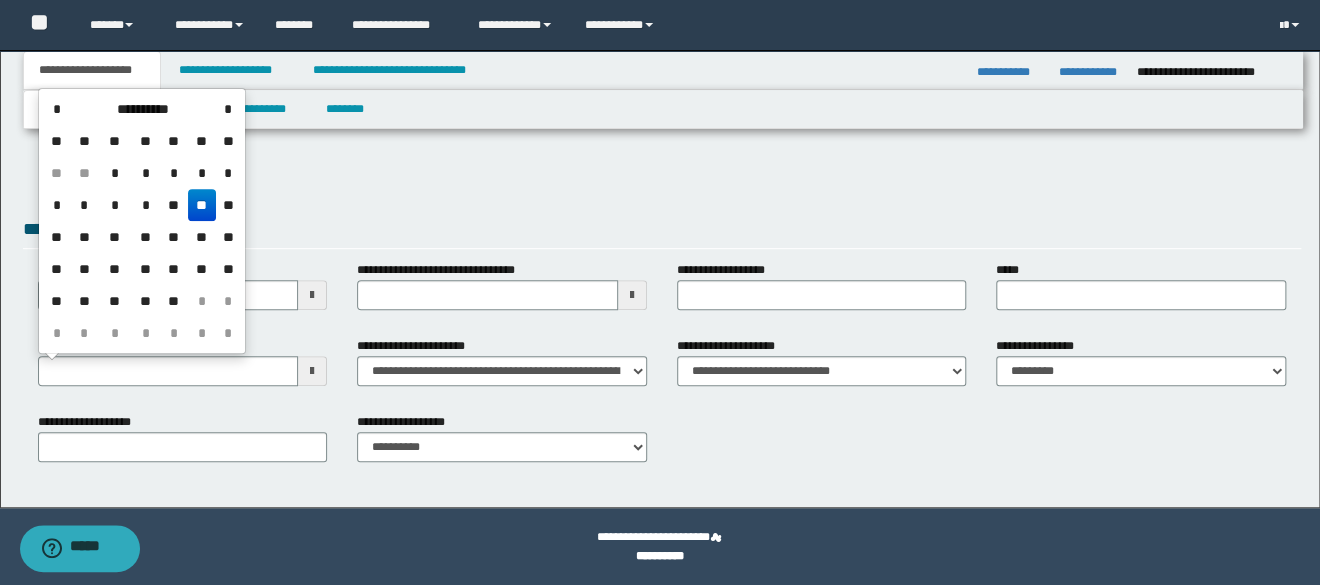 click on "**" at bounding box center (202, 205) 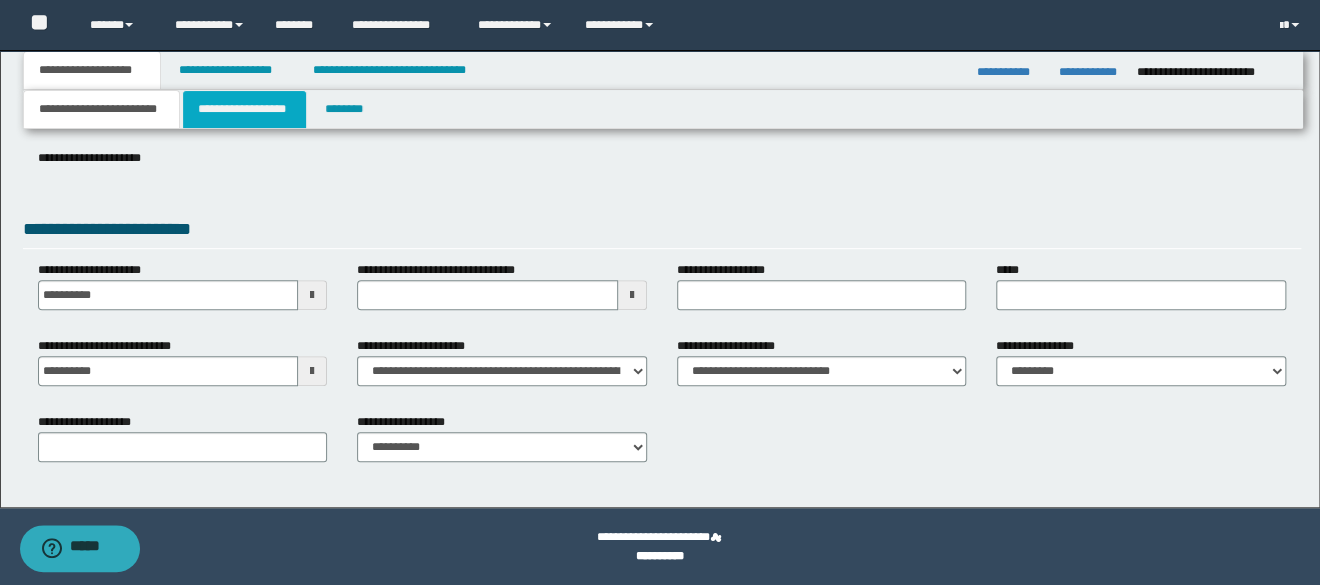 click on "**********" at bounding box center (245, 109) 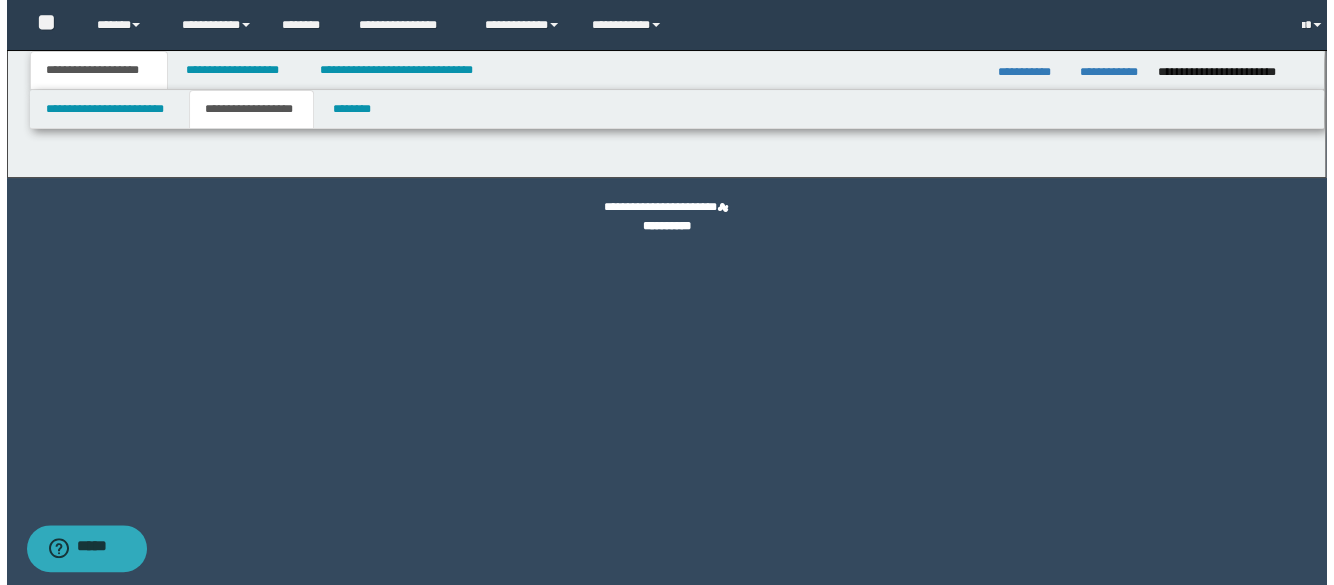 scroll, scrollTop: 0, scrollLeft: 0, axis: both 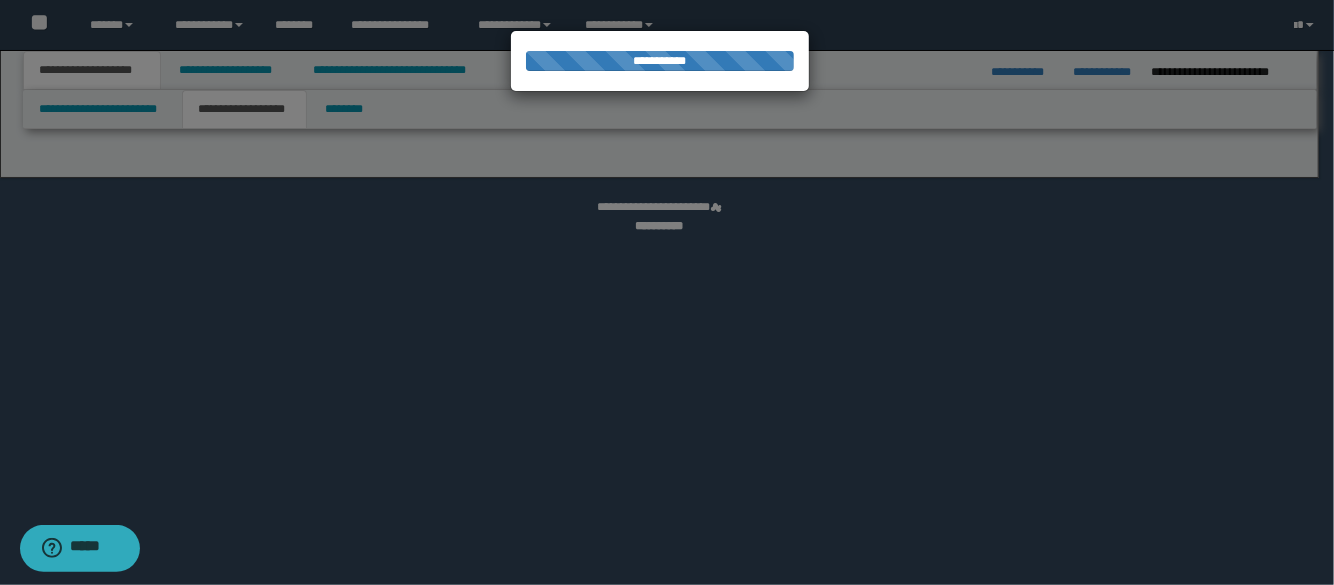 select on "*" 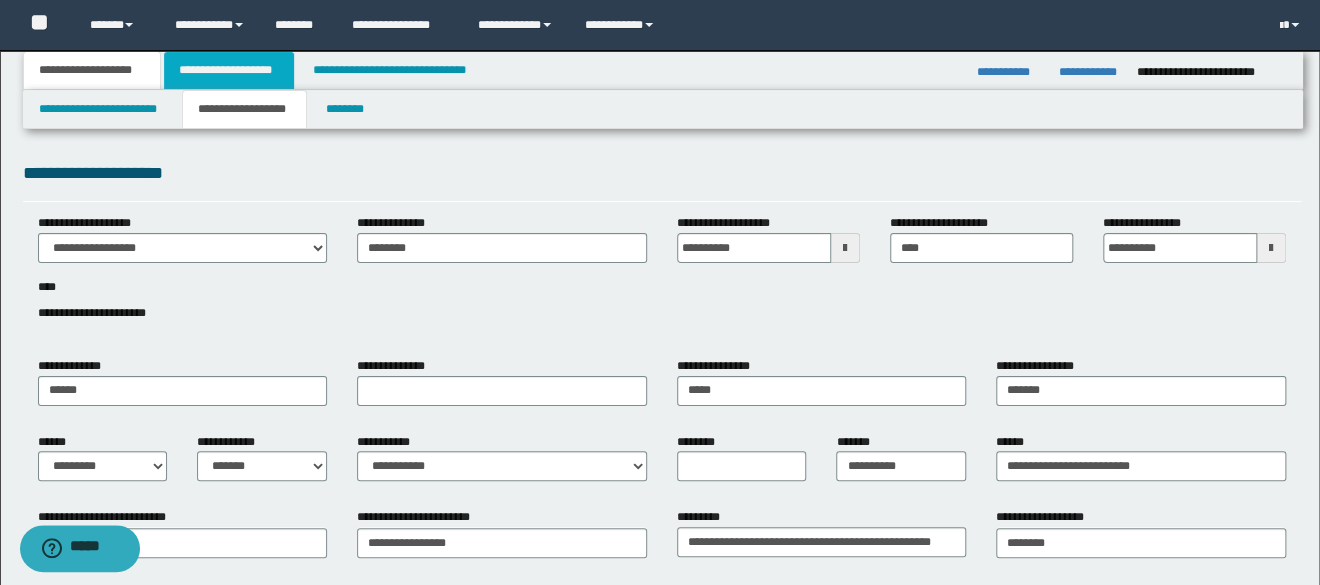 click on "**********" at bounding box center [229, 70] 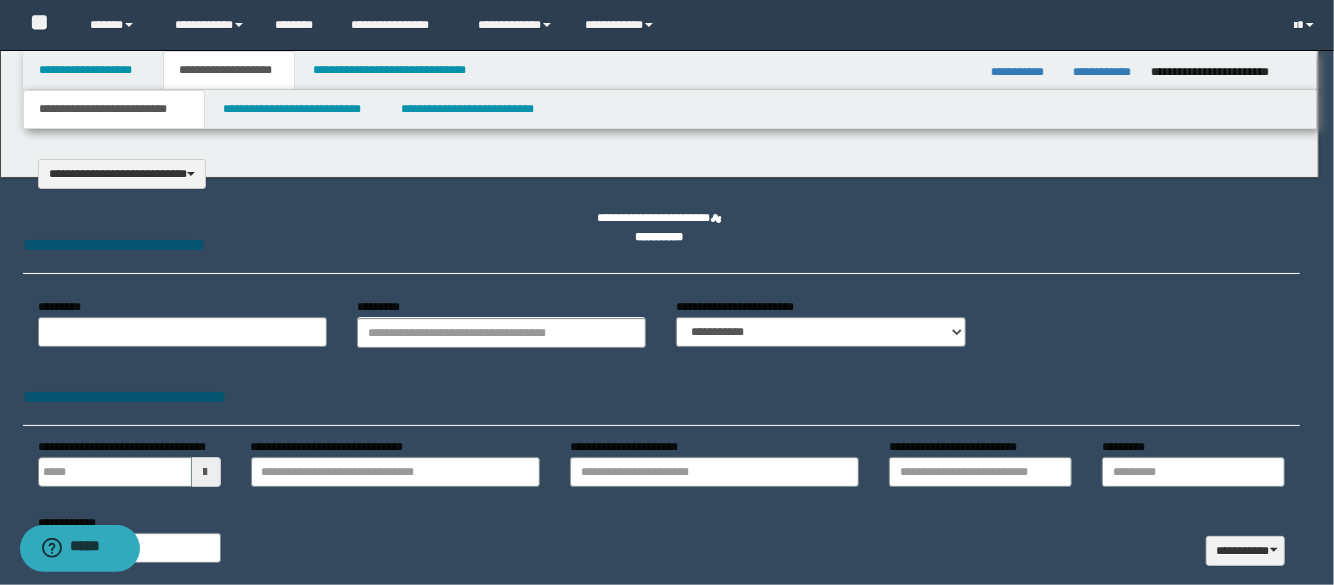 select on "*" 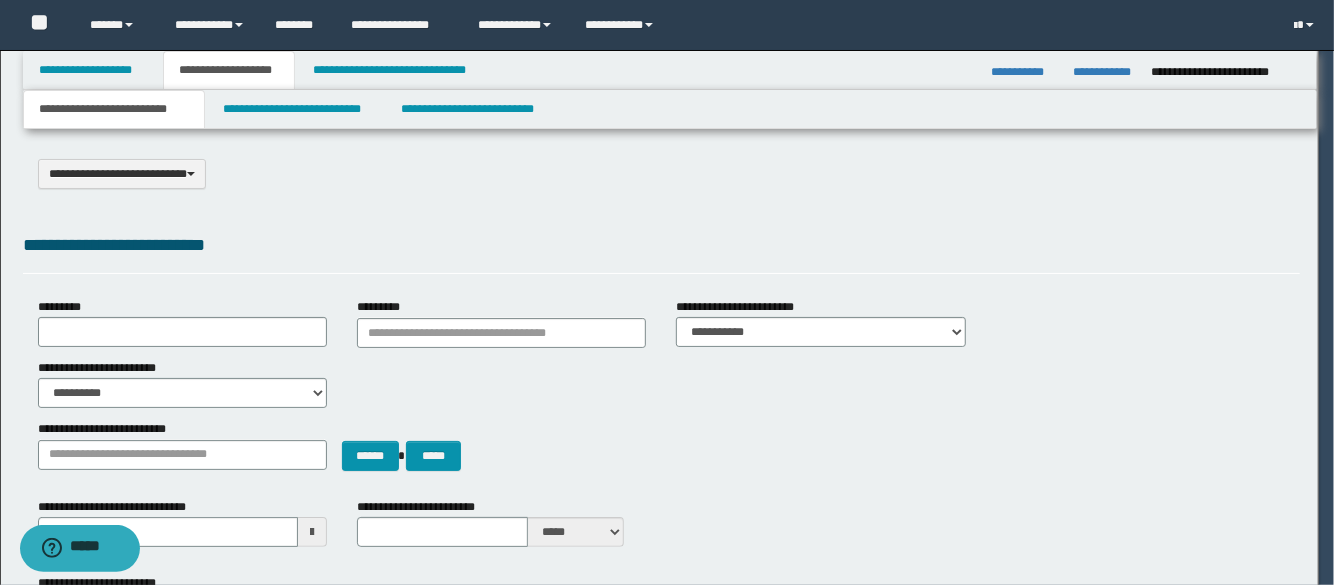 scroll, scrollTop: 0, scrollLeft: 0, axis: both 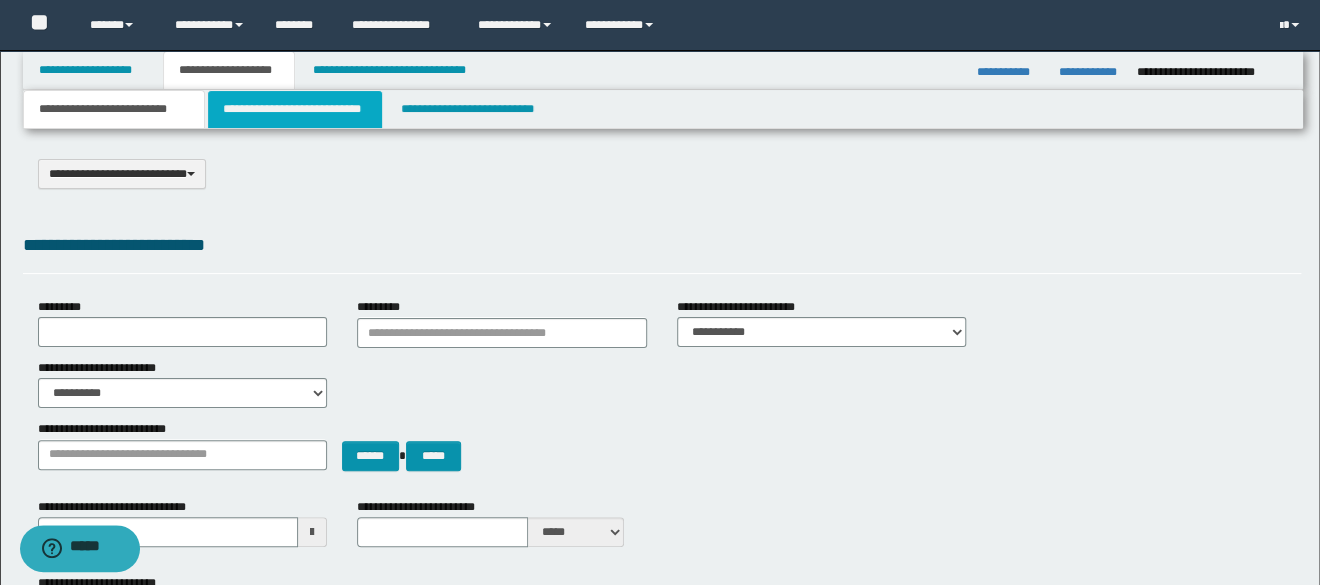 click on "**********" at bounding box center (295, 109) 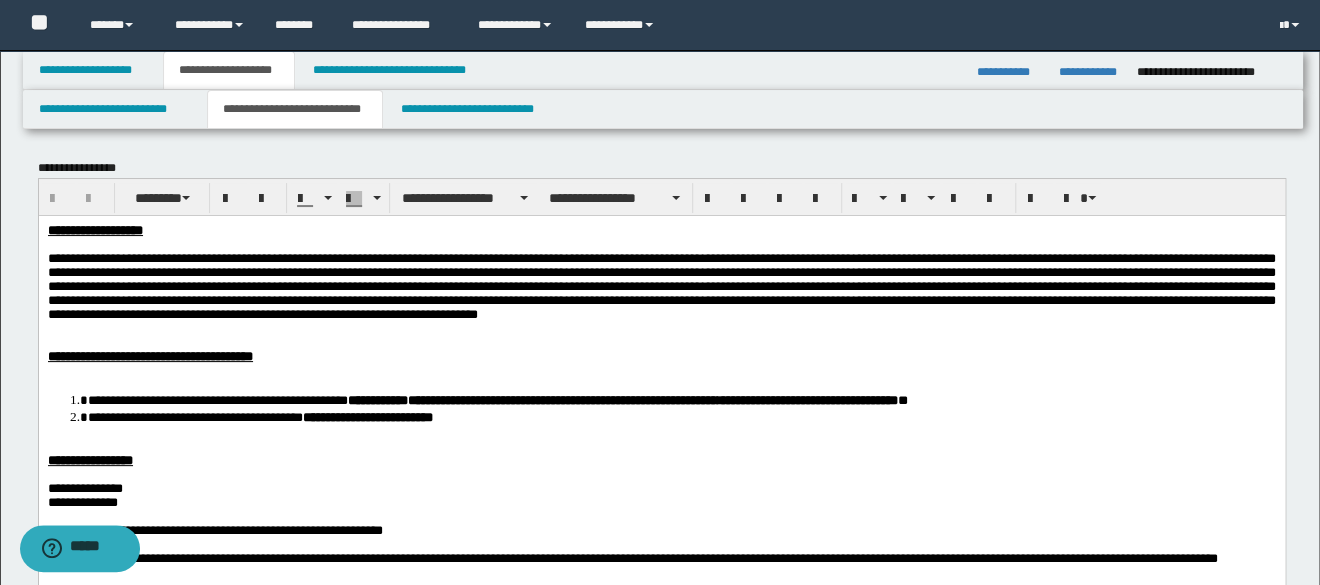 scroll, scrollTop: 200, scrollLeft: 0, axis: vertical 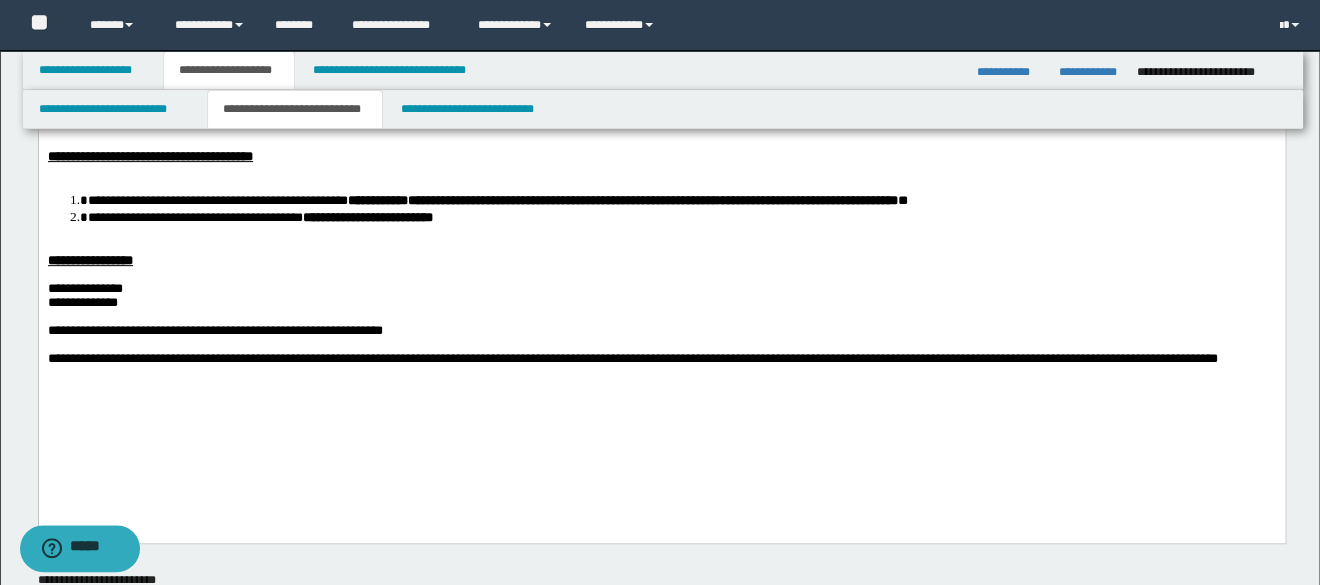 click on "**********" at bounding box center [661, 288] 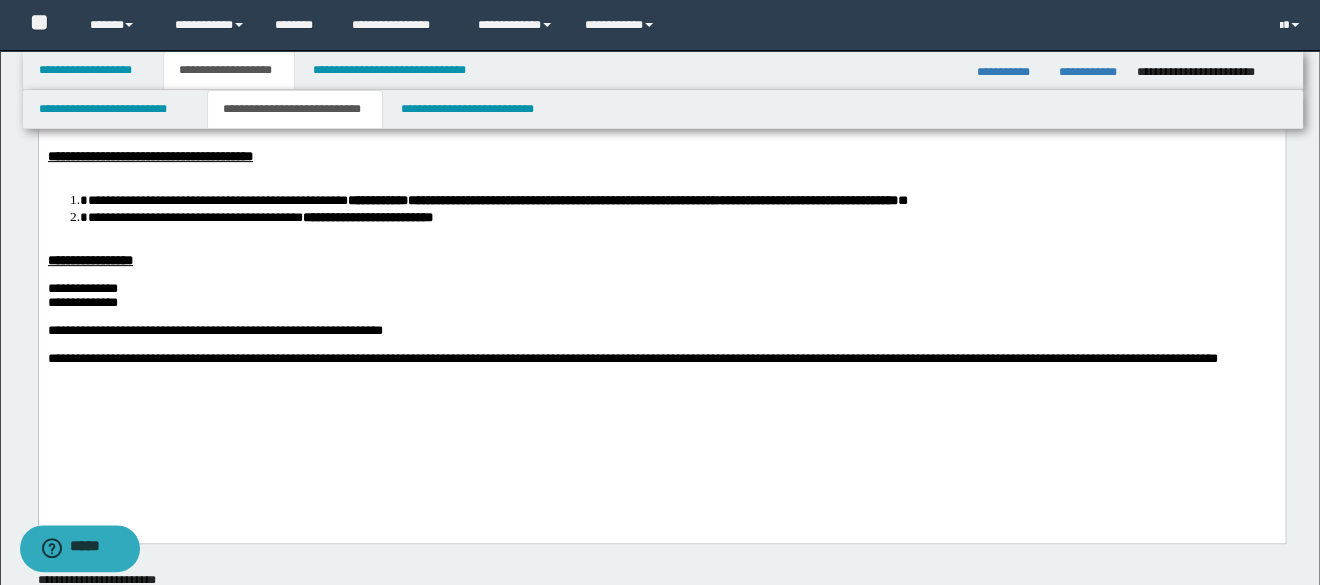 click on "**********" at bounding box center [661, 302] 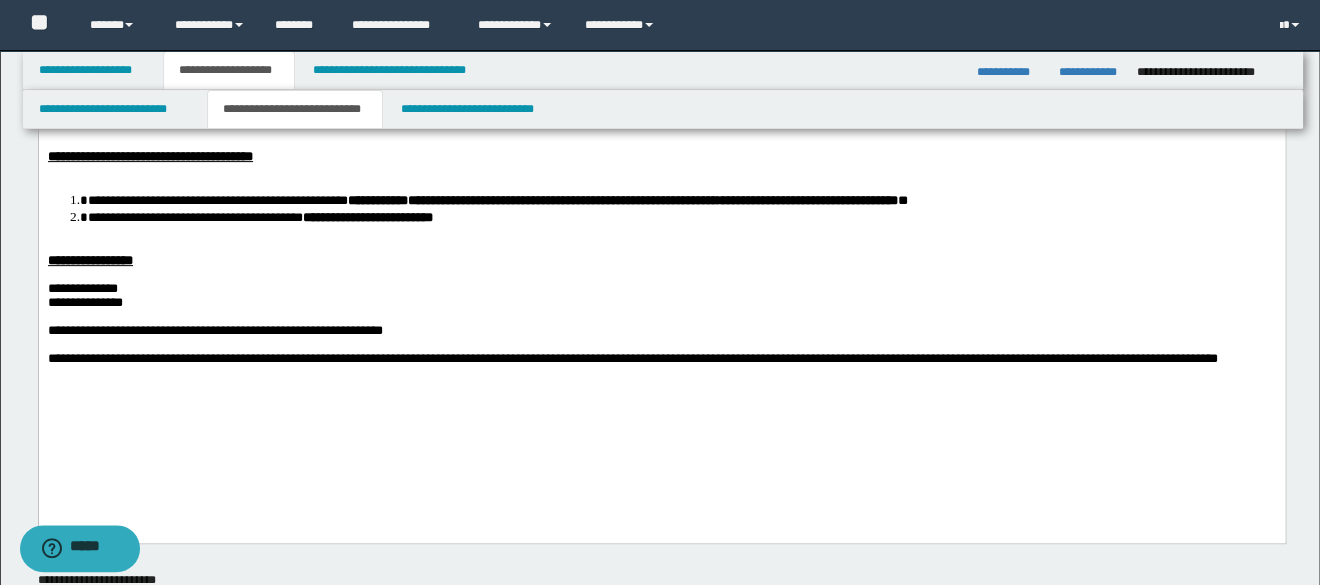 scroll, scrollTop: 300, scrollLeft: 0, axis: vertical 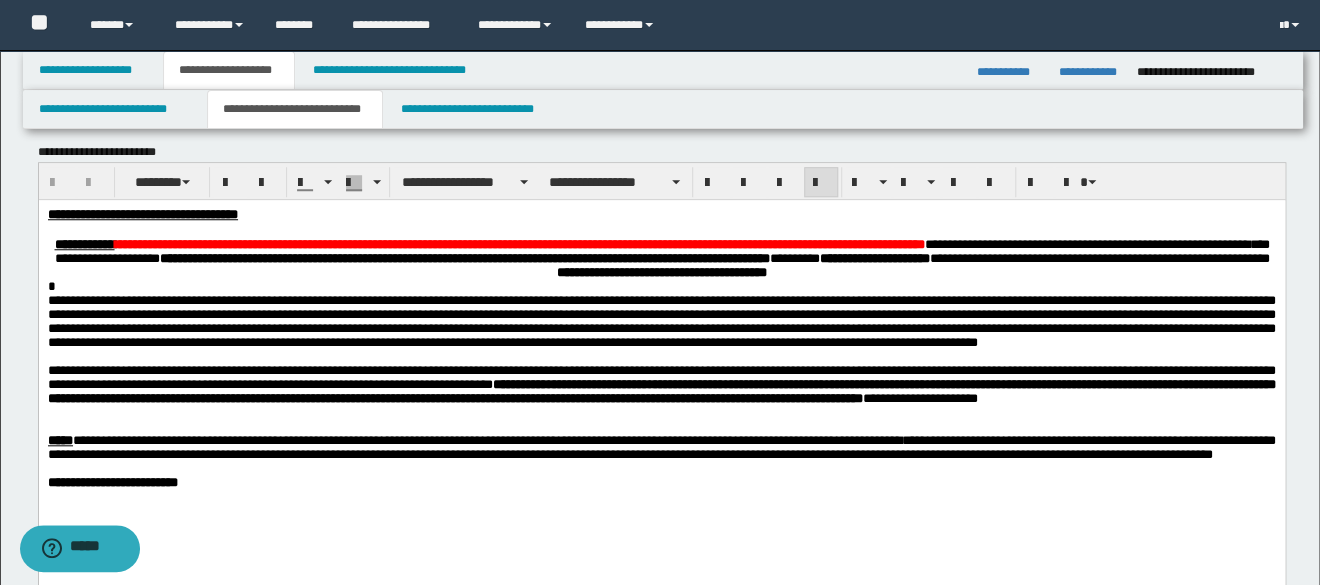click on "*" at bounding box center [661, 286] 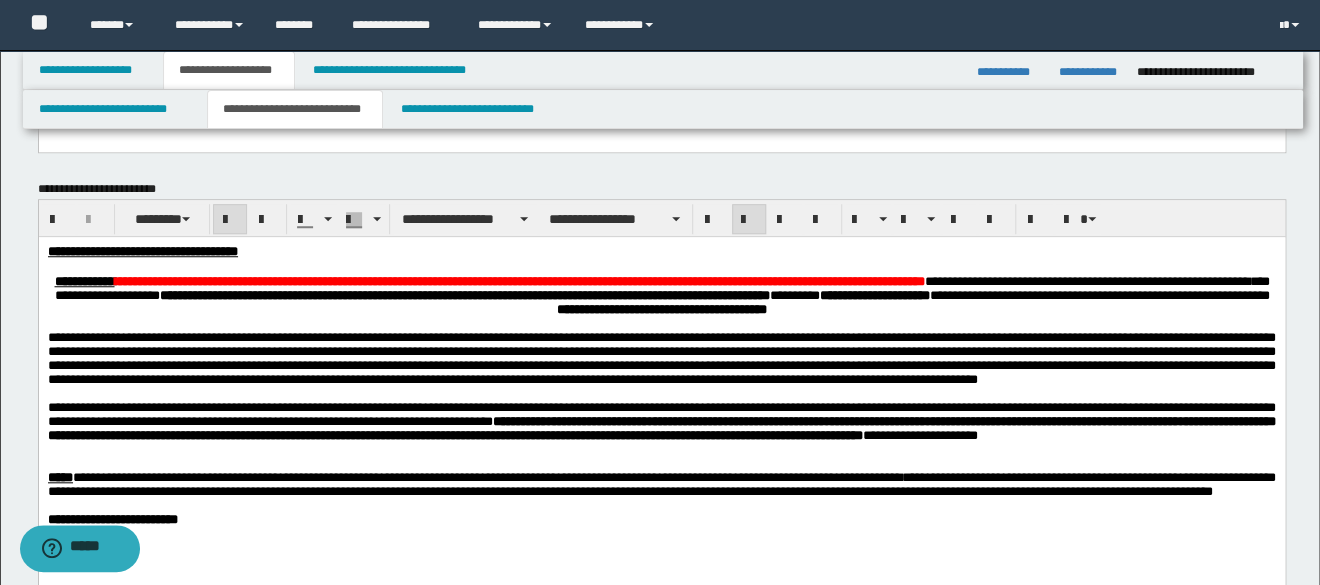 scroll, scrollTop: 573, scrollLeft: 0, axis: vertical 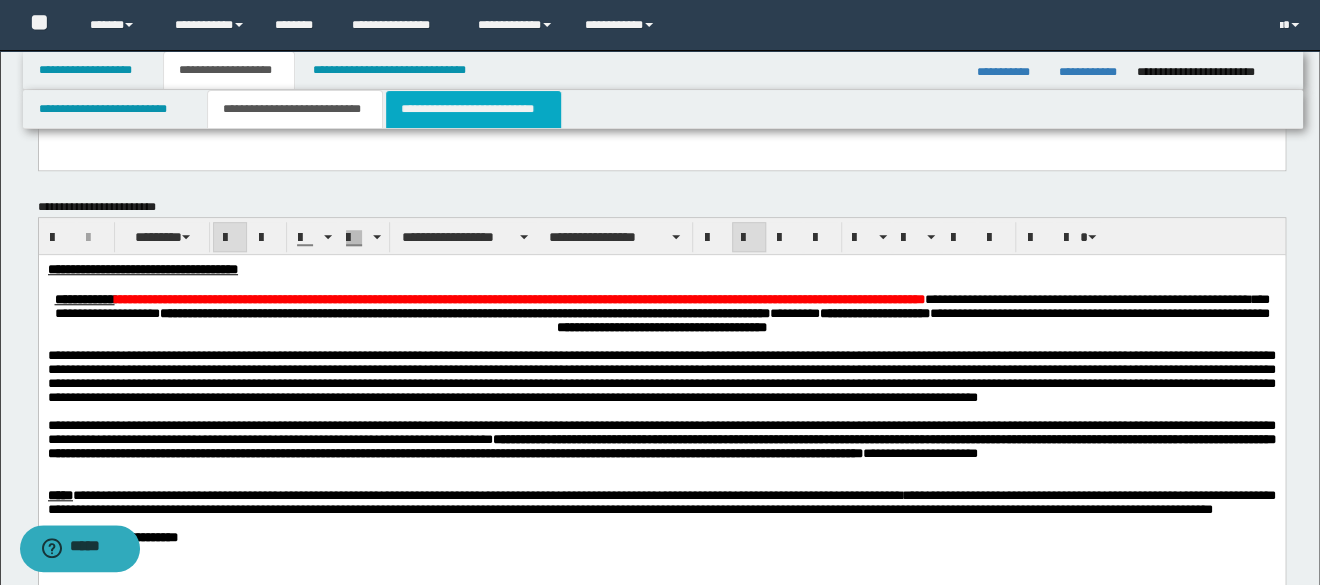 click on "**********" at bounding box center [474, 109] 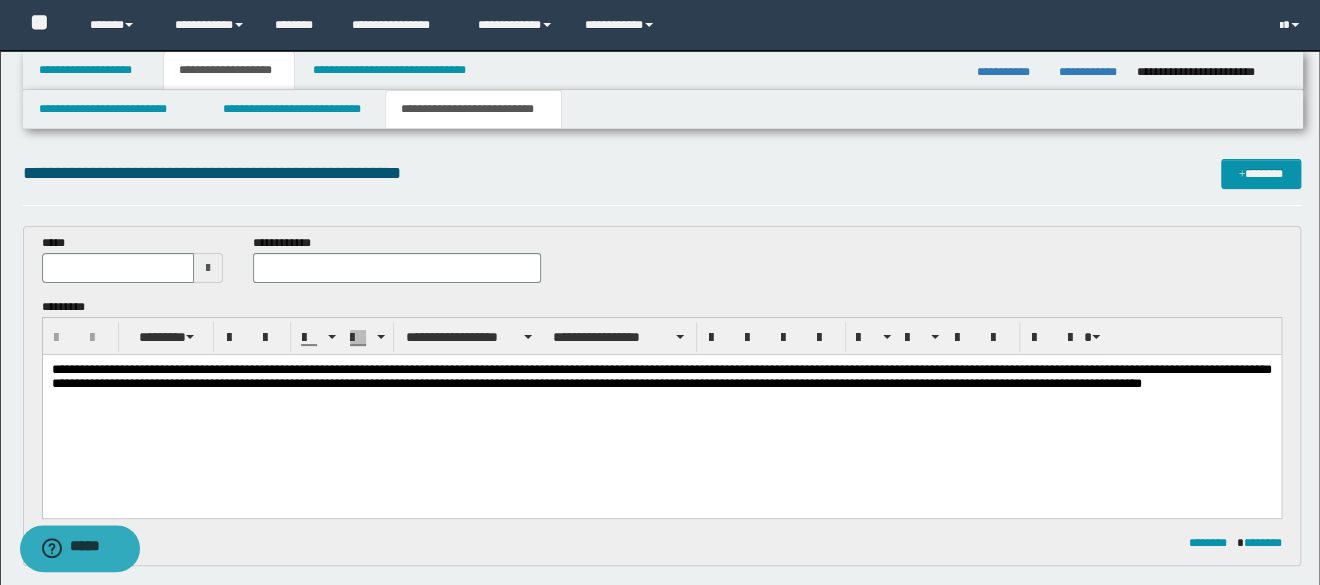 scroll, scrollTop: 0, scrollLeft: 0, axis: both 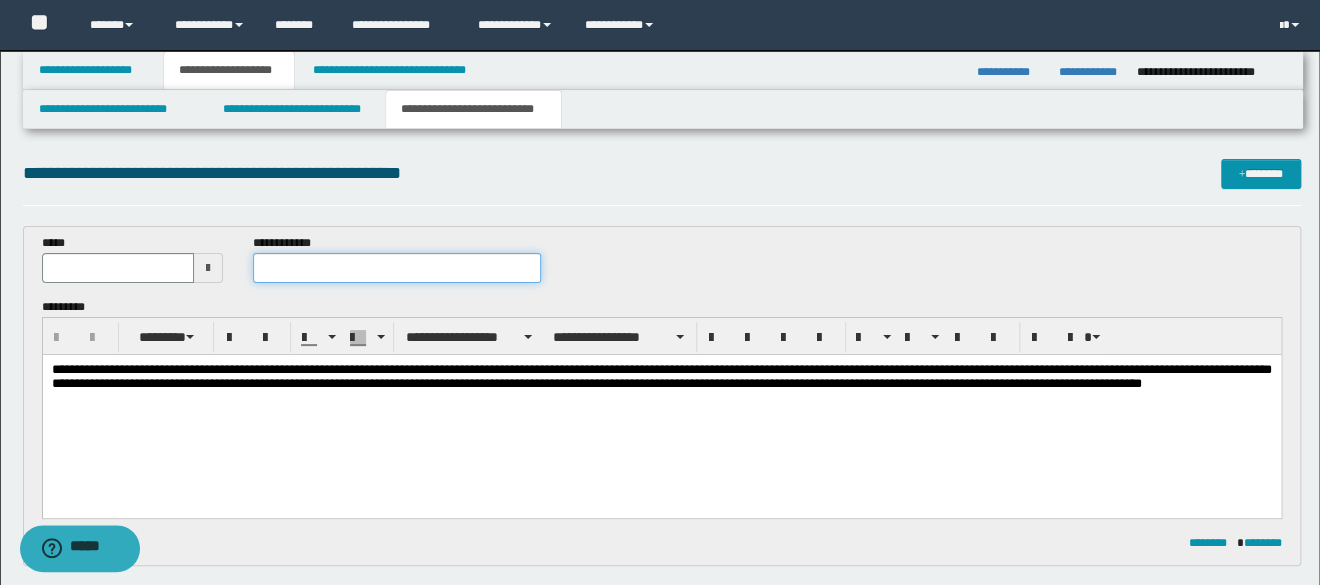 click at bounding box center [397, 268] 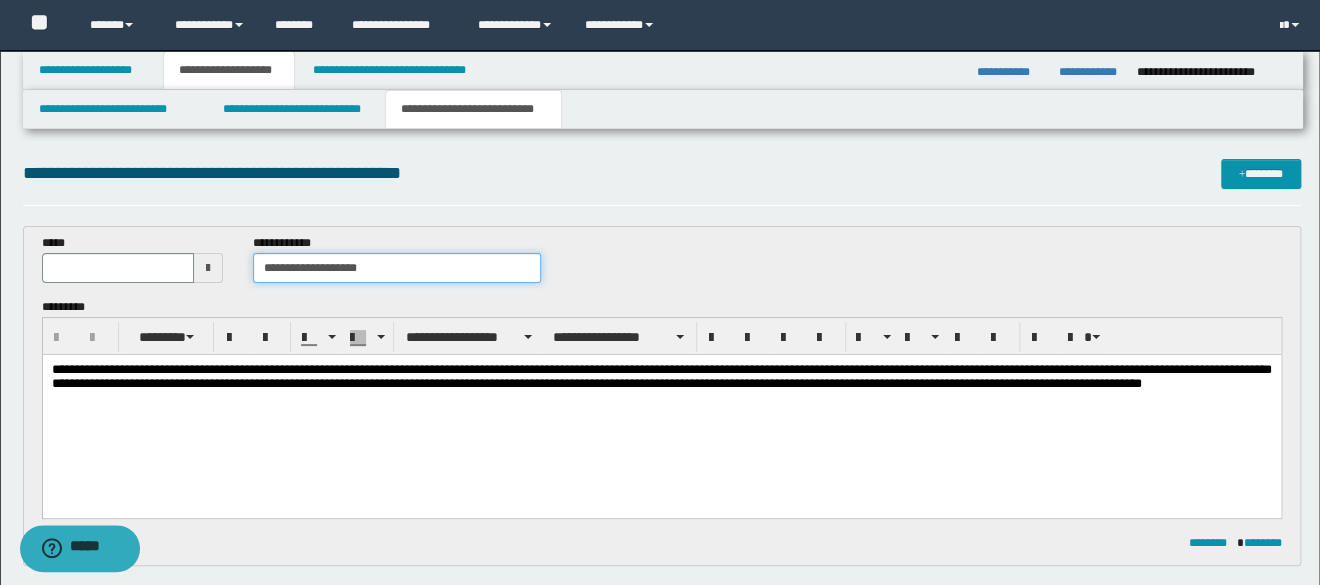 click on "**********" at bounding box center [397, 268] 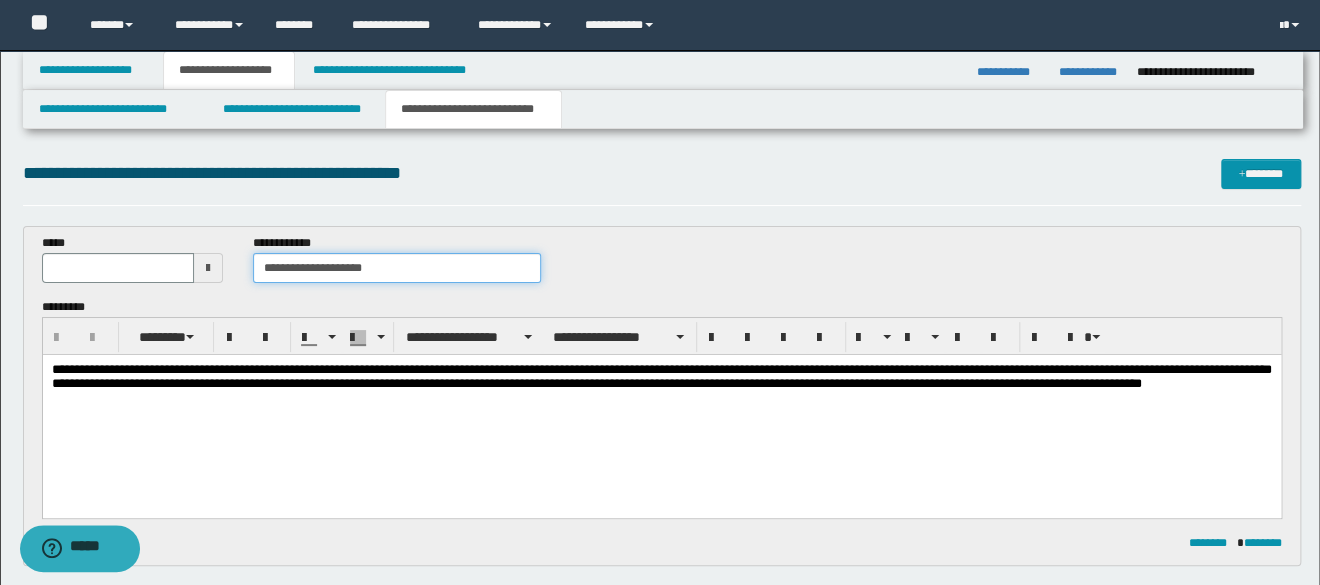 type on "**********" 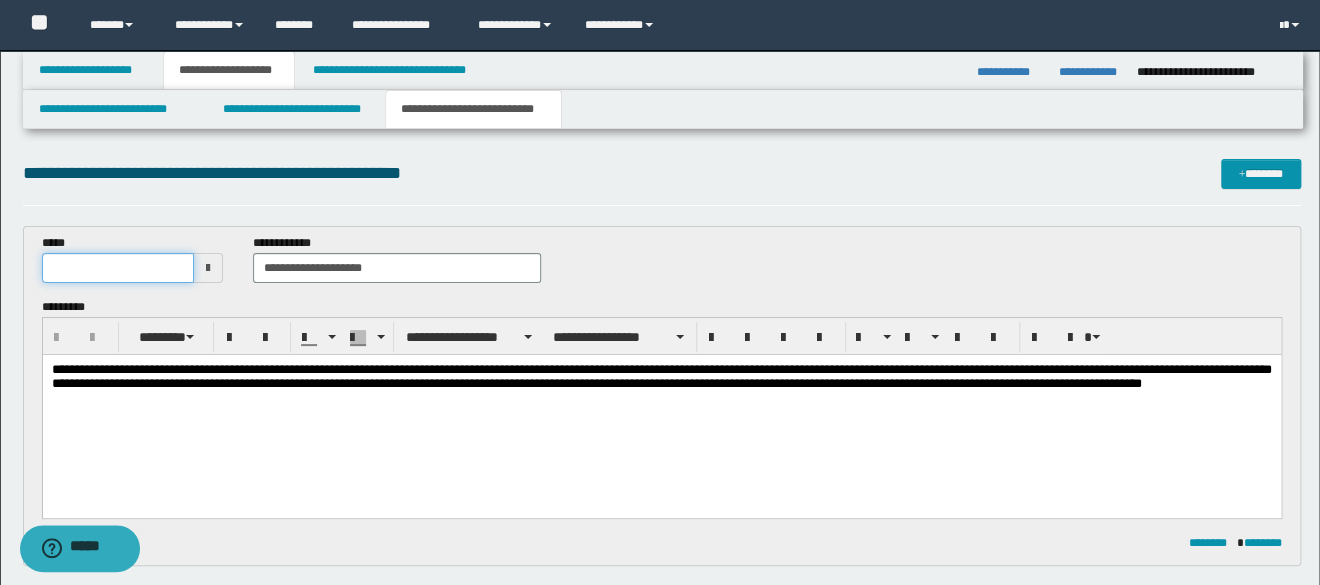 click at bounding box center (118, 268) 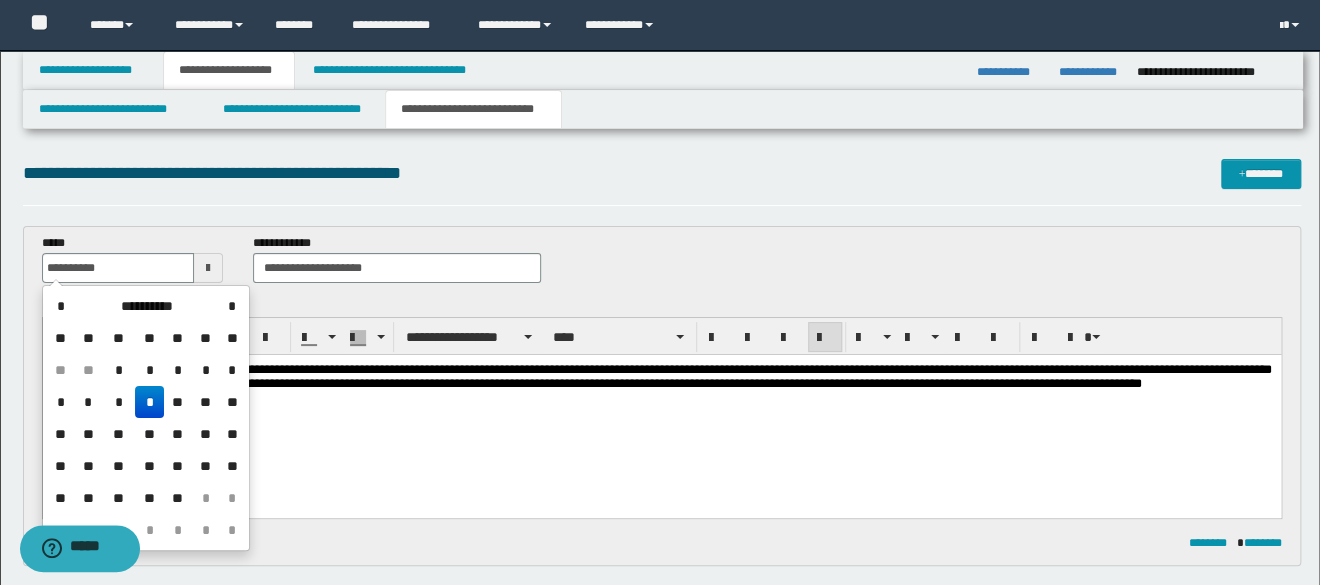 click on "**********" at bounding box center [661, 402] 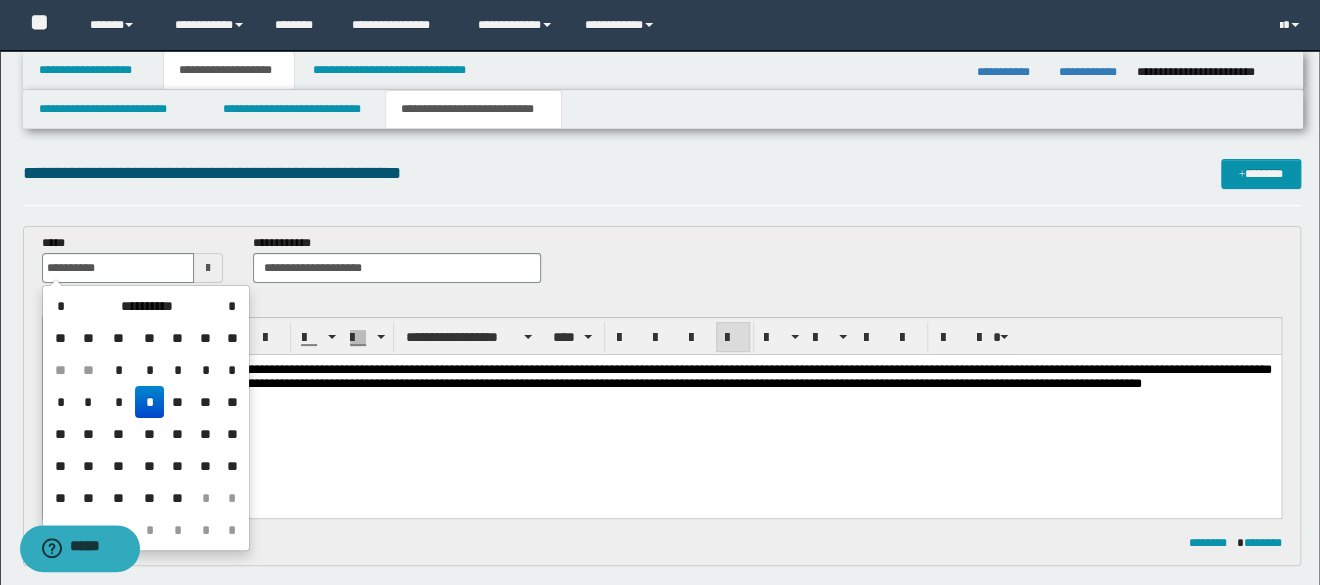 click on "**********" at bounding box center (661, 402) 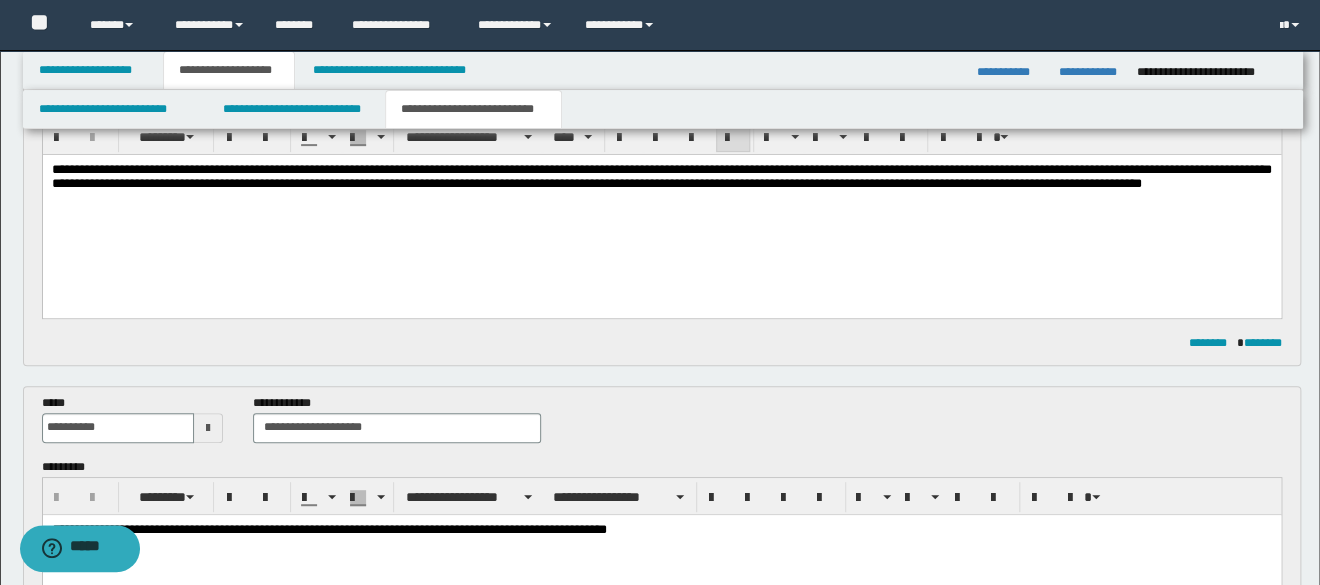 scroll, scrollTop: 200, scrollLeft: 0, axis: vertical 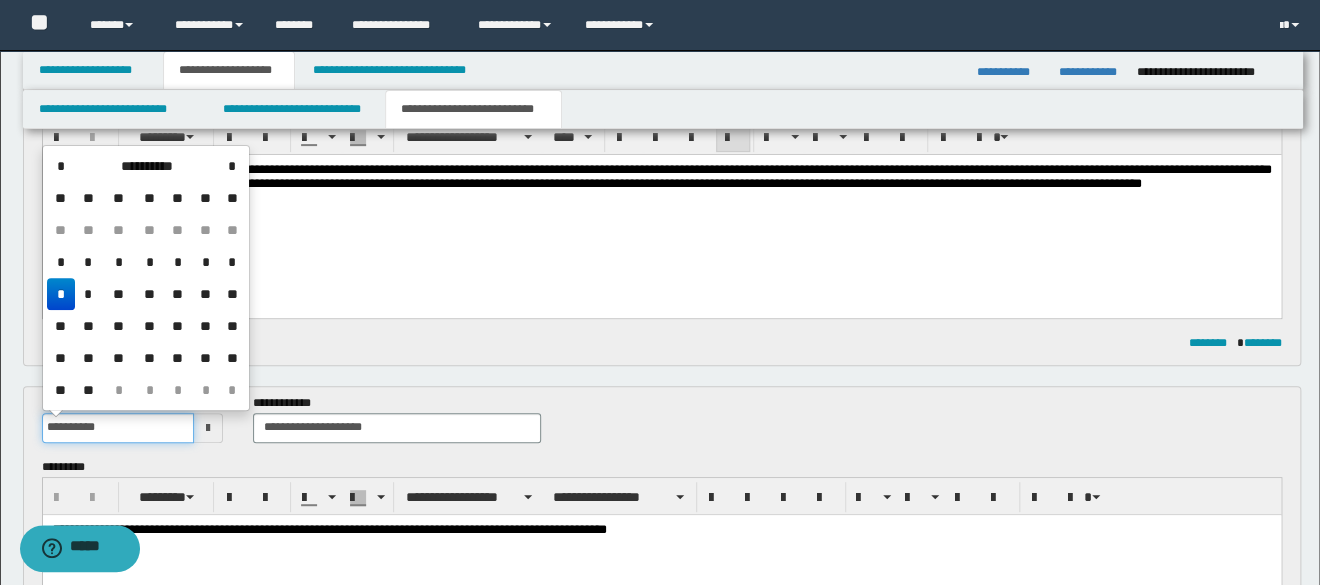 click on "**********" at bounding box center (118, 428) 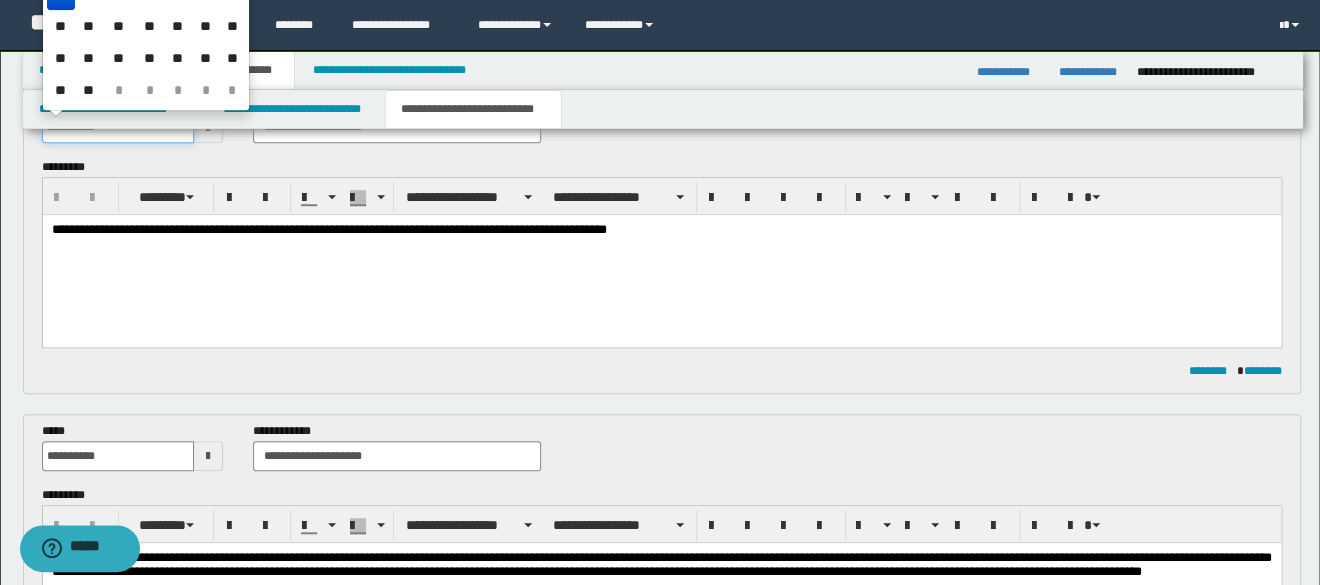 scroll, scrollTop: 600, scrollLeft: 0, axis: vertical 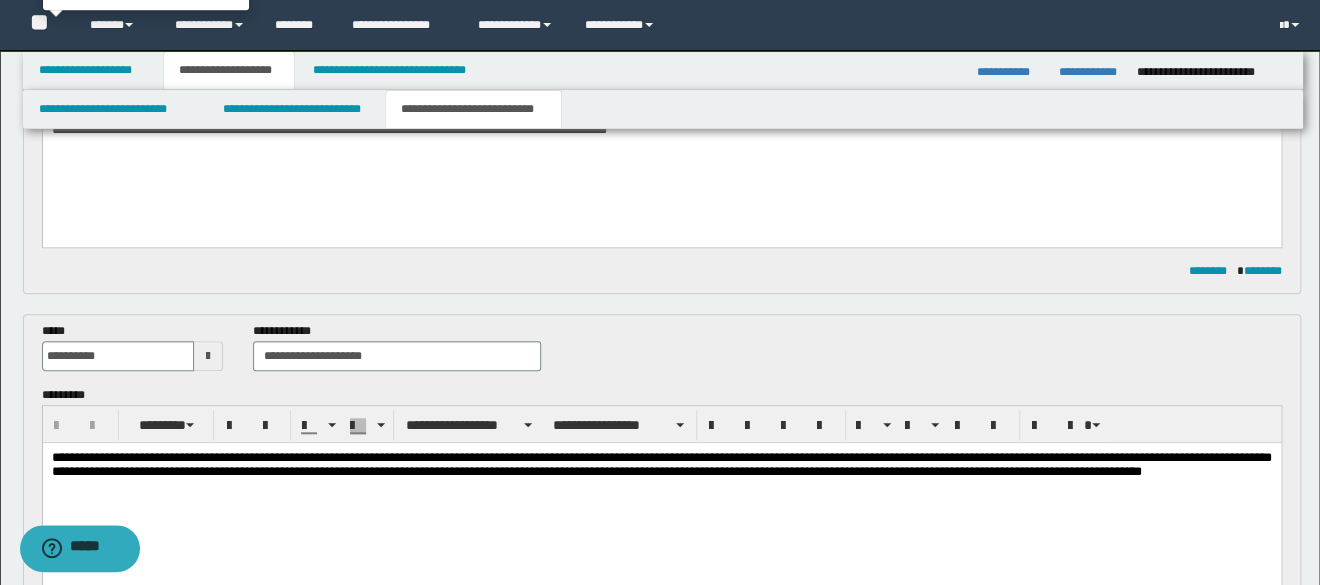 type on "**********" 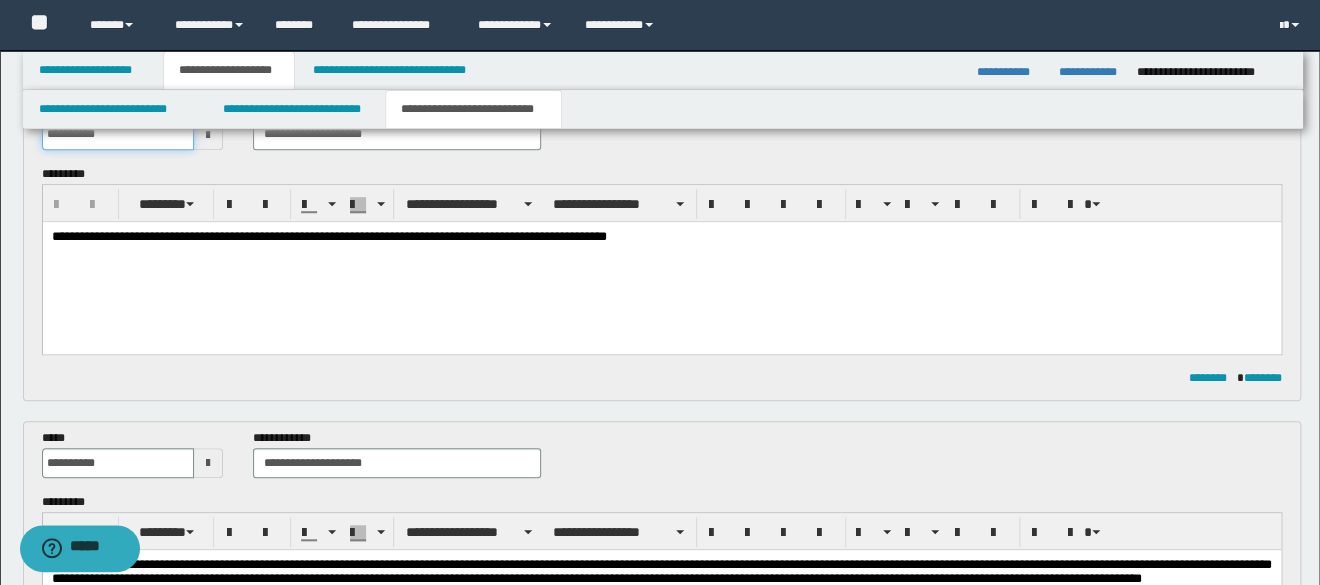 scroll, scrollTop: 450, scrollLeft: 0, axis: vertical 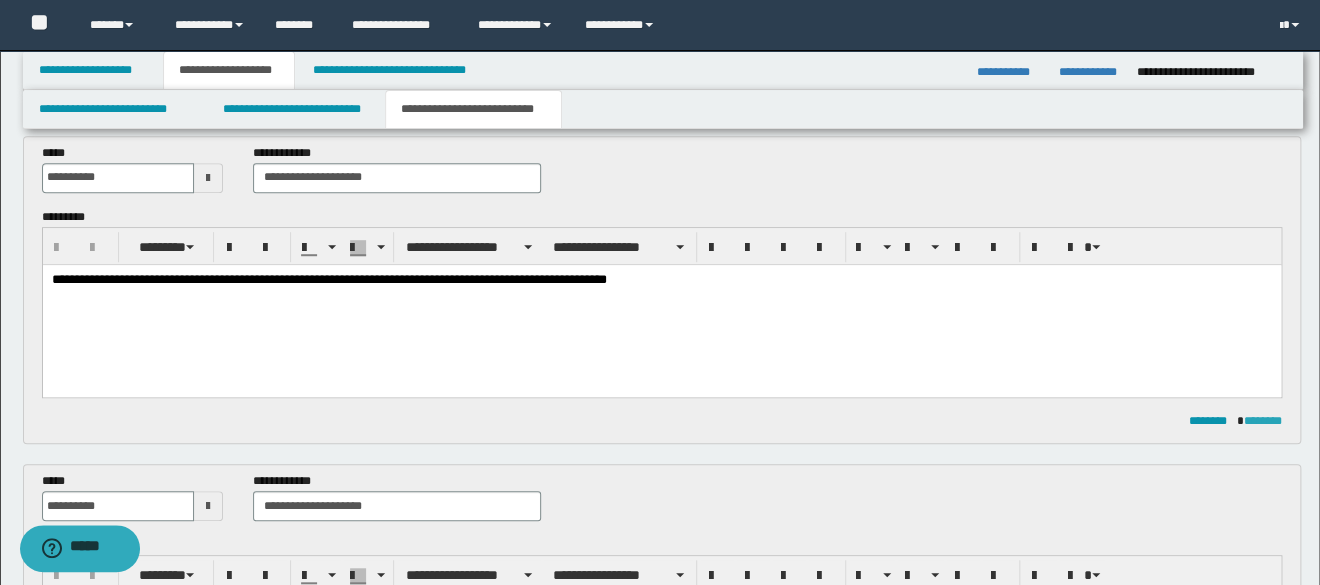 click on "********" at bounding box center [1263, 421] 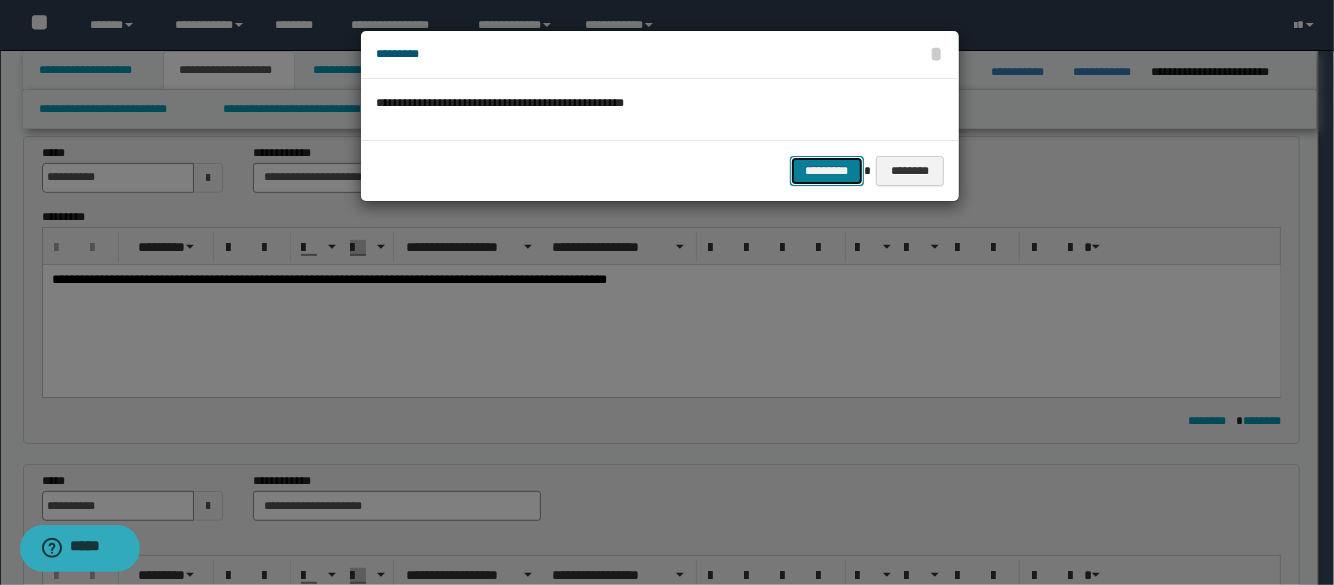 click on "*********" at bounding box center [827, 171] 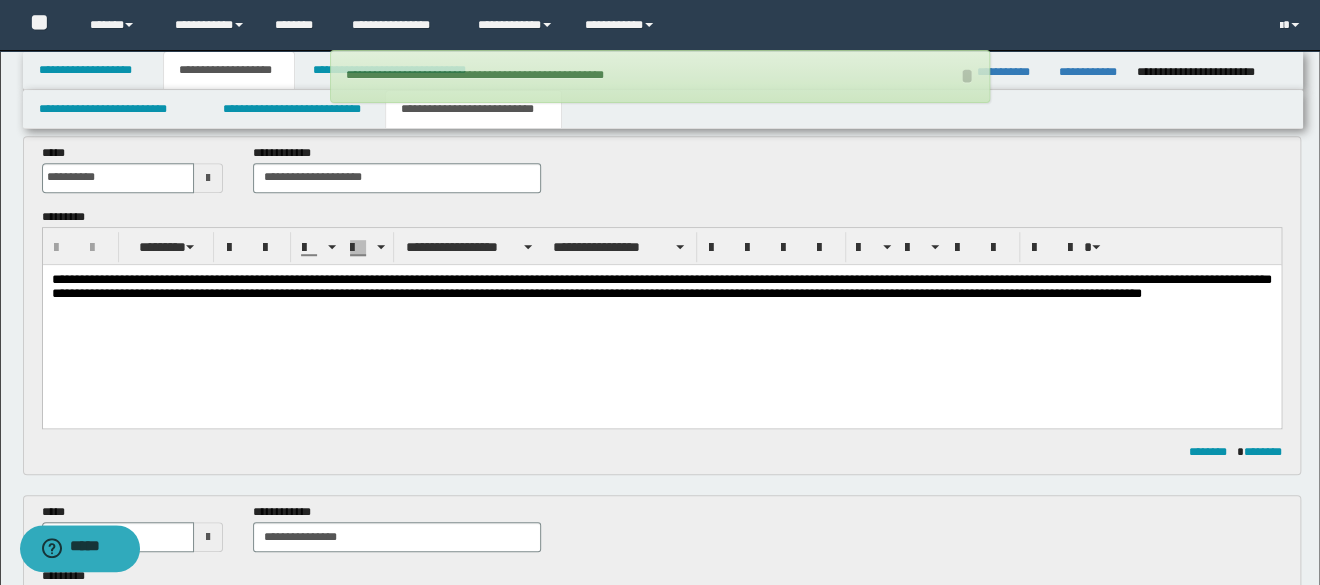 scroll, scrollTop: 0, scrollLeft: 0, axis: both 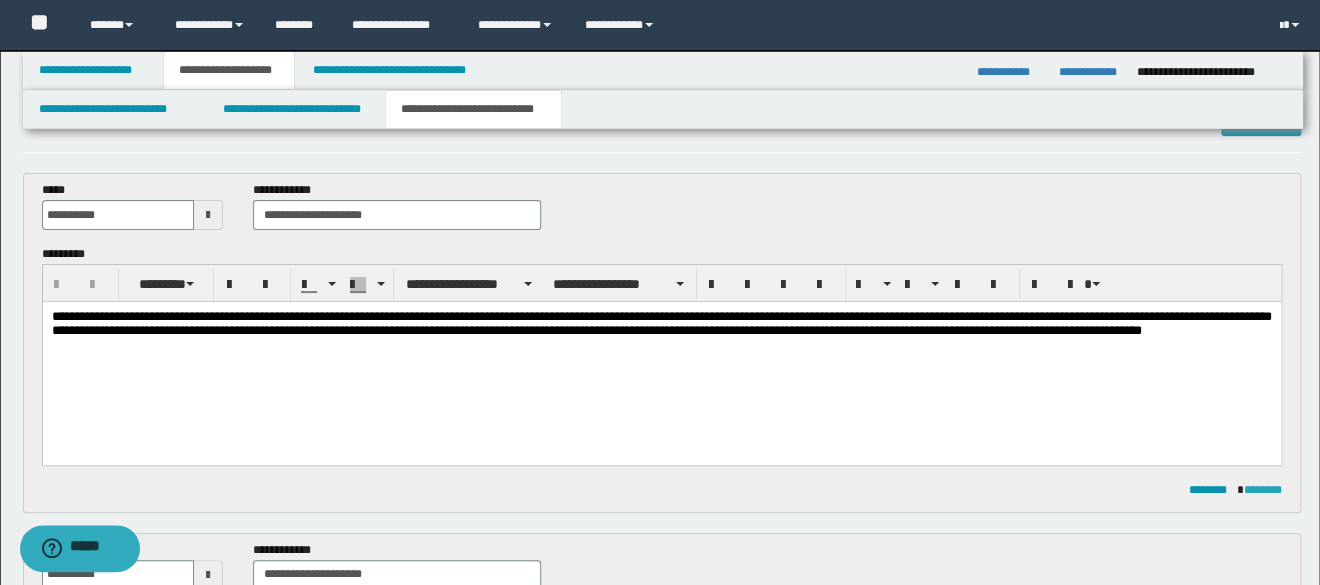 click on "********" at bounding box center [1263, 490] 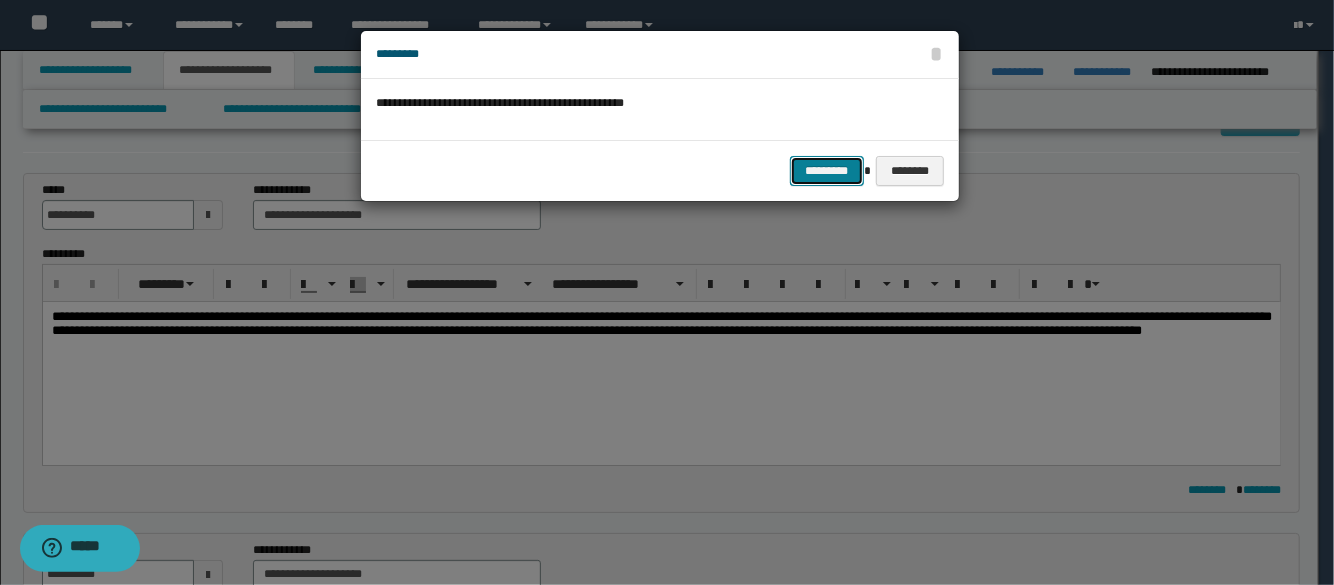 click on "*********" at bounding box center [827, 171] 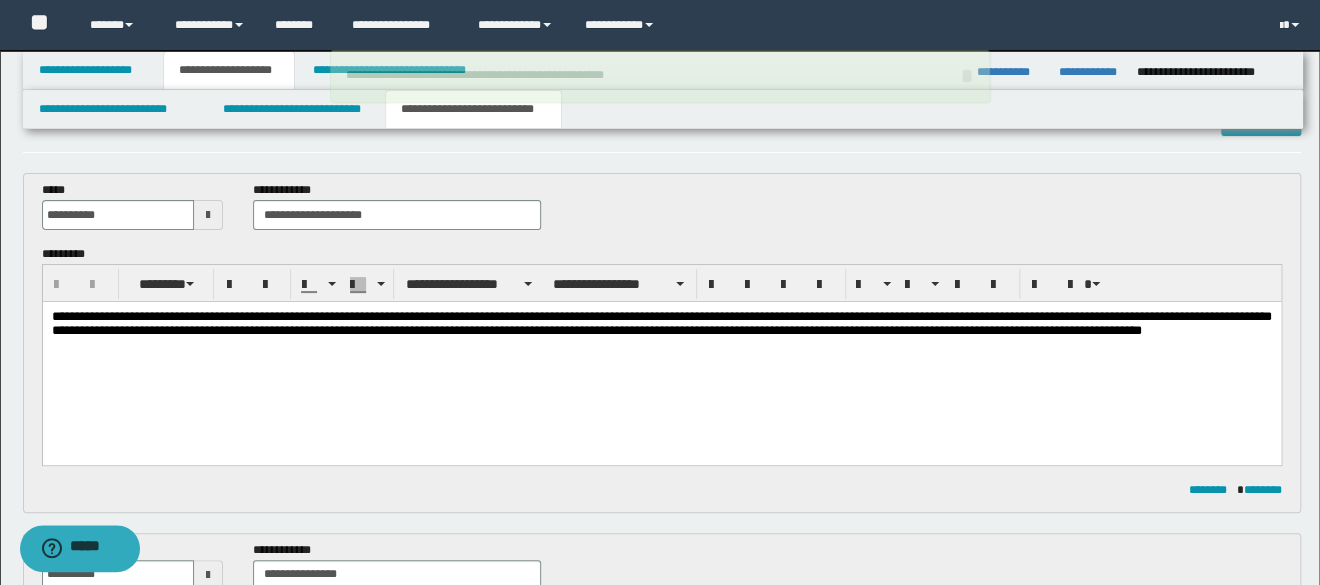 scroll, scrollTop: 0, scrollLeft: 0, axis: both 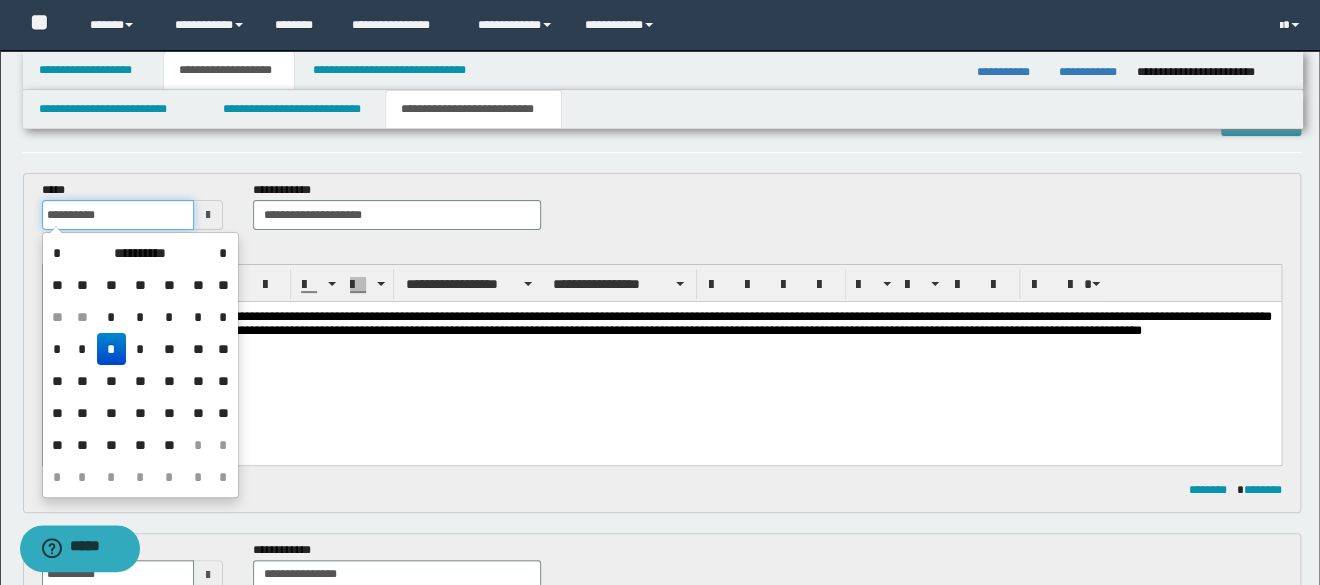 drag, startPoint x: 140, startPoint y: 229, endPoint x: 154, endPoint y: 218, distance: 17.804493 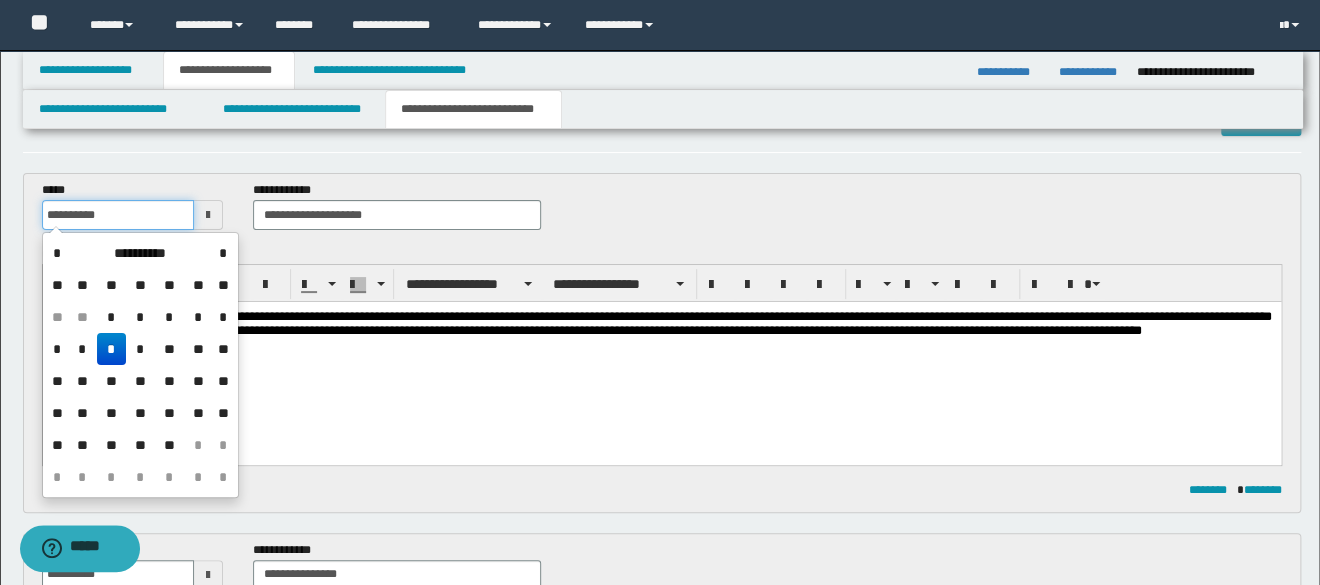 click on "**********" at bounding box center [118, 215] 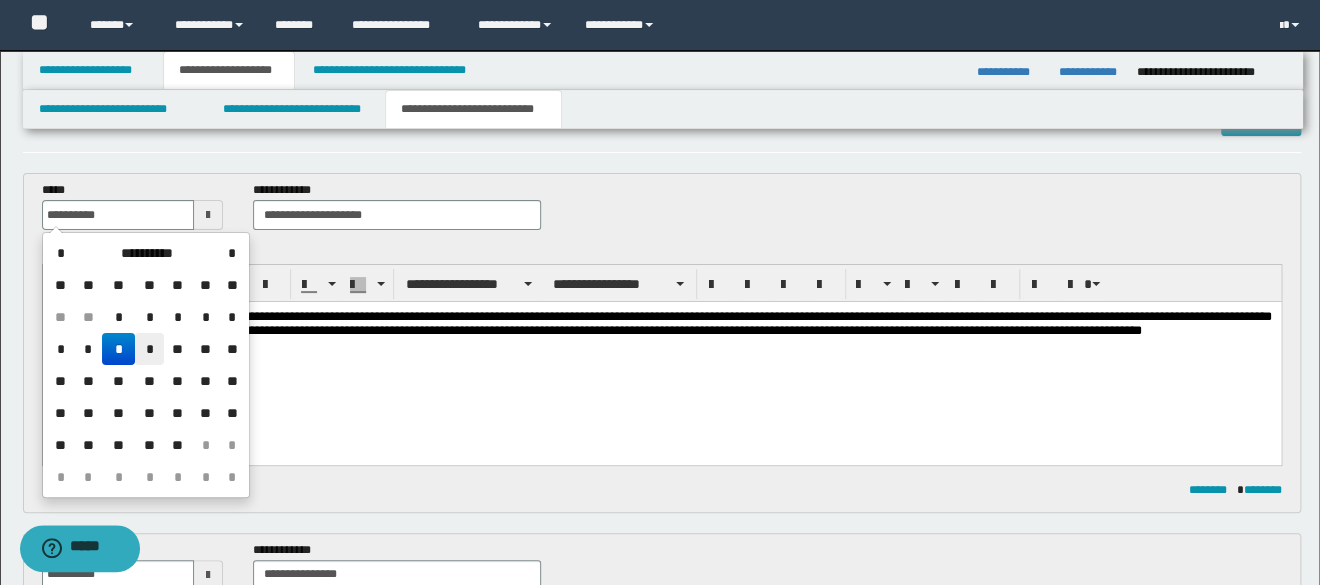 click on "*" at bounding box center (149, 349) 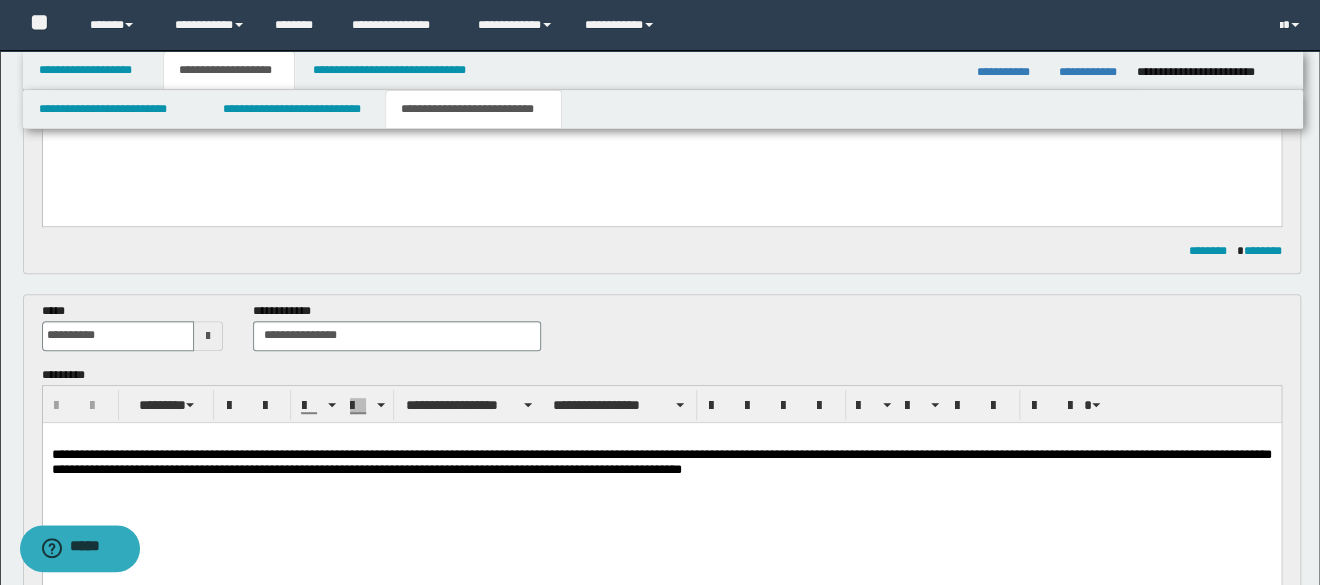 scroll, scrollTop: 372, scrollLeft: 0, axis: vertical 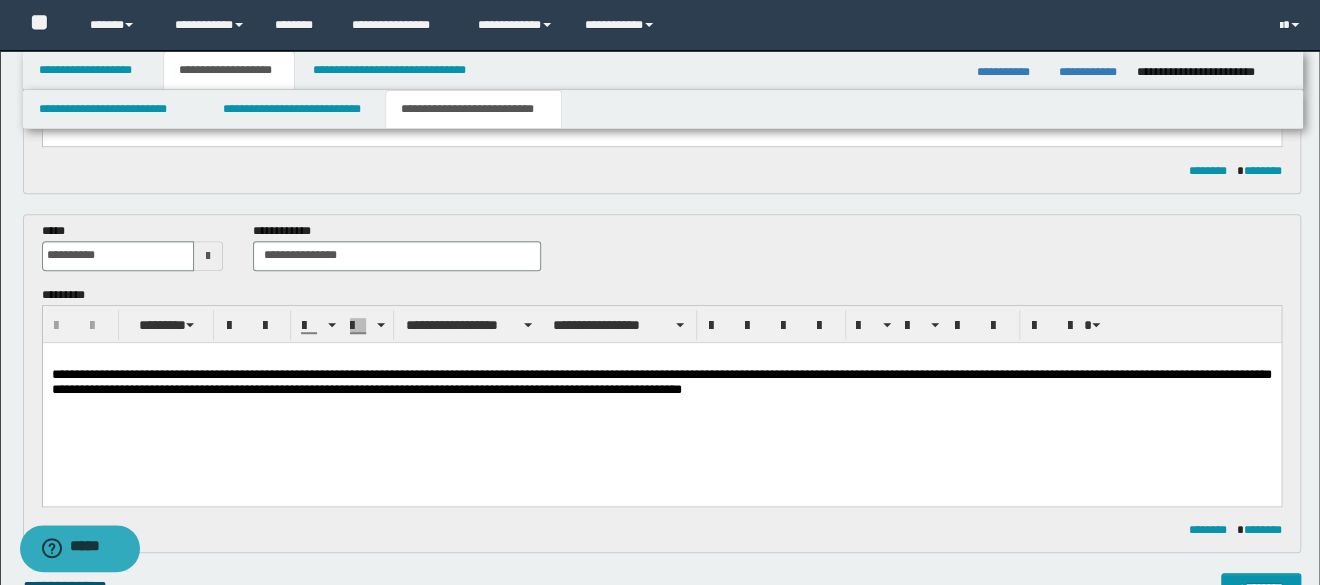 click on "**********" at bounding box center [661, 381] 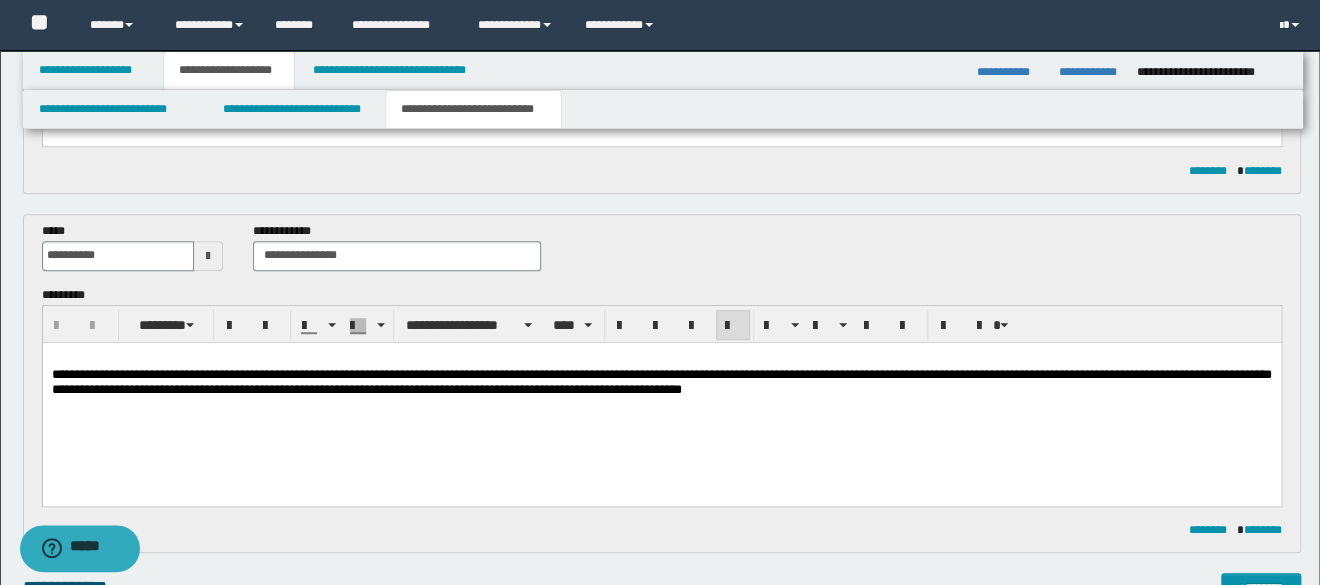 type 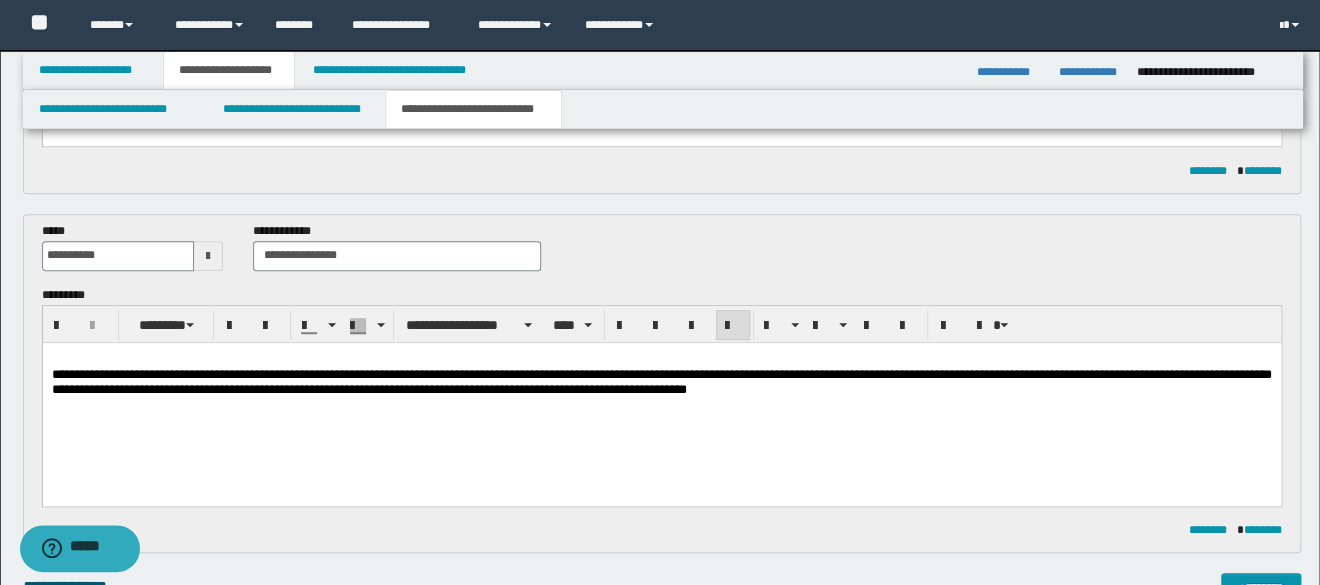 scroll, scrollTop: 0, scrollLeft: 0, axis: both 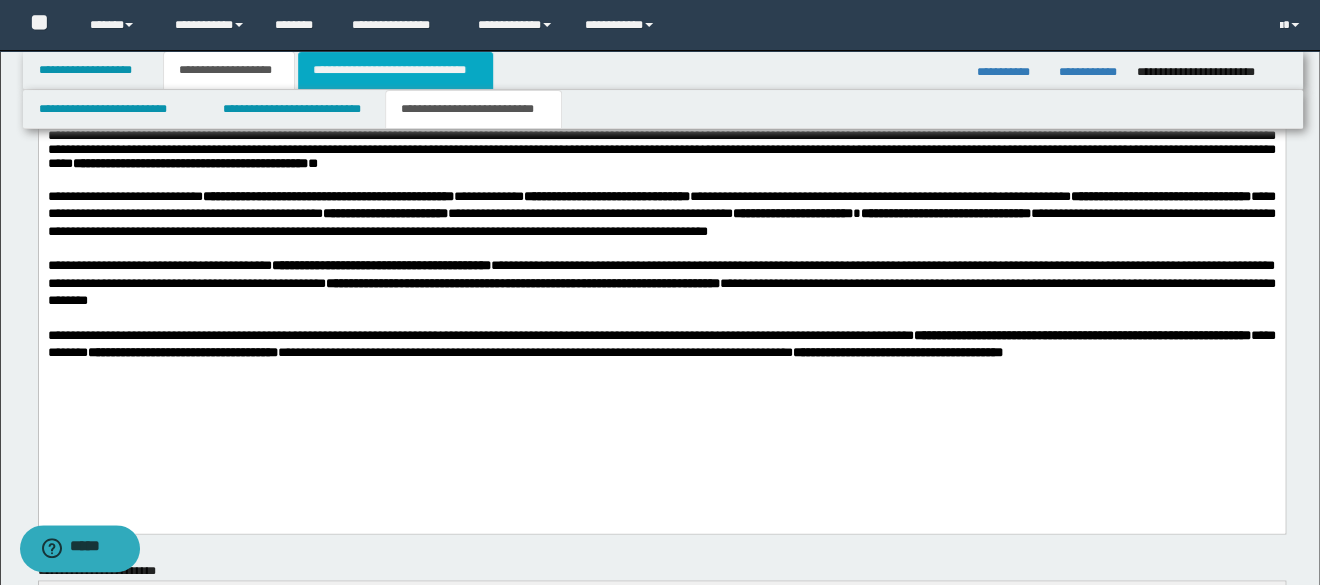 click on "**********" at bounding box center [395, 70] 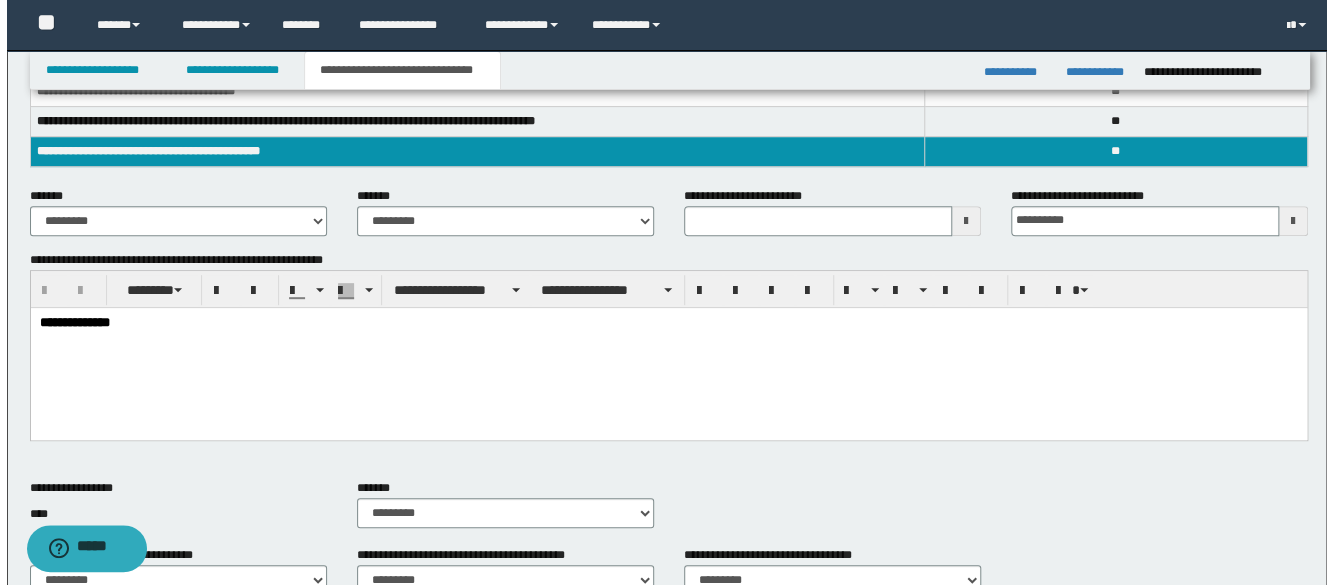 scroll, scrollTop: 800, scrollLeft: 0, axis: vertical 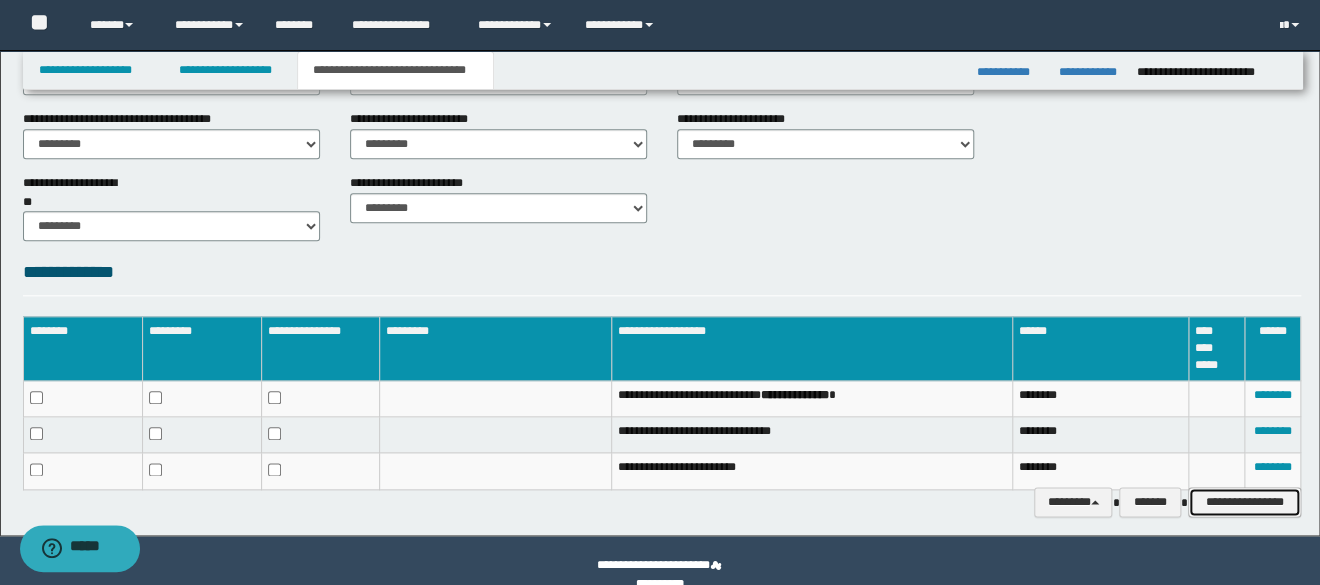 click on "**********" at bounding box center (1244, 502) 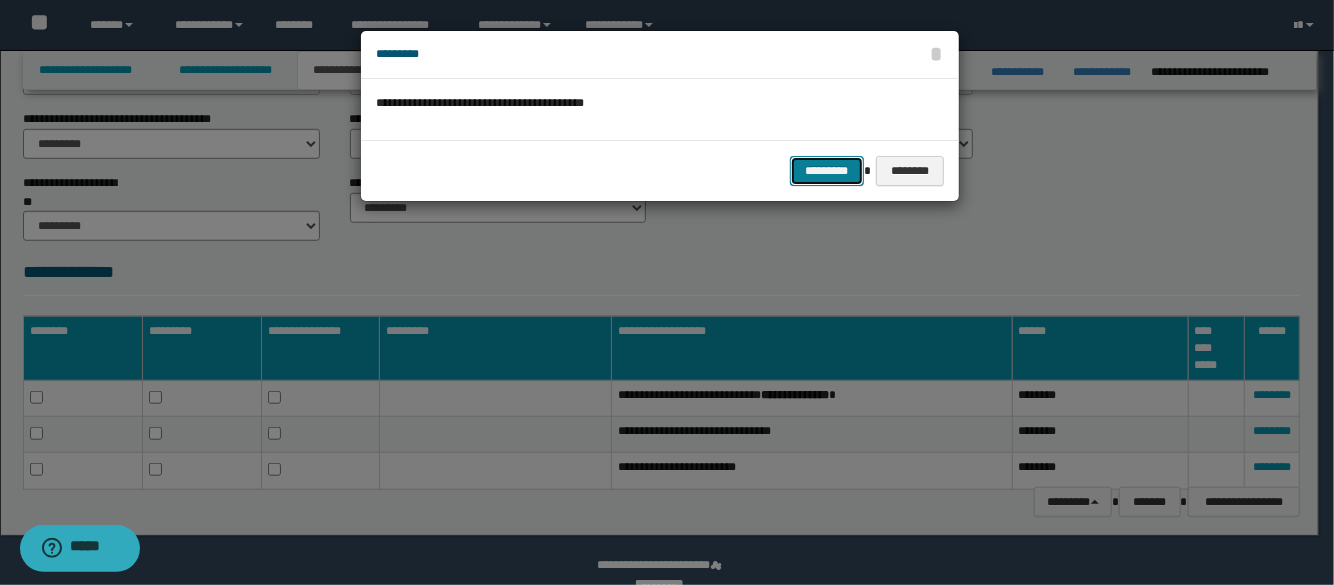 click on "*********" at bounding box center (827, 171) 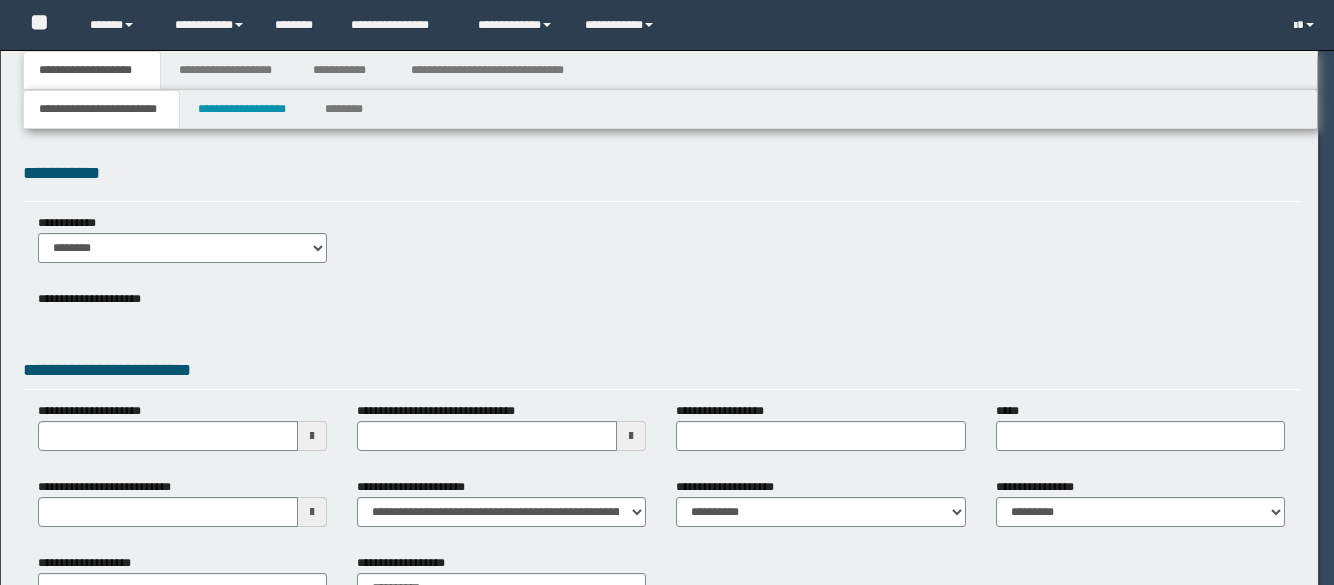 scroll, scrollTop: 0, scrollLeft: 0, axis: both 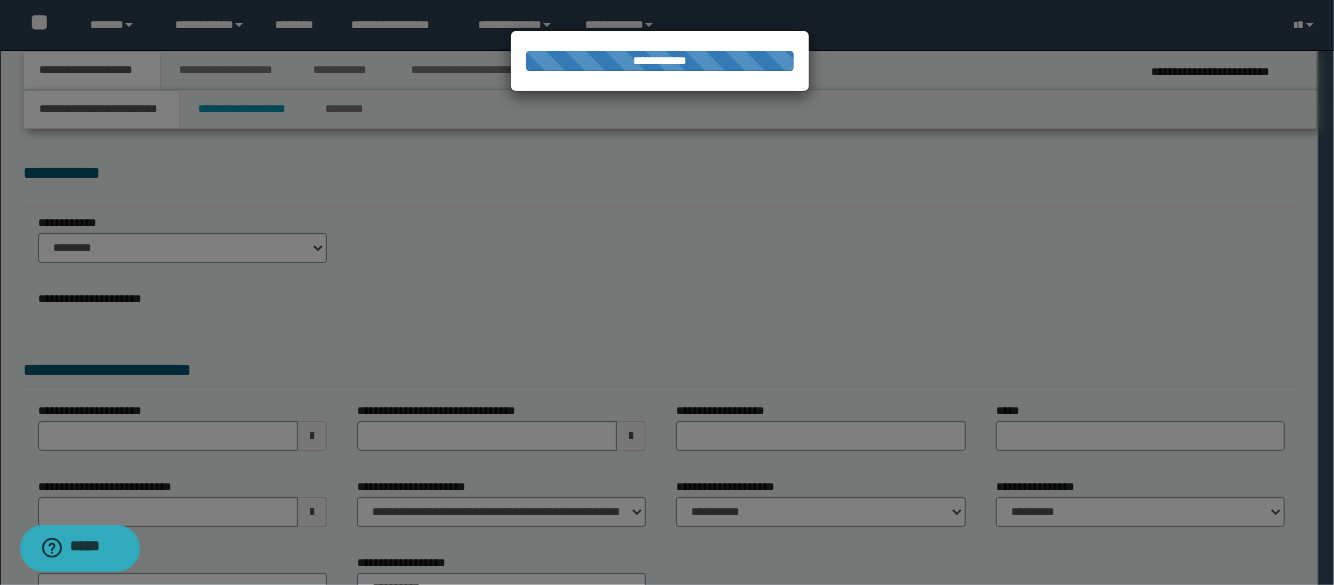 select on "**" 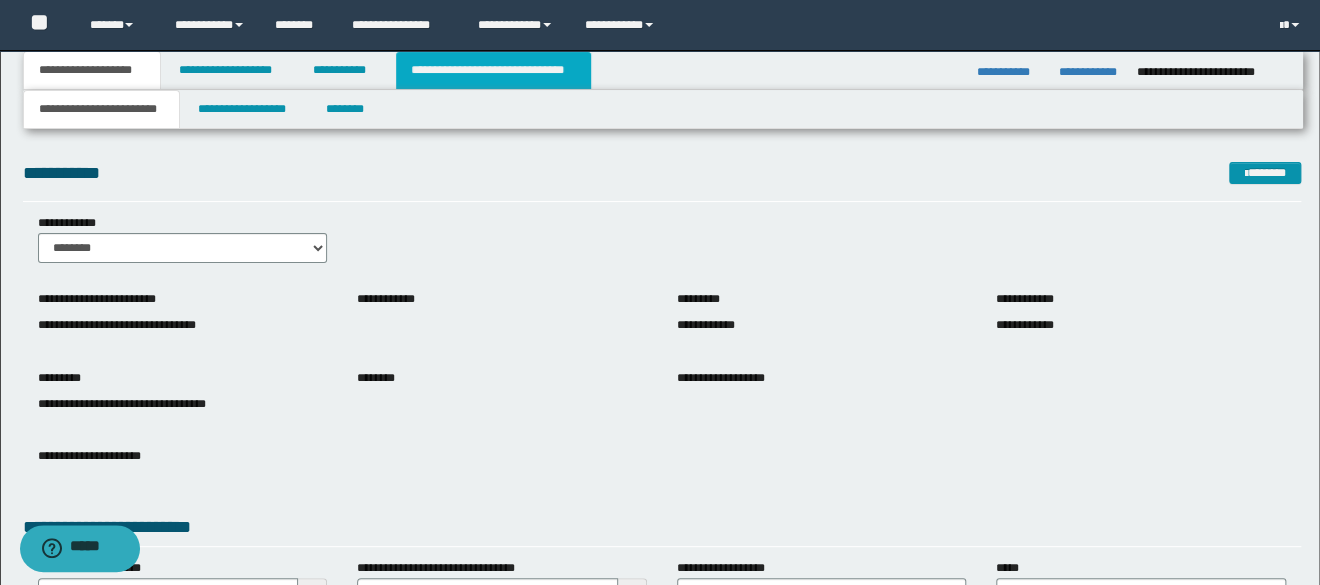 click on "**********" at bounding box center (493, 70) 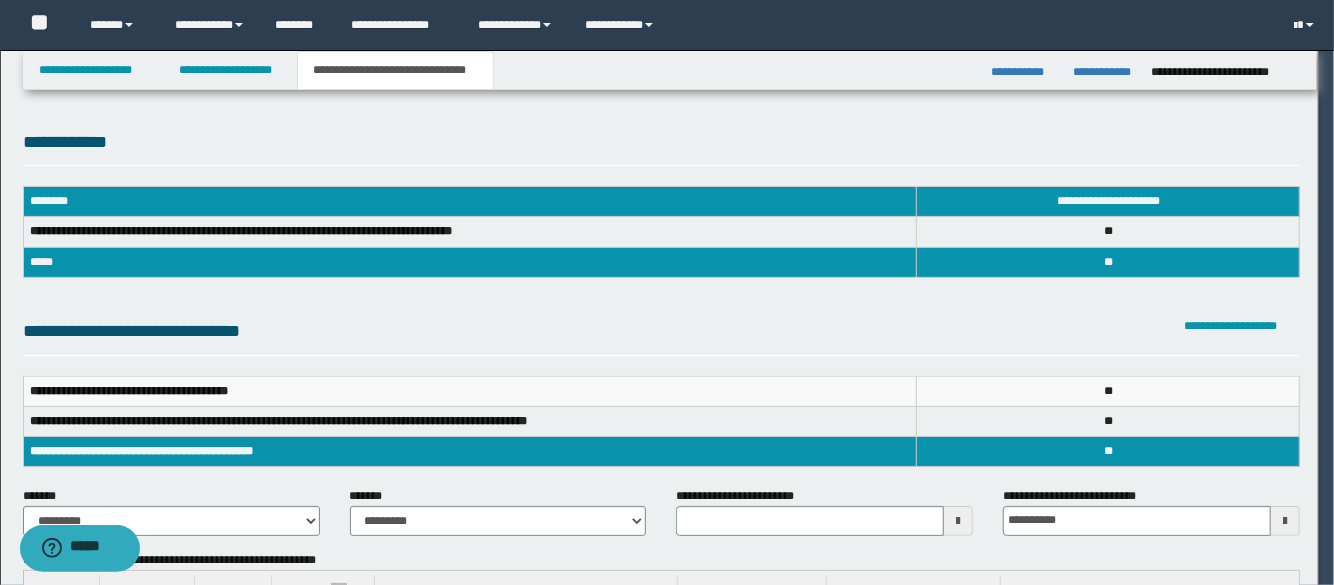 scroll, scrollTop: 0, scrollLeft: 0, axis: both 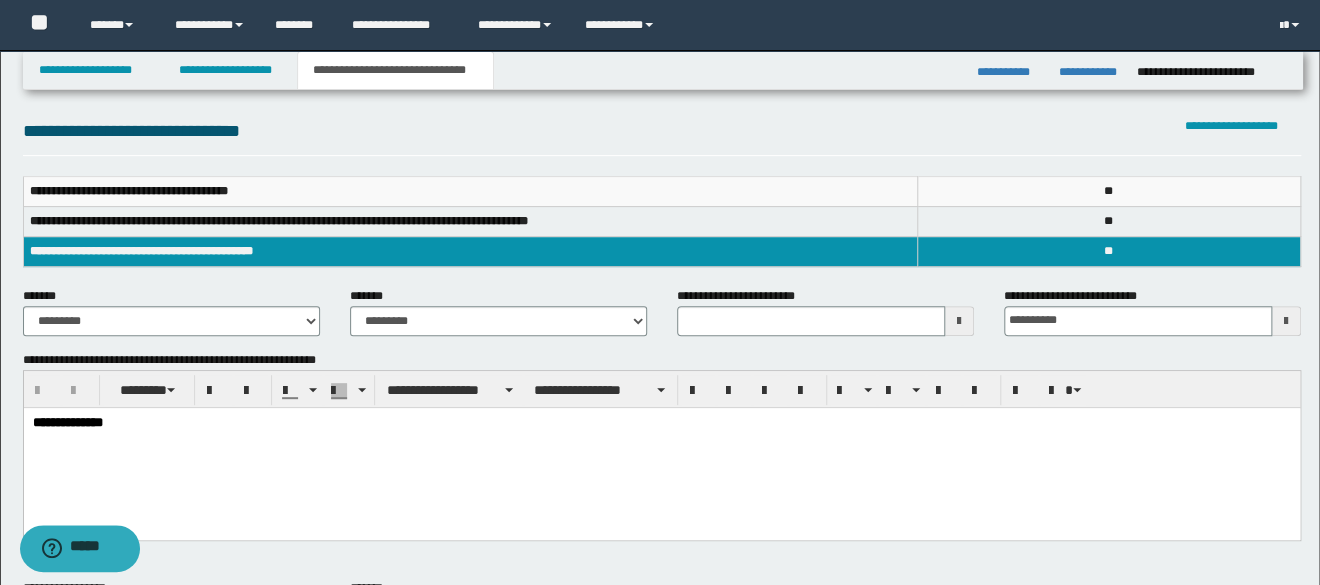 type 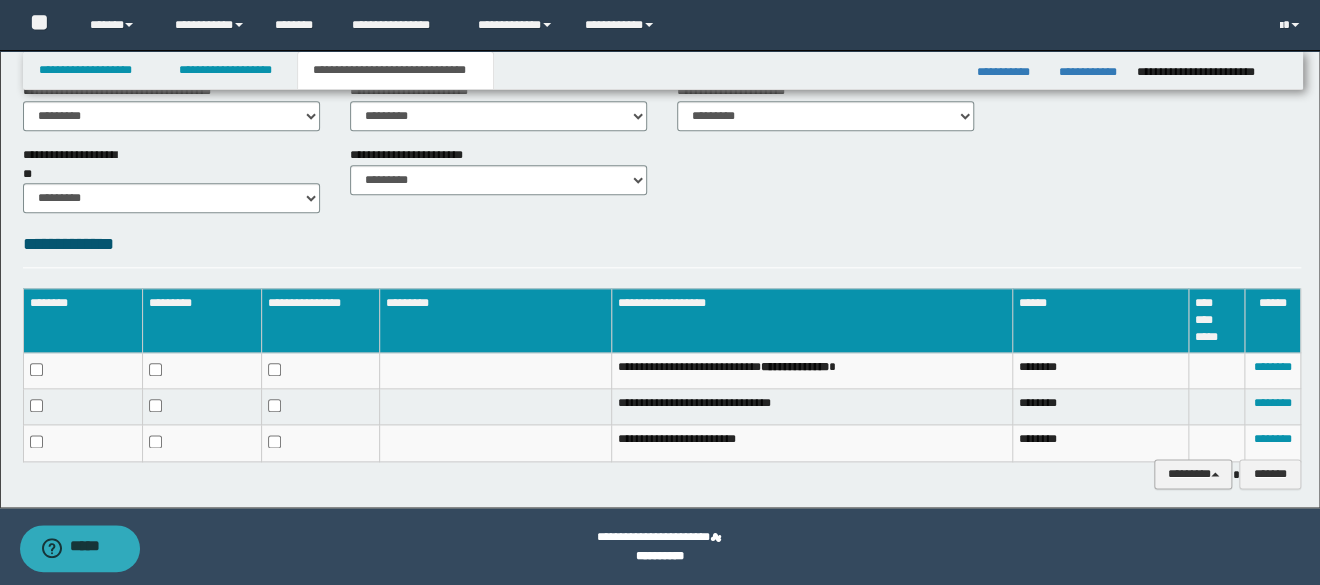 click on "********" at bounding box center (1193, 474) 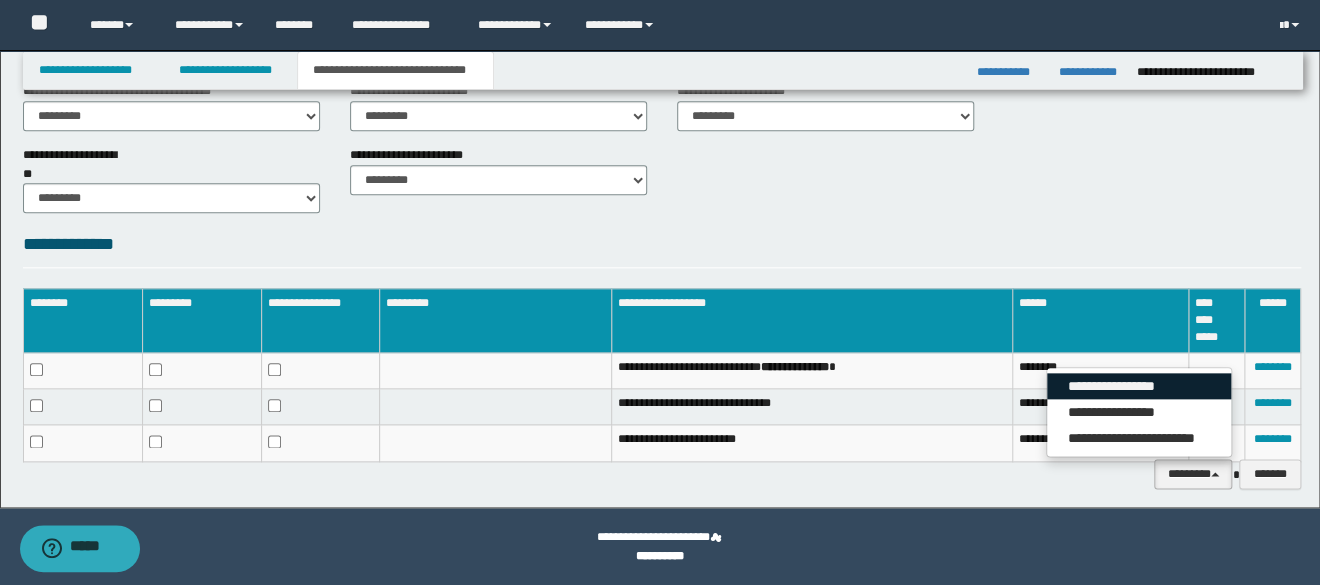 click on "**********" at bounding box center [1139, 386] 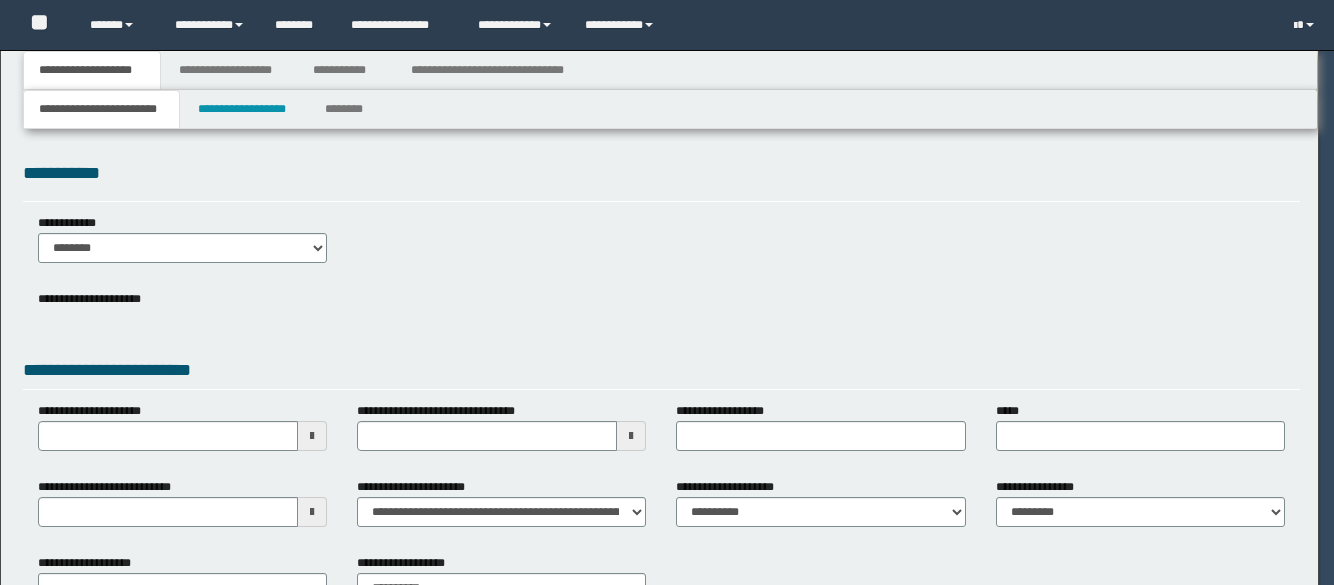 scroll, scrollTop: 0, scrollLeft: 0, axis: both 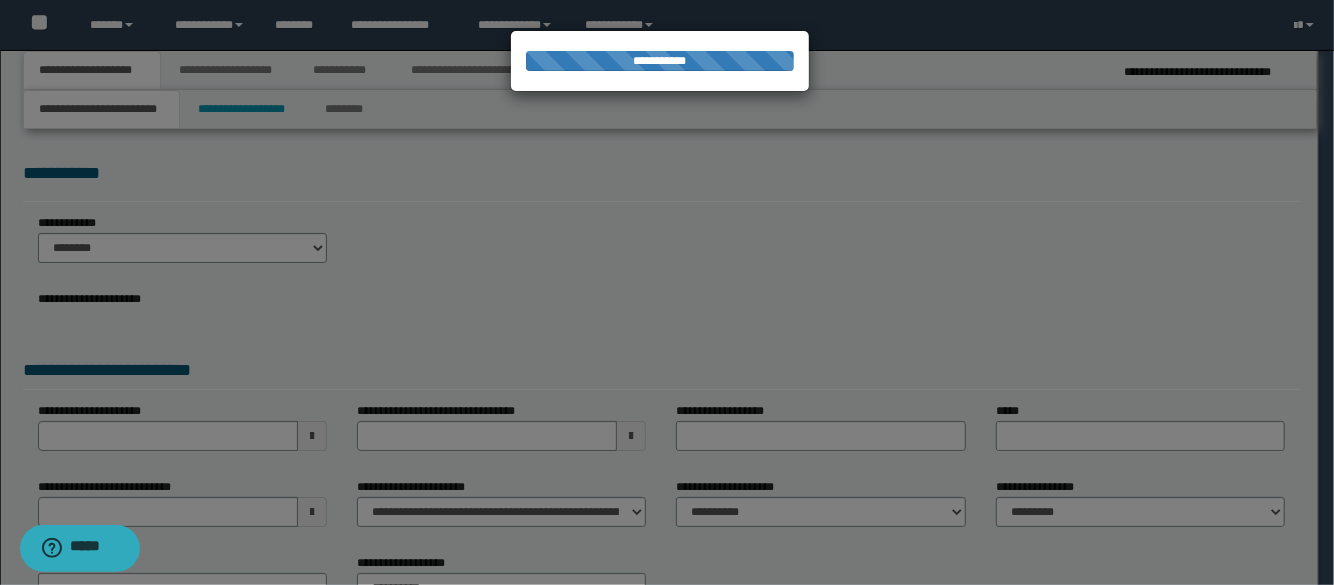 select on "**" 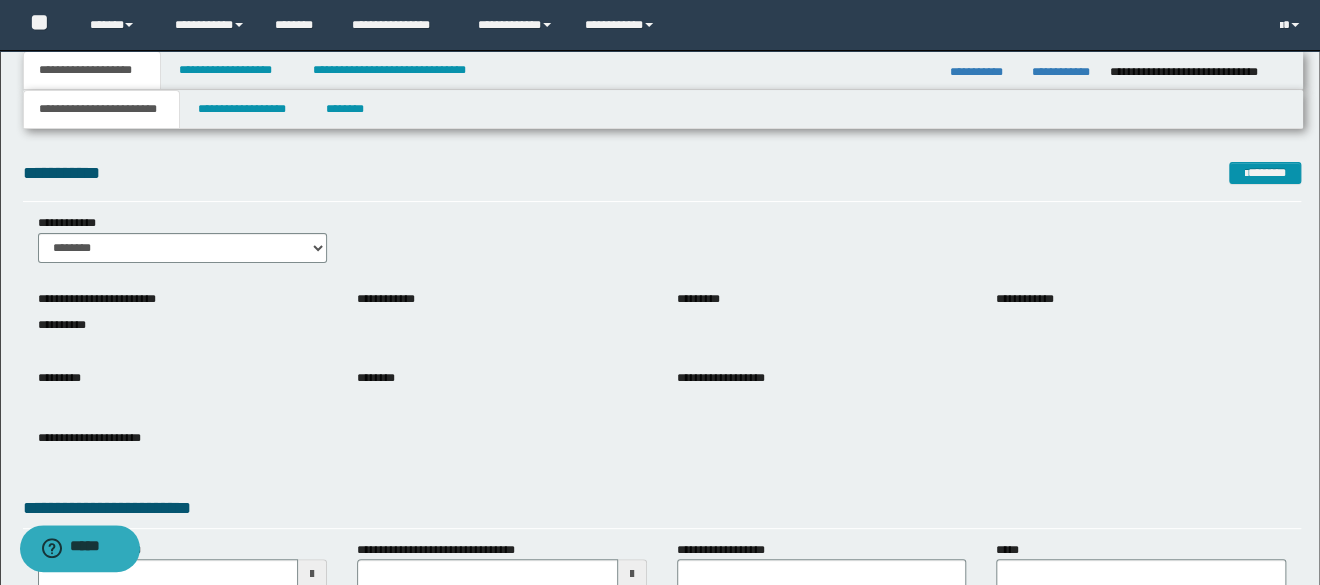 scroll, scrollTop: 279, scrollLeft: 0, axis: vertical 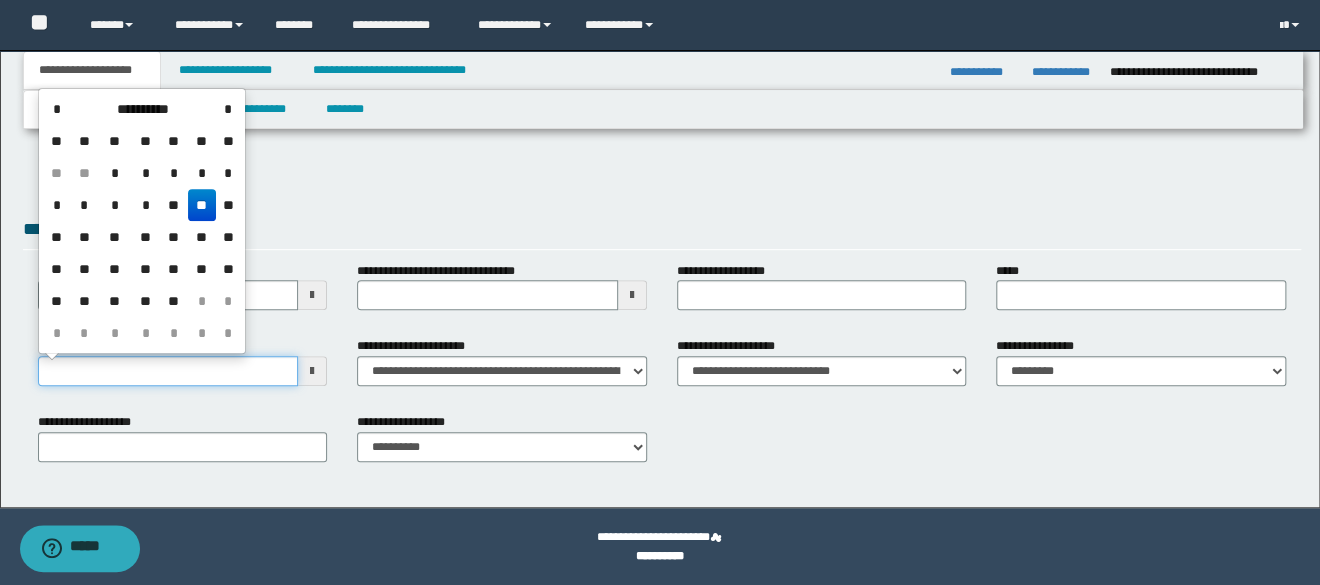 click on "**********" at bounding box center (168, 371) 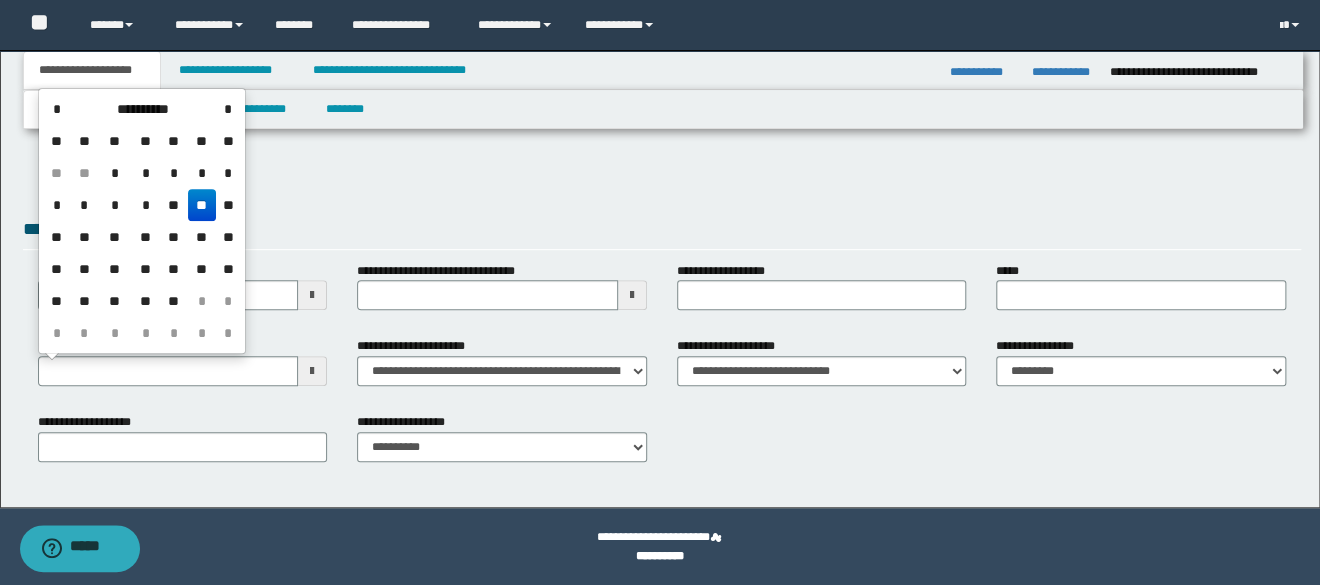 click on "**" at bounding box center (202, 205) 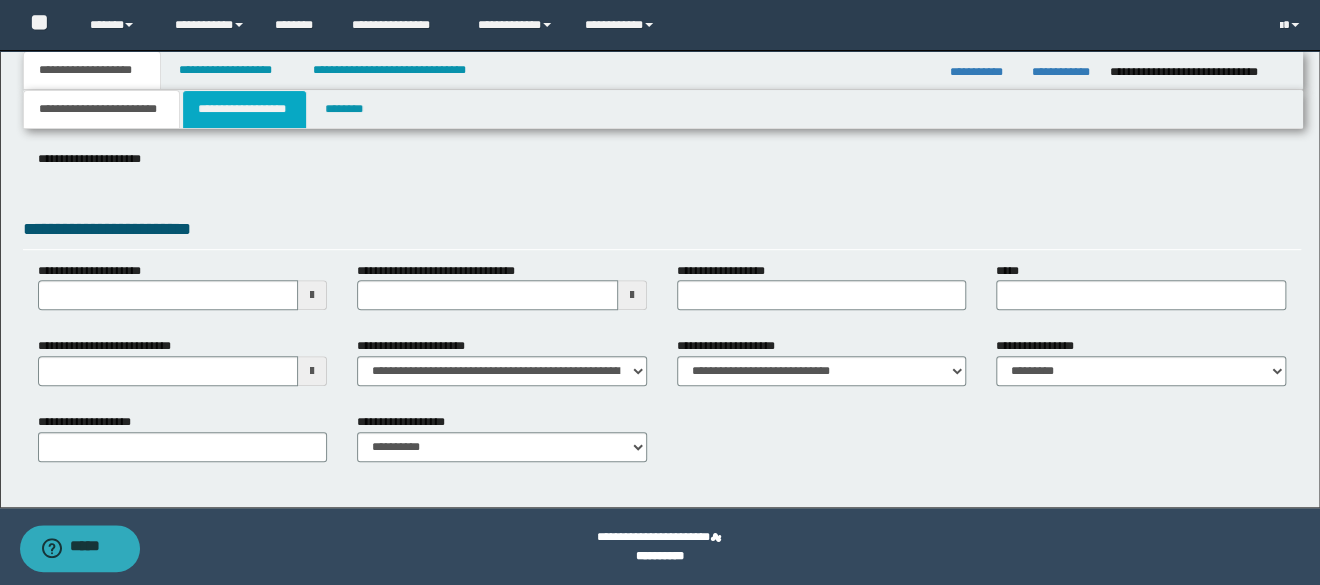 click on "**********" at bounding box center [245, 109] 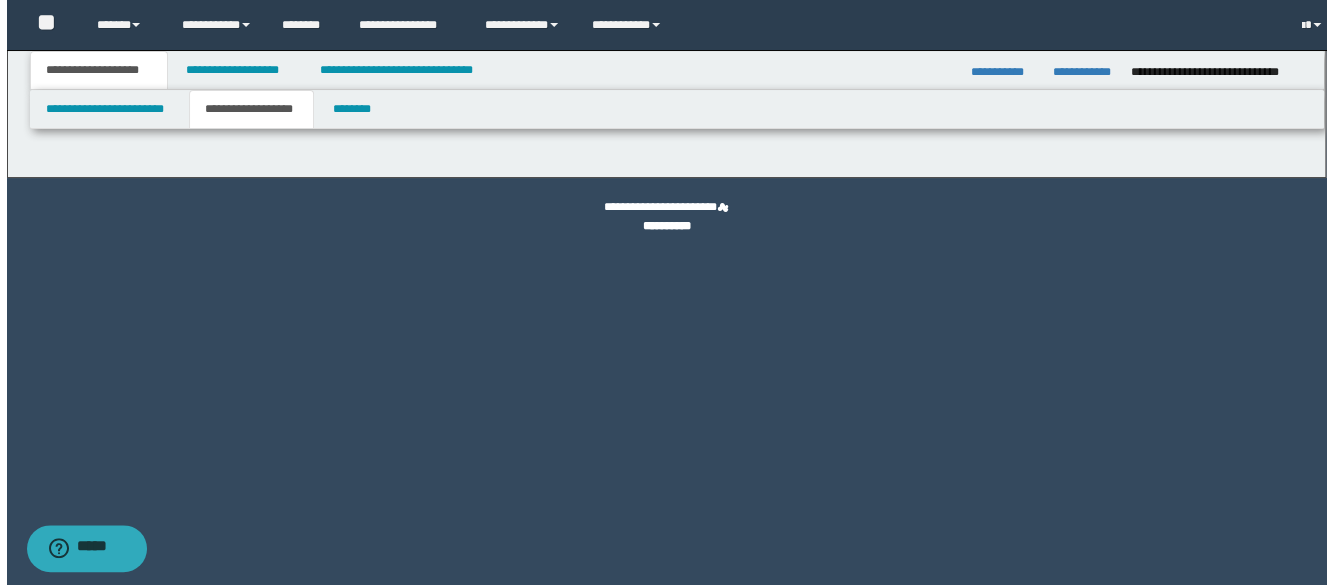 scroll, scrollTop: 0, scrollLeft: 0, axis: both 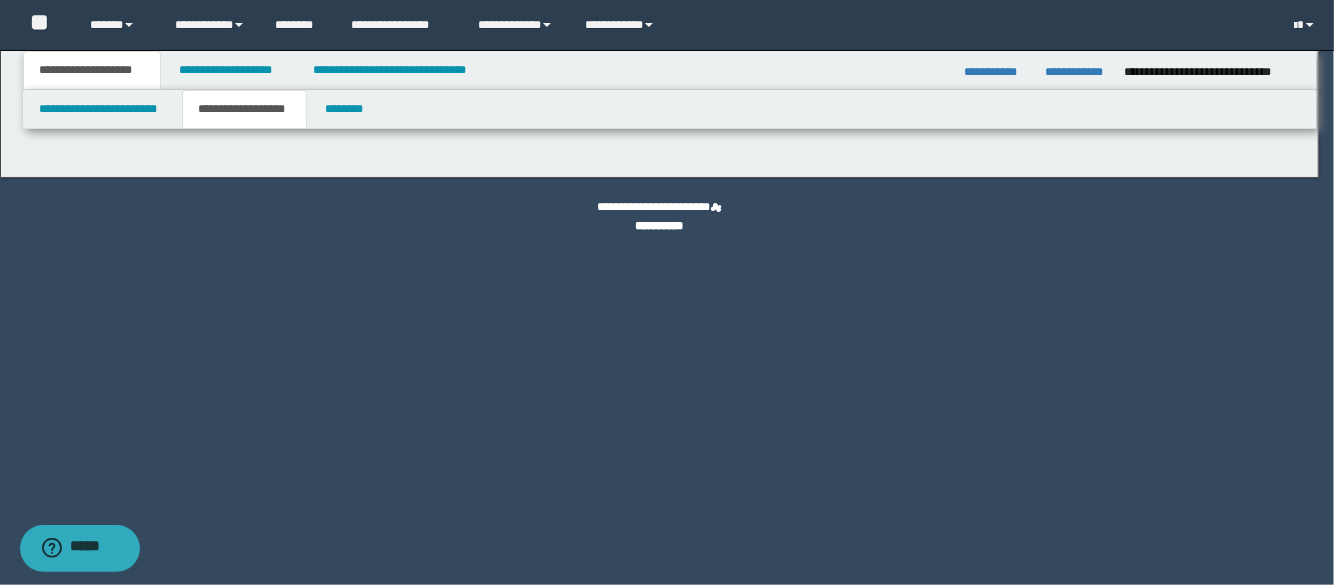 type on "********" 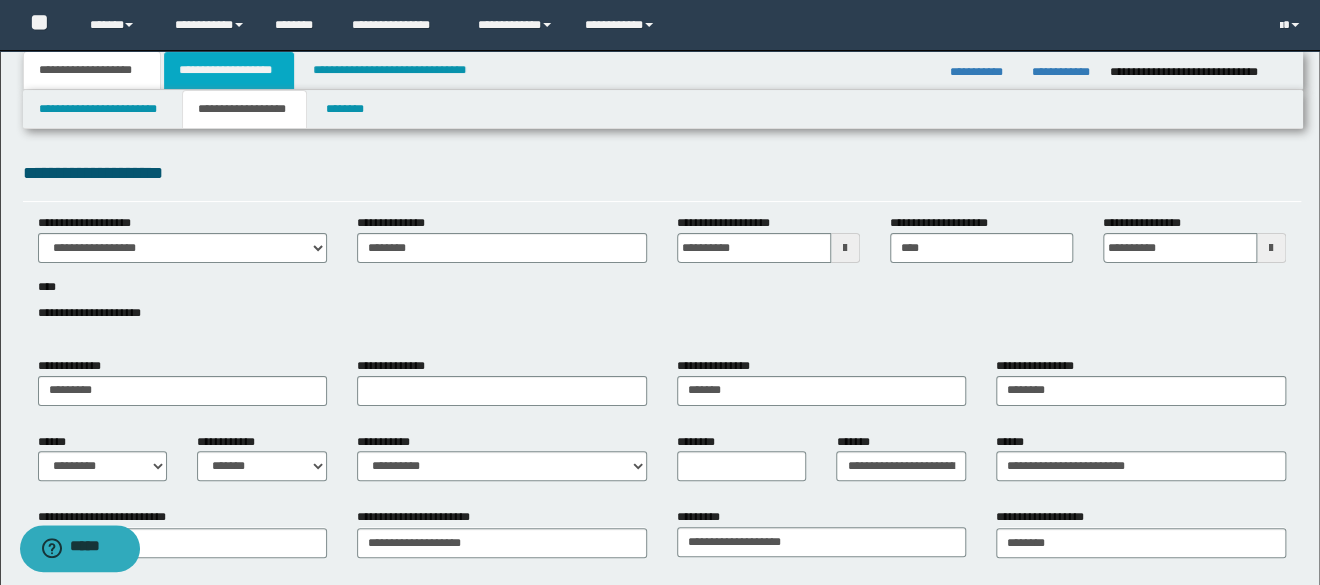 click on "**********" at bounding box center (229, 70) 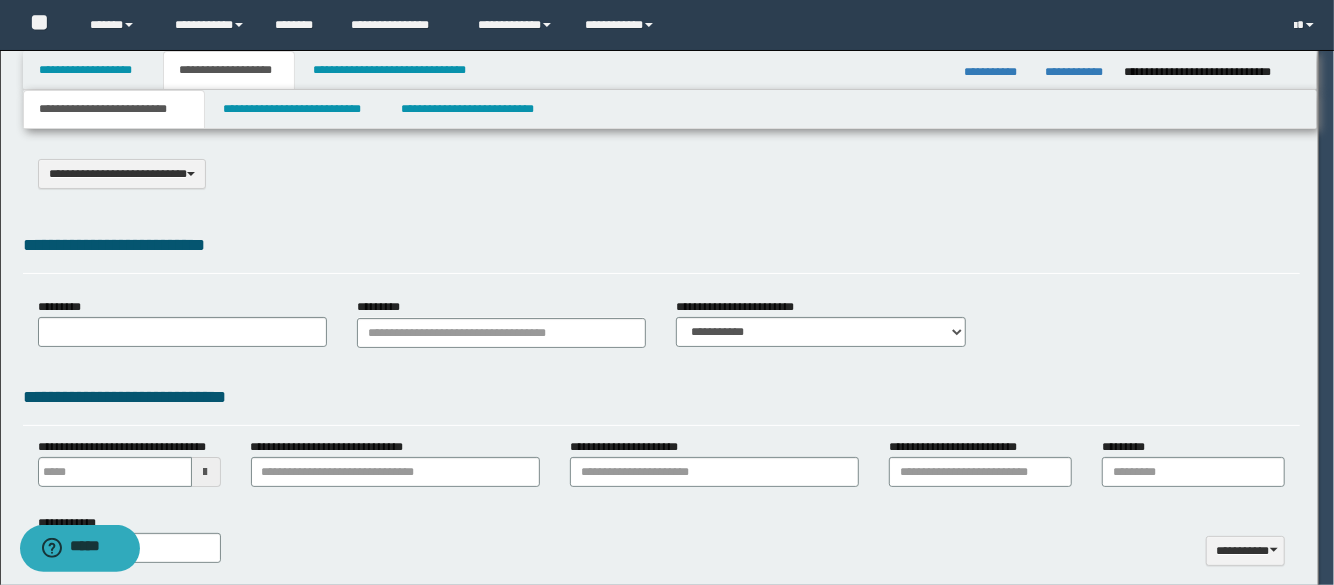 select on "*" 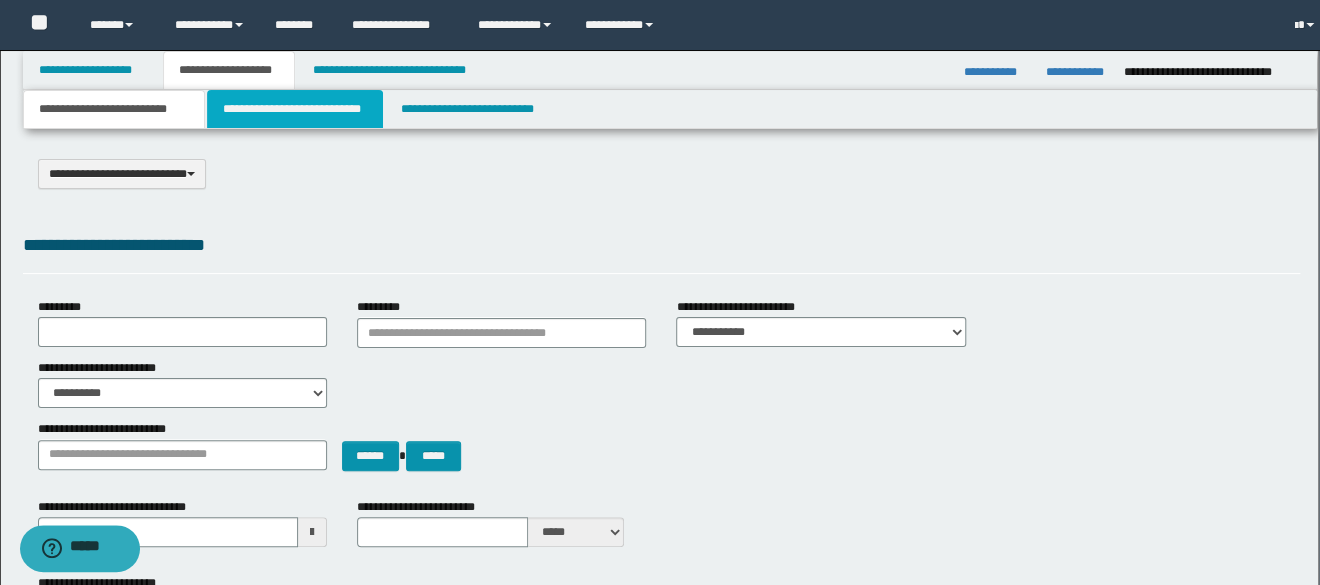 click on "**********" at bounding box center [295, 109] 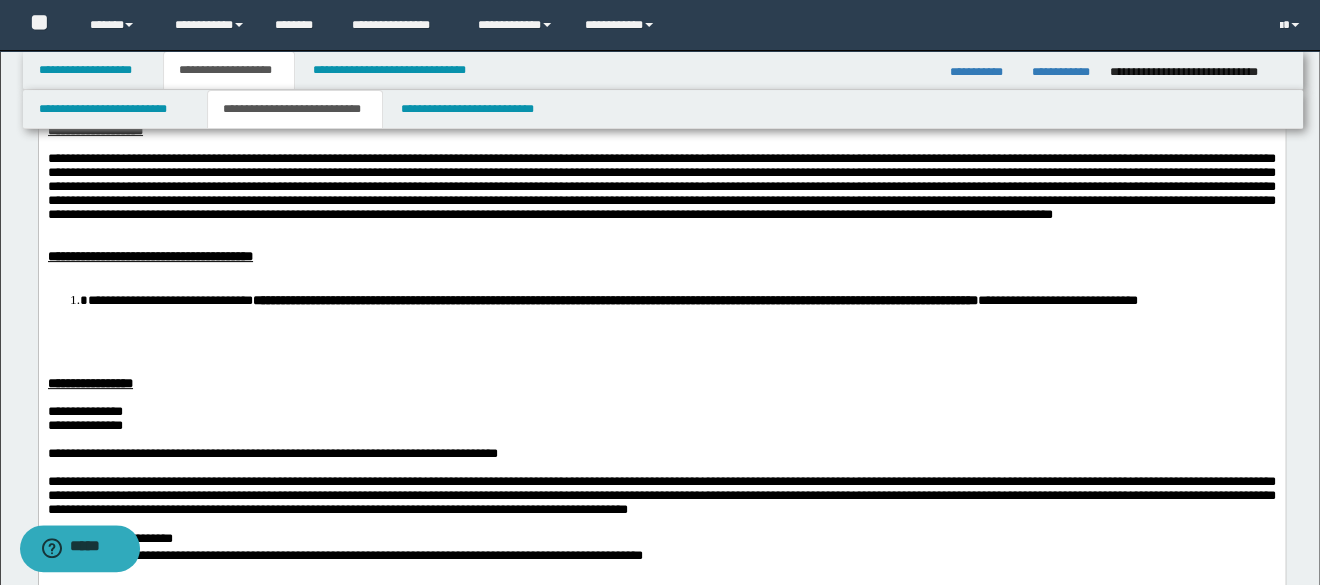 scroll, scrollTop: 200, scrollLeft: 0, axis: vertical 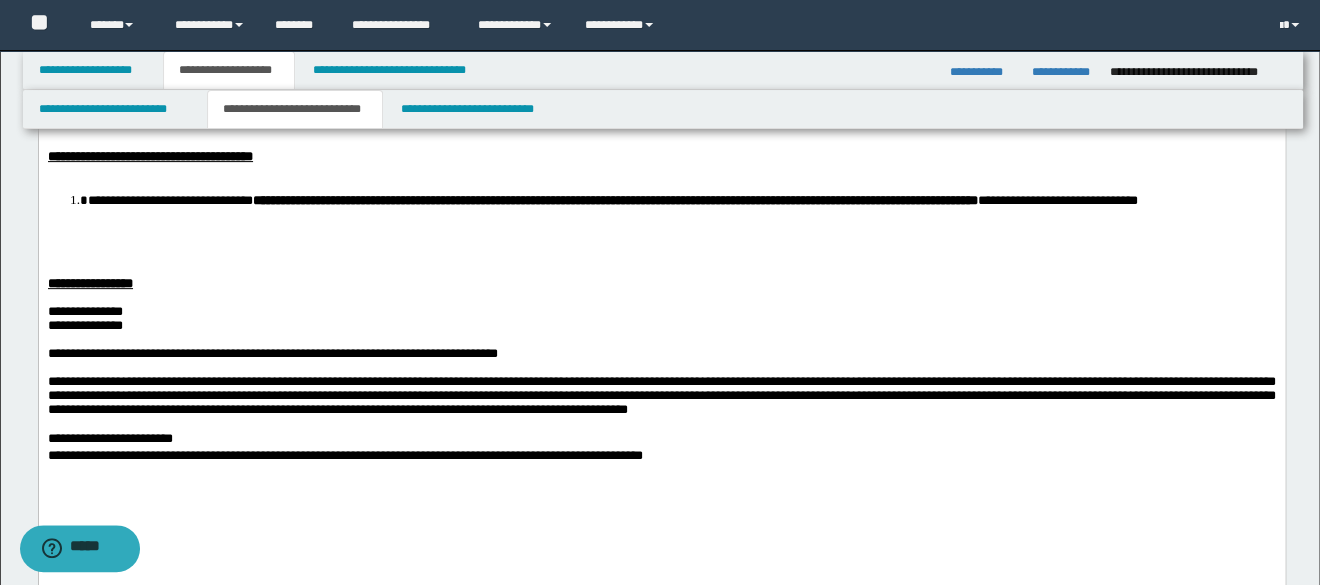 click on "**********" at bounding box center [681, 198] 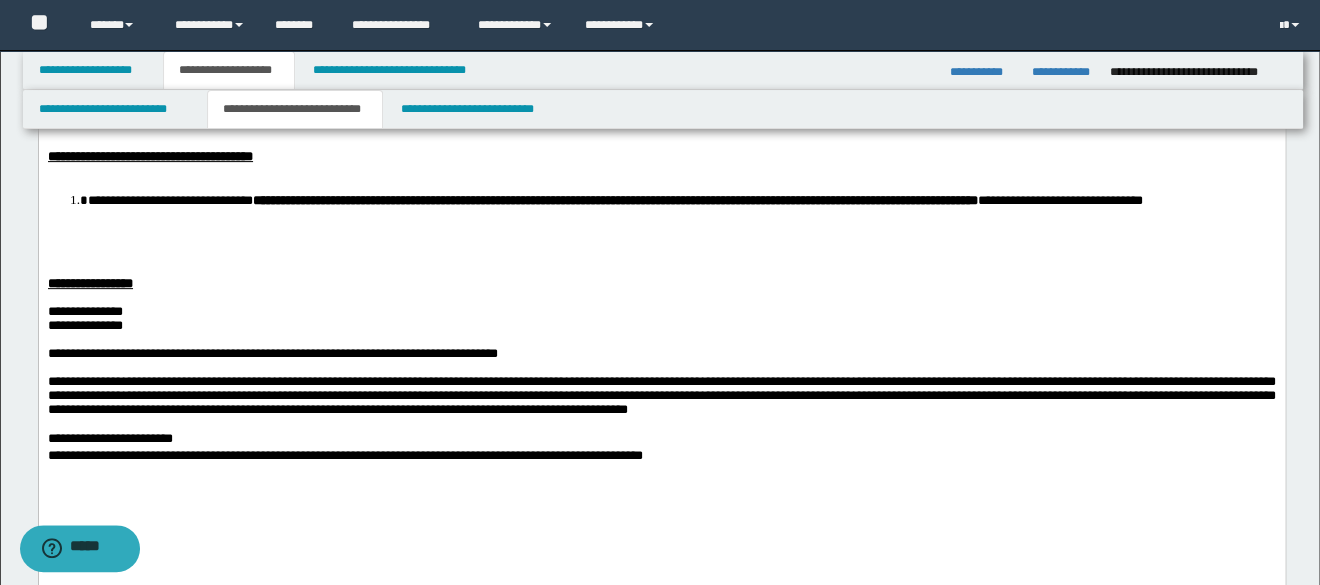 click on "**********" at bounding box center [661, 311] 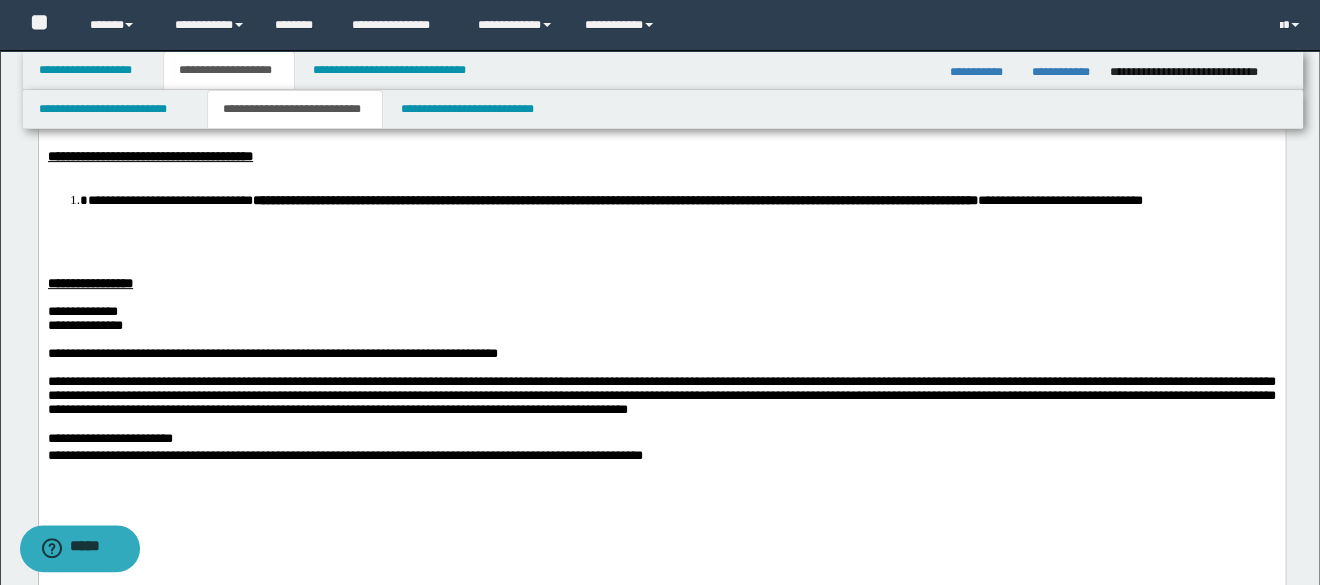 click on "**********" at bounding box center [661, 325] 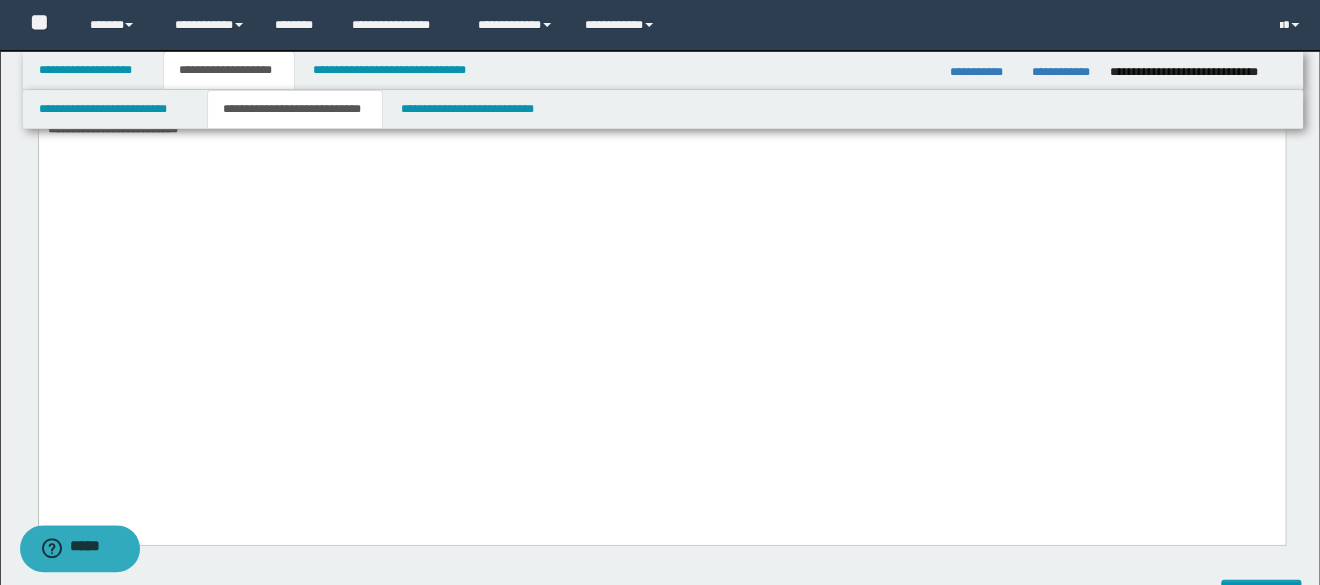 scroll, scrollTop: 1842, scrollLeft: 0, axis: vertical 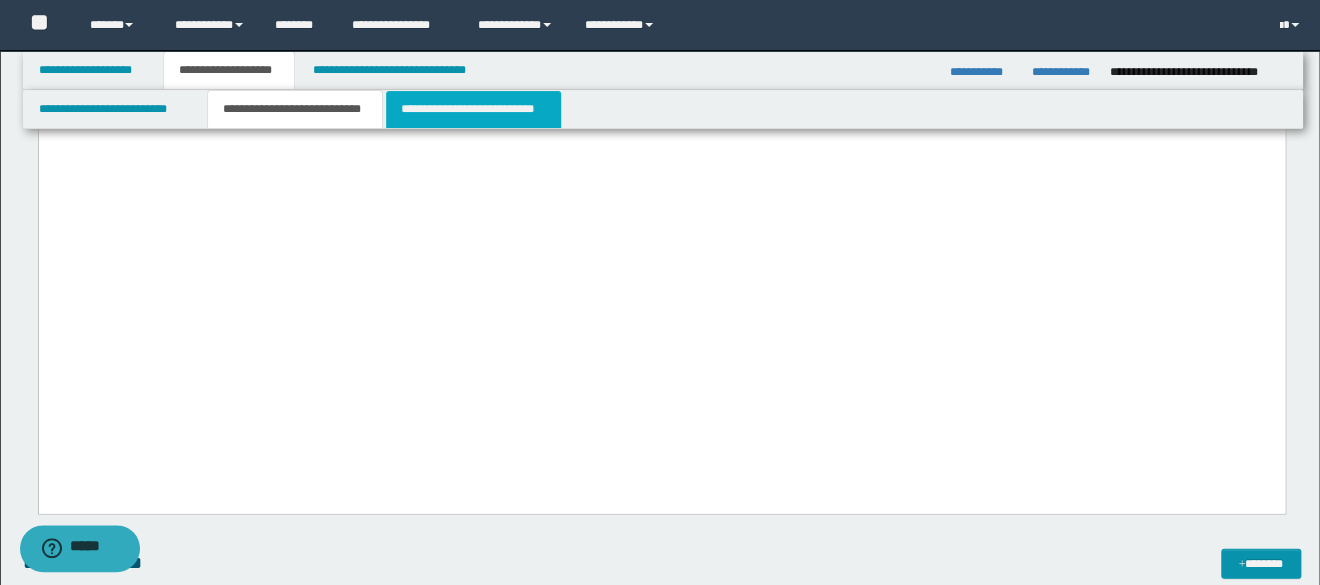 click on "**********" at bounding box center [474, 109] 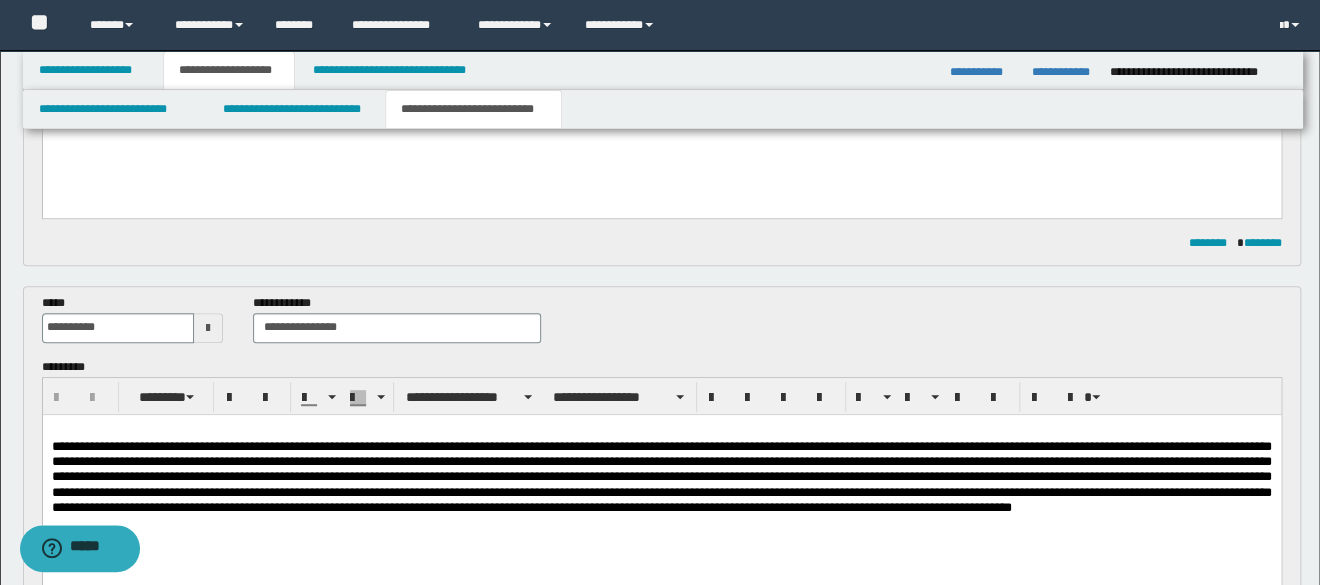 scroll, scrollTop: 0, scrollLeft: 0, axis: both 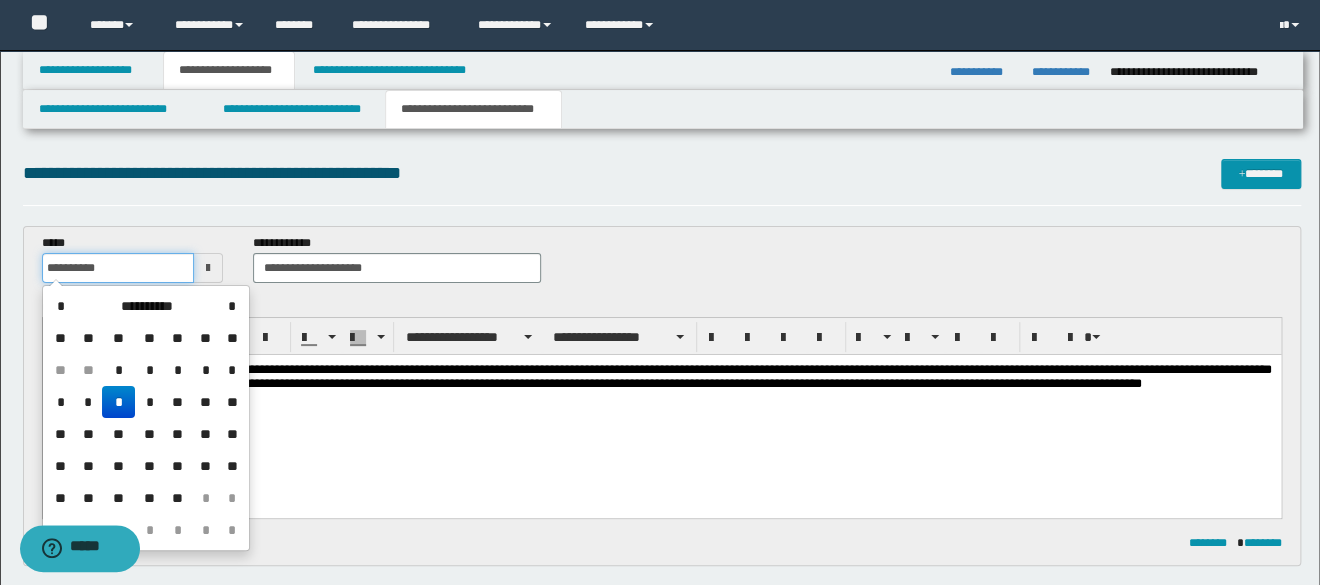 click on "**********" at bounding box center (118, 268) 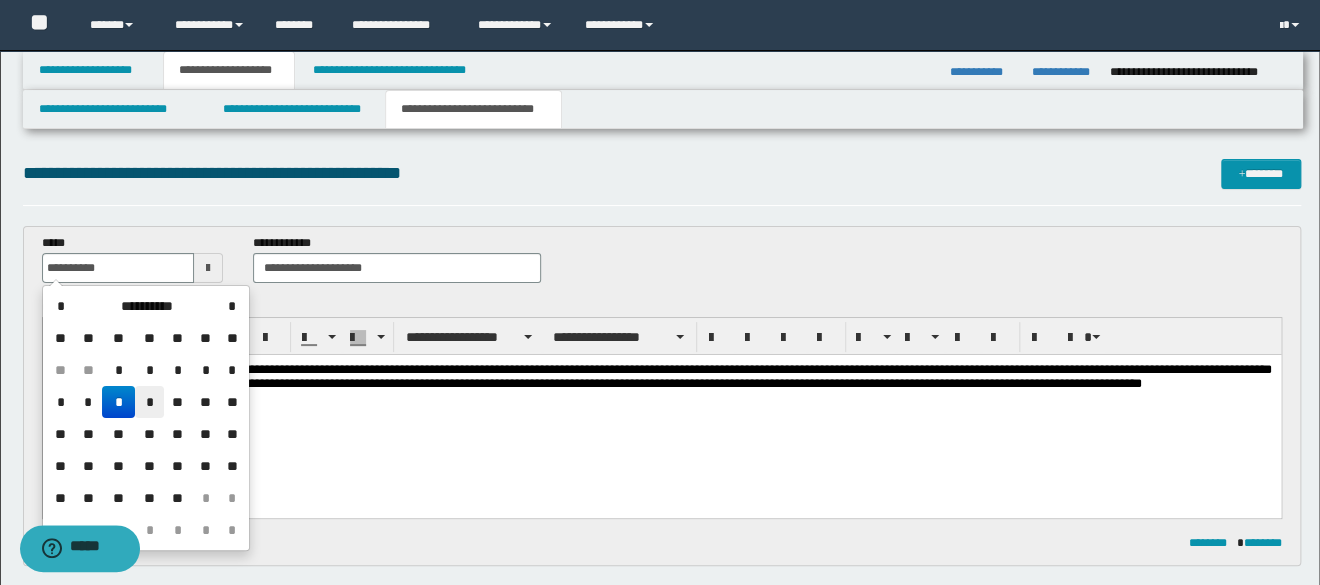 click on "*" at bounding box center [149, 402] 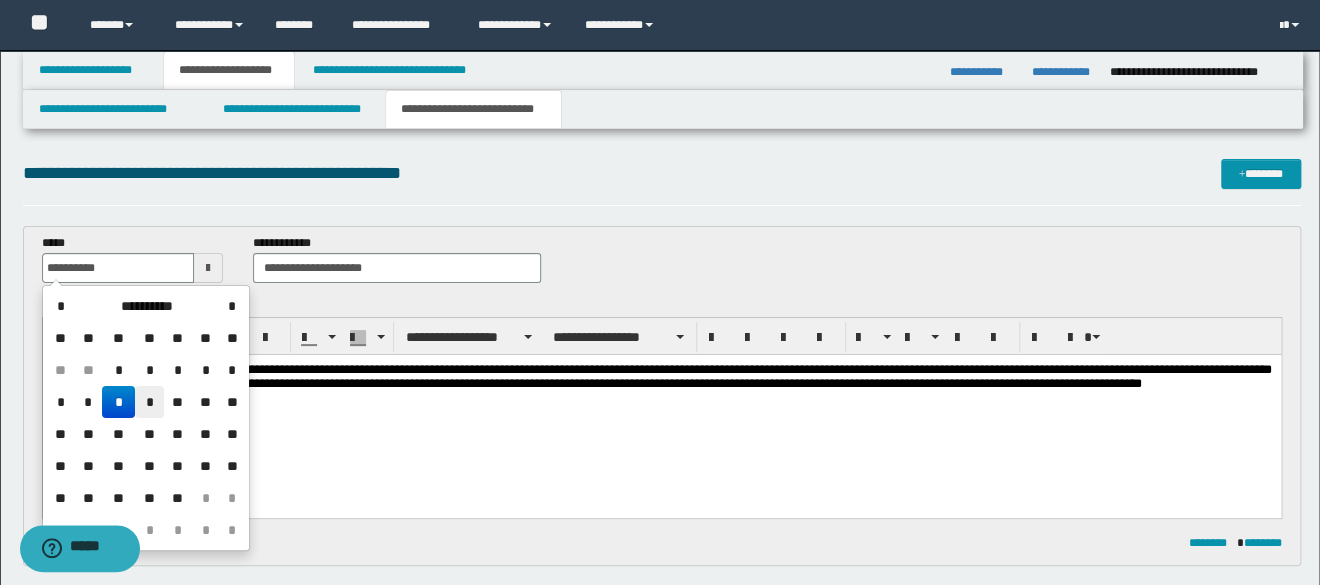 type on "**********" 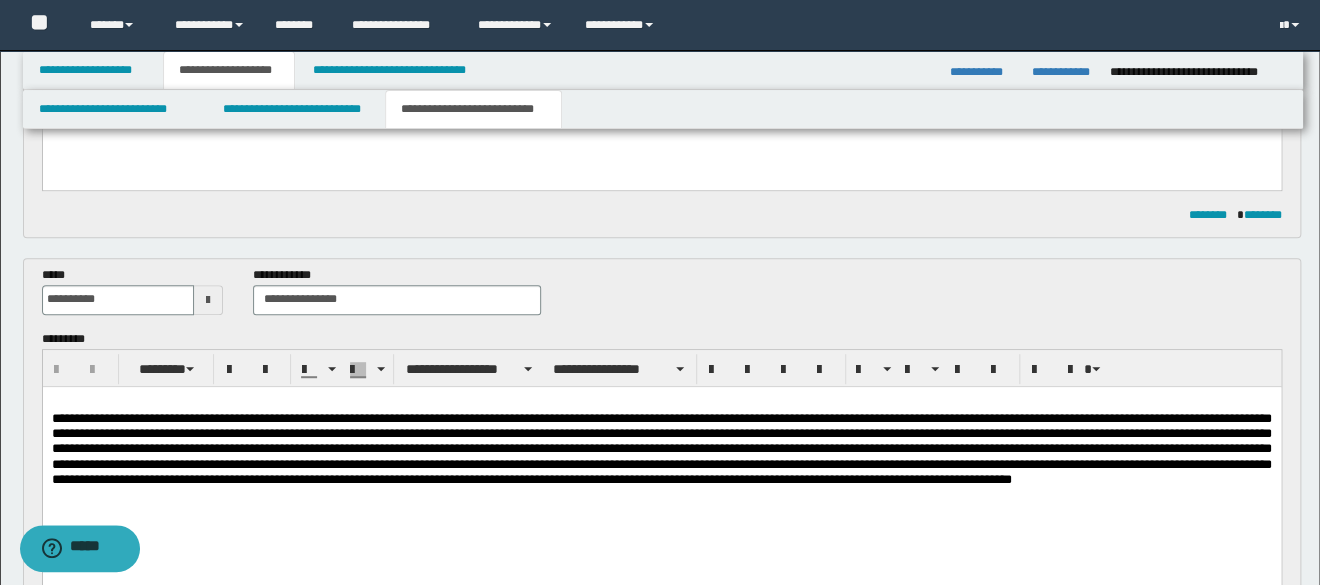 scroll, scrollTop: 347, scrollLeft: 0, axis: vertical 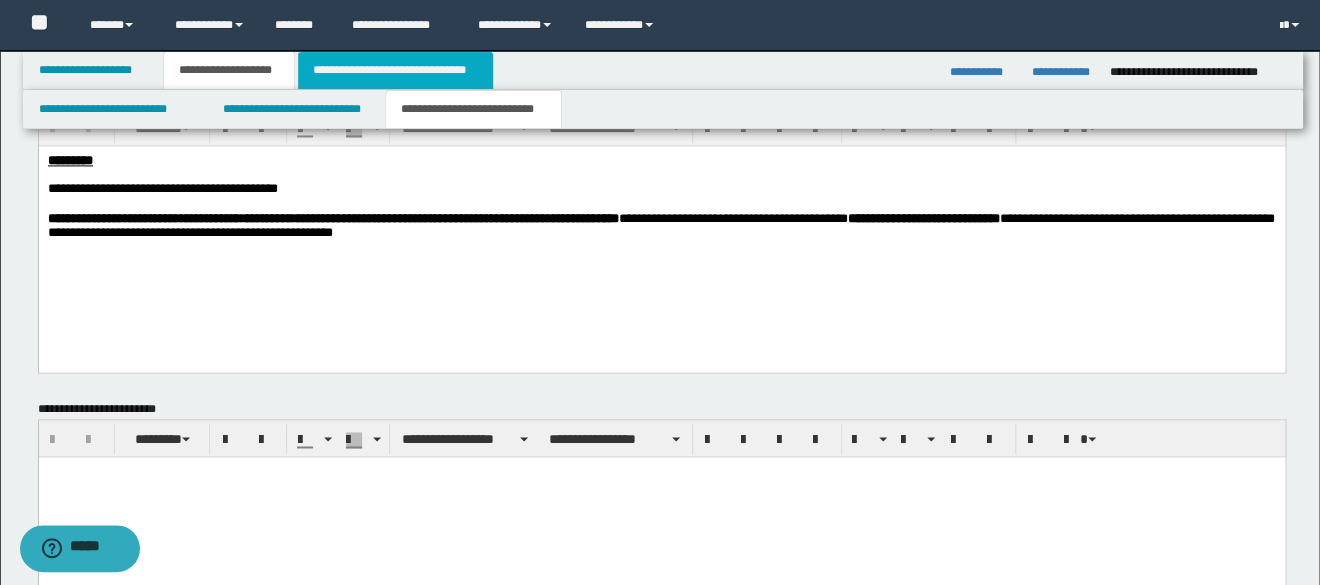 click on "**********" at bounding box center (395, 70) 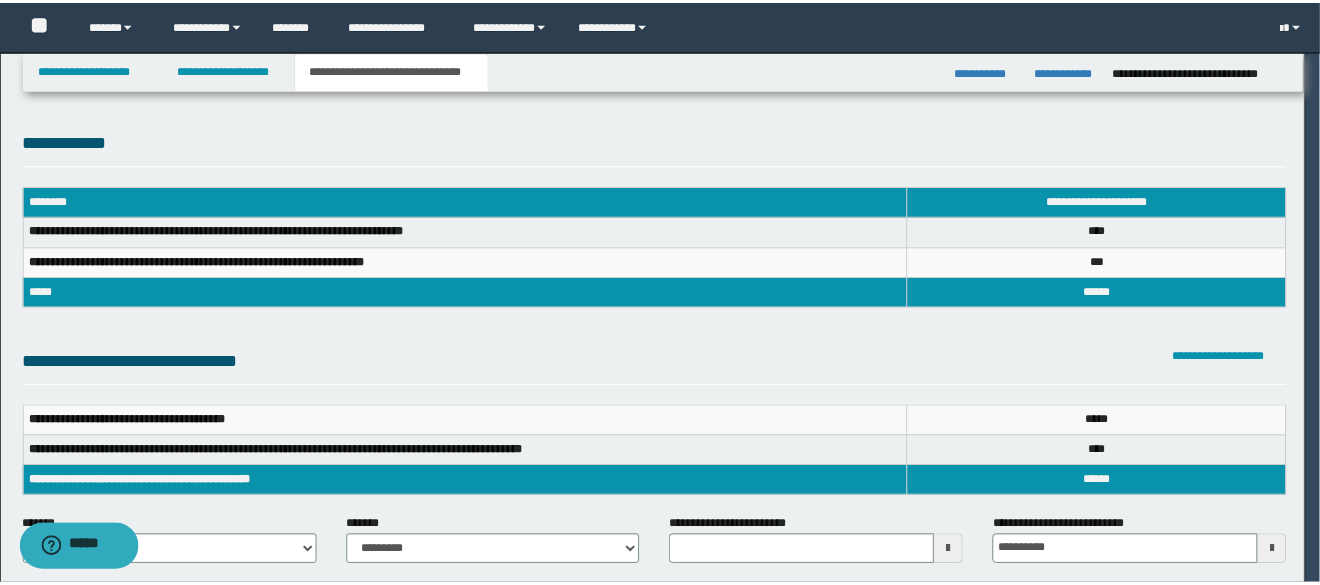scroll, scrollTop: 0, scrollLeft: 0, axis: both 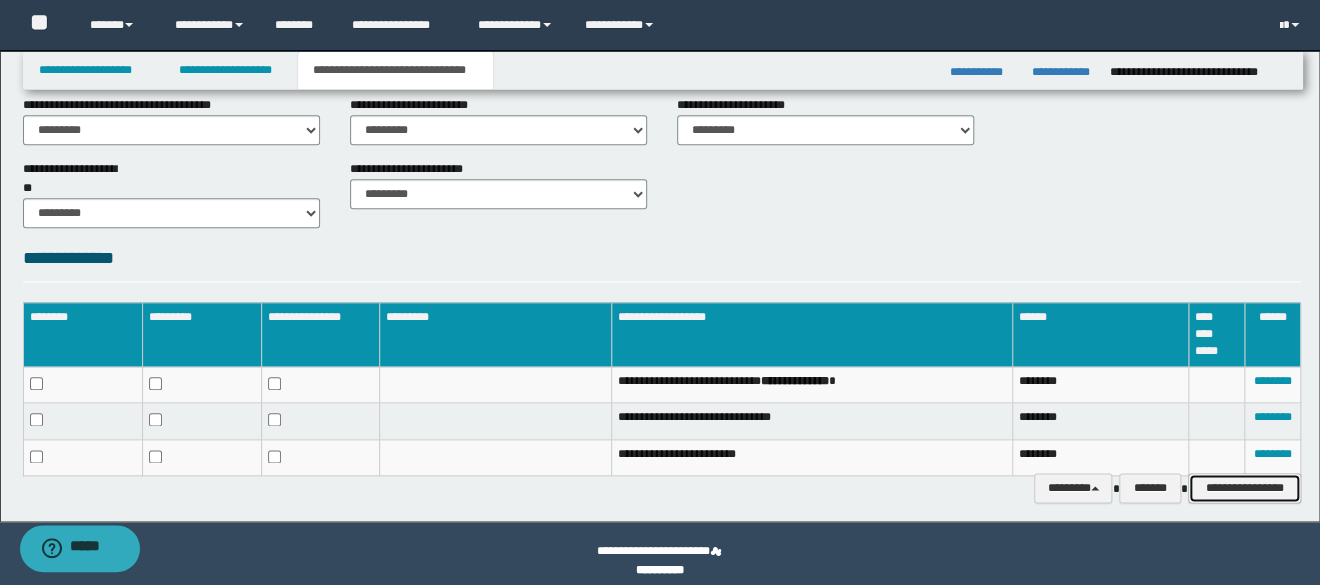 click on "**********" at bounding box center (1244, 488) 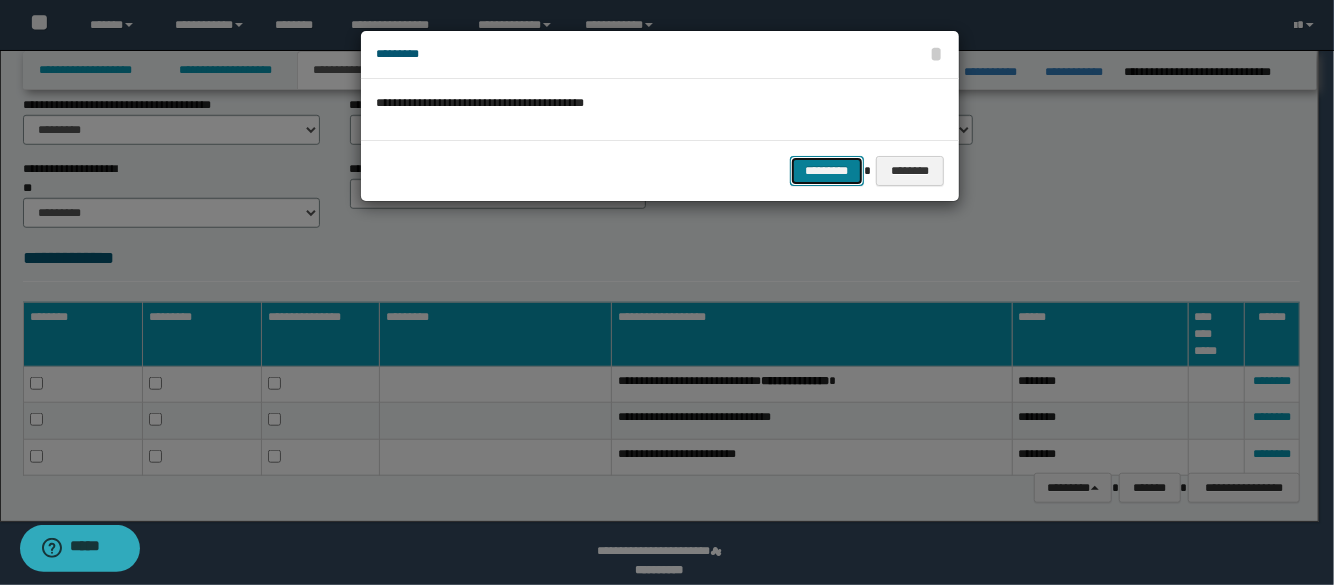 click on "*********" at bounding box center [827, 171] 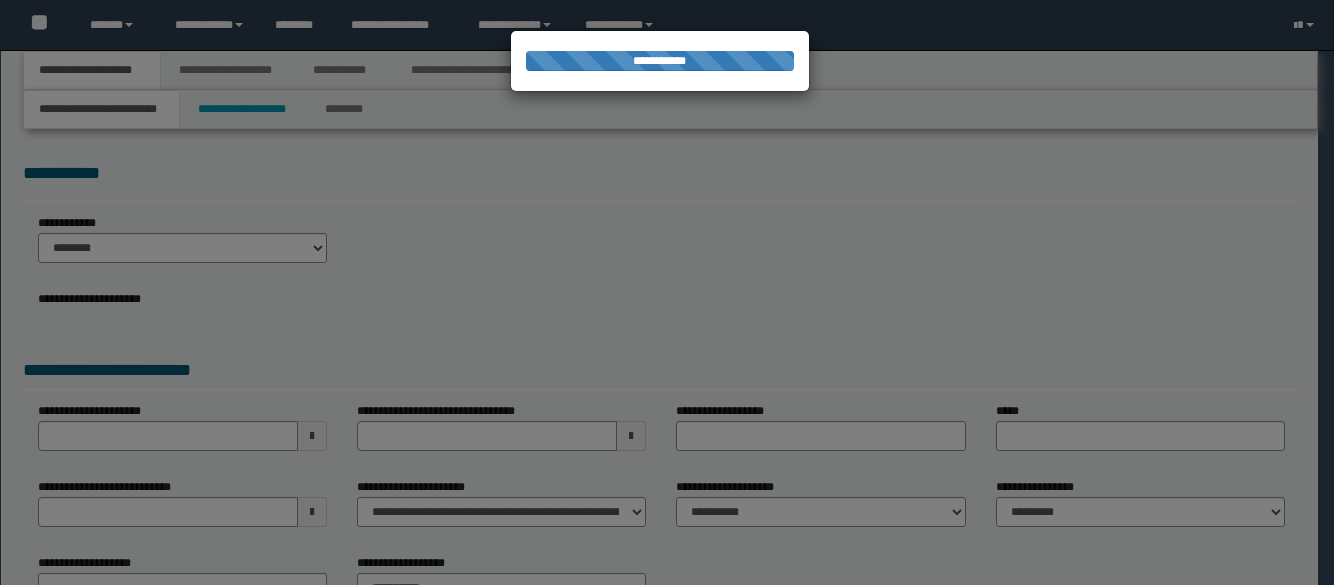 scroll, scrollTop: 0, scrollLeft: 0, axis: both 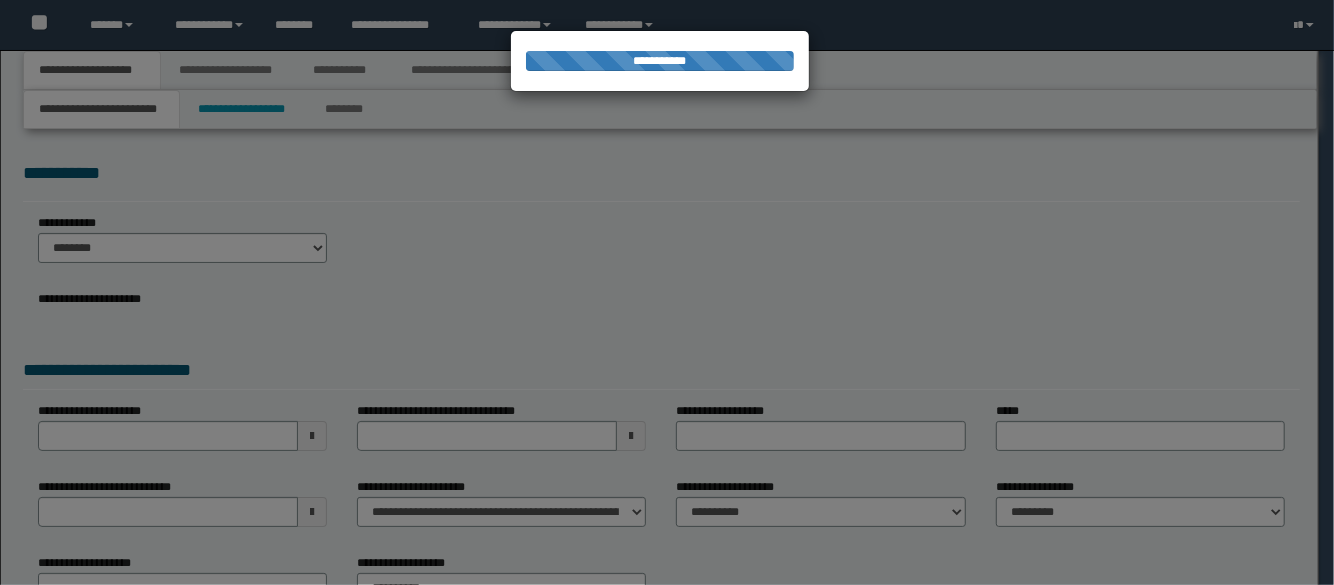 select on "**" 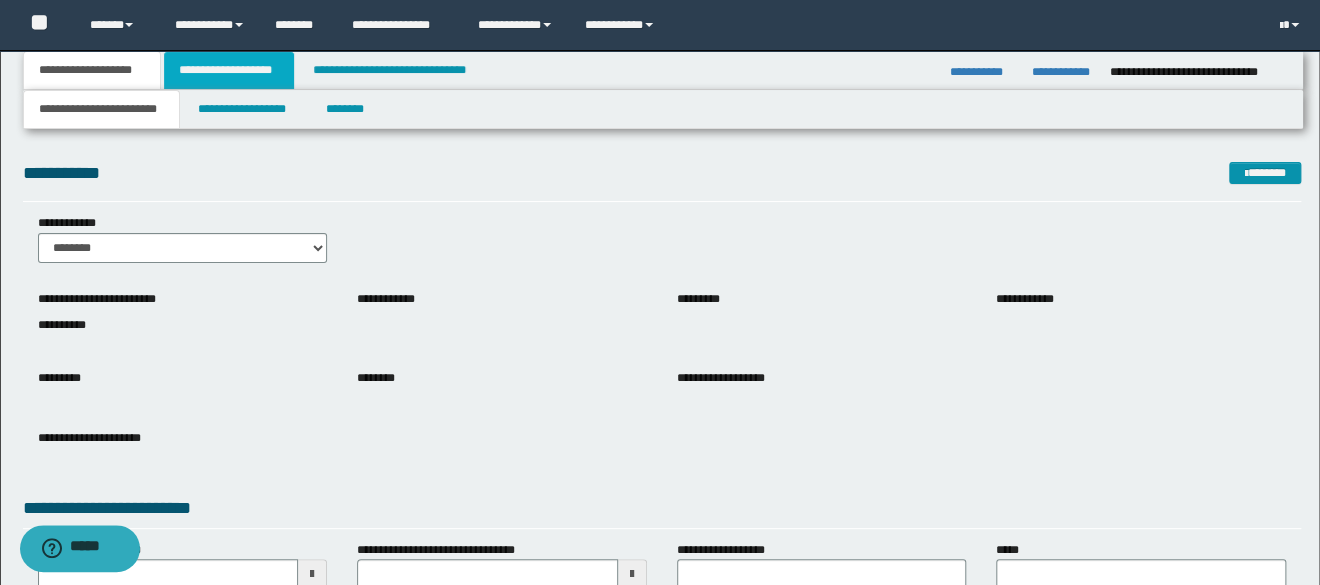 click on "**********" at bounding box center [229, 70] 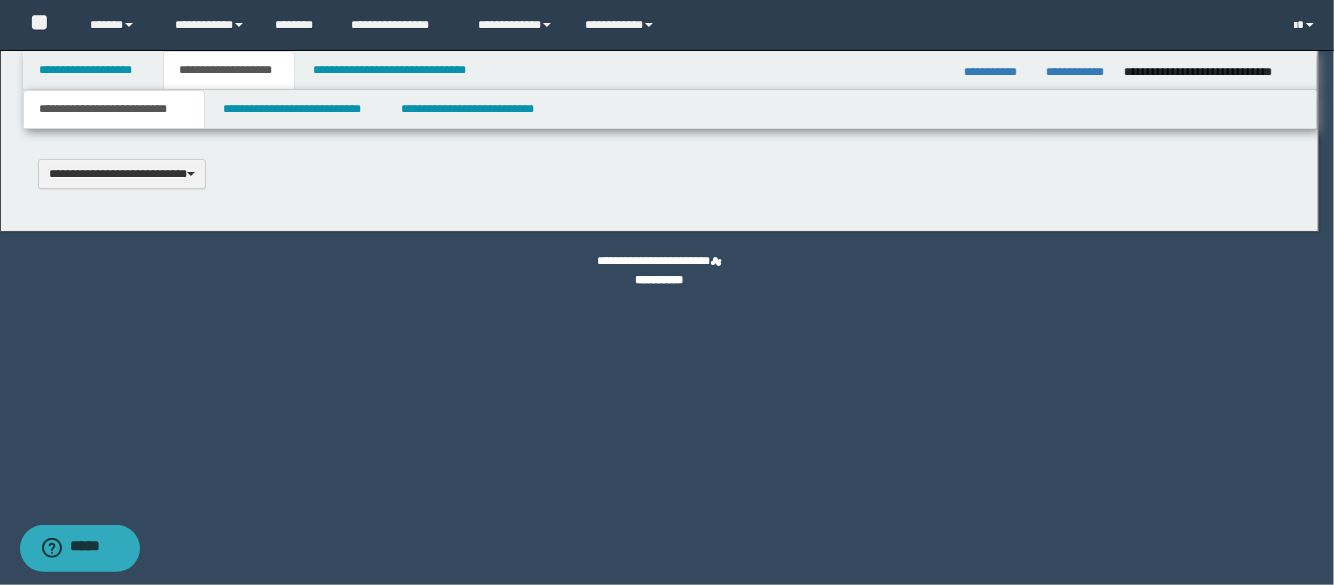 type 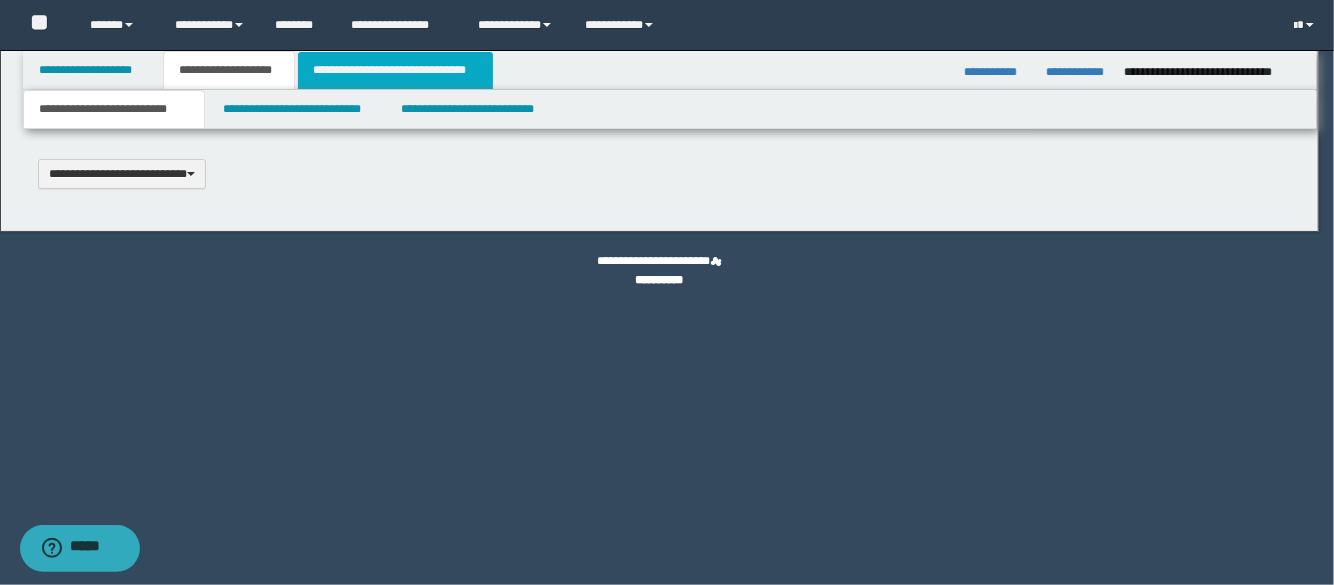 scroll, scrollTop: 0, scrollLeft: 0, axis: both 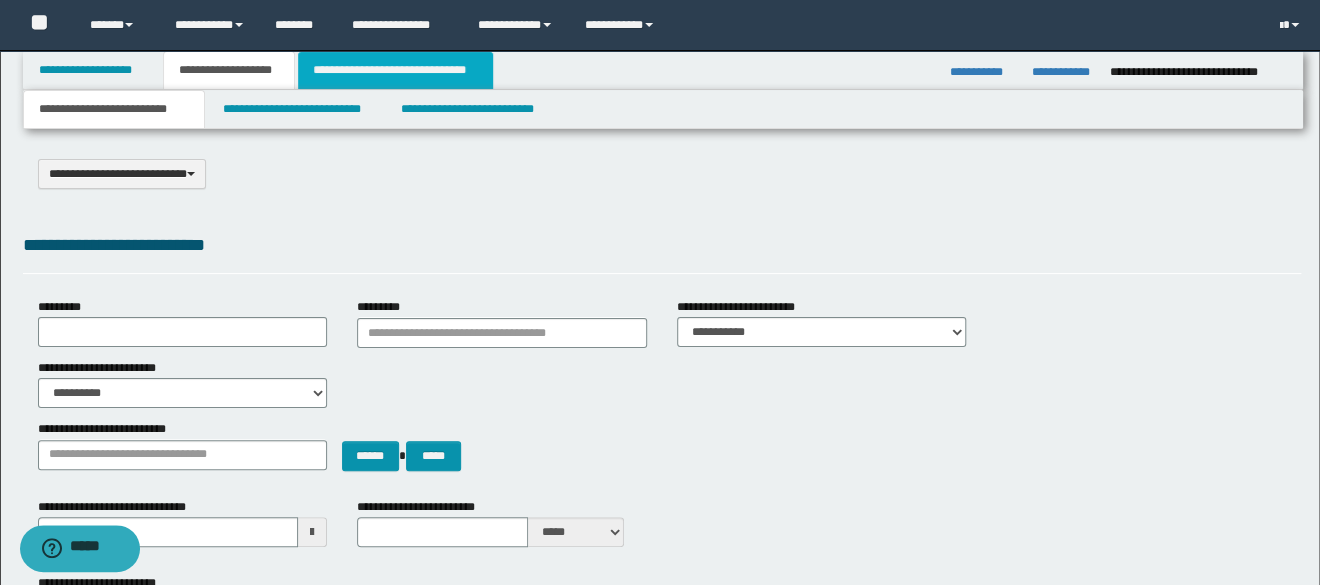 click on "**********" at bounding box center [395, 70] 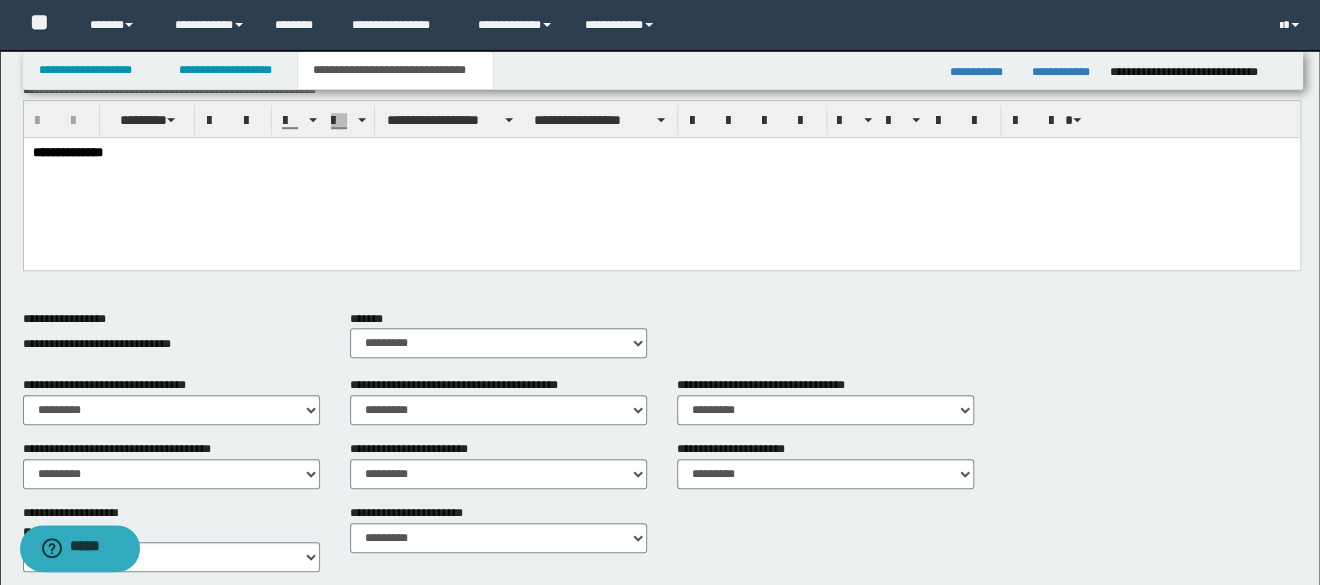 scroll, scrollTop: 858, scrollLeft: 0, axis: vertical 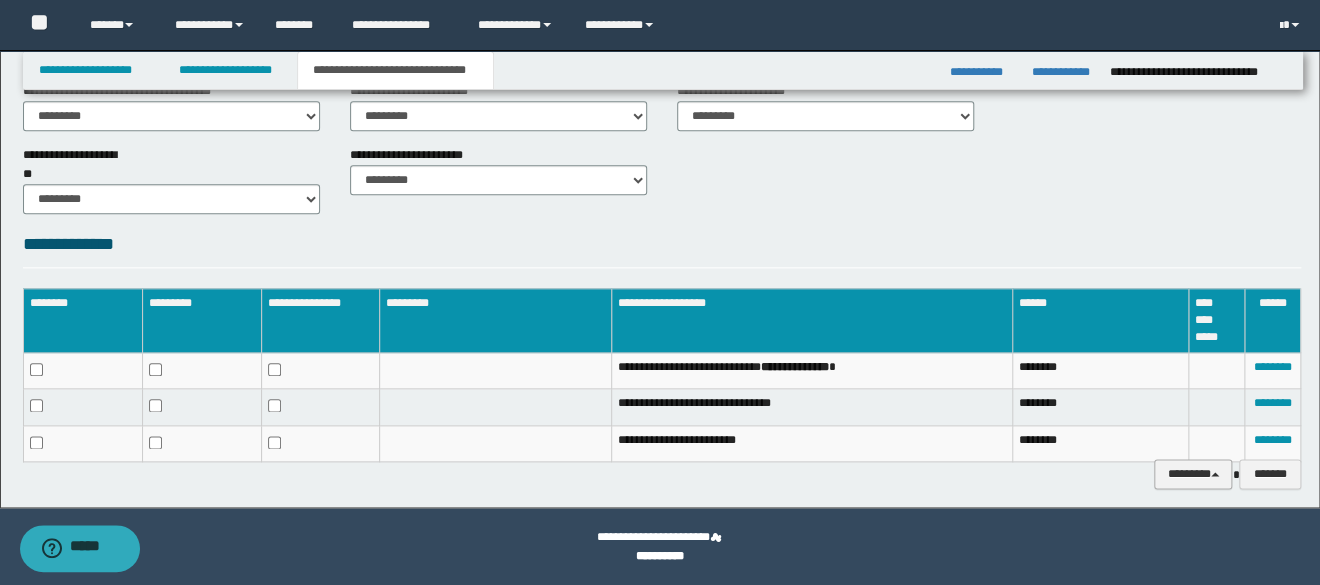 click on "********" at bounding box center (1193, 474) 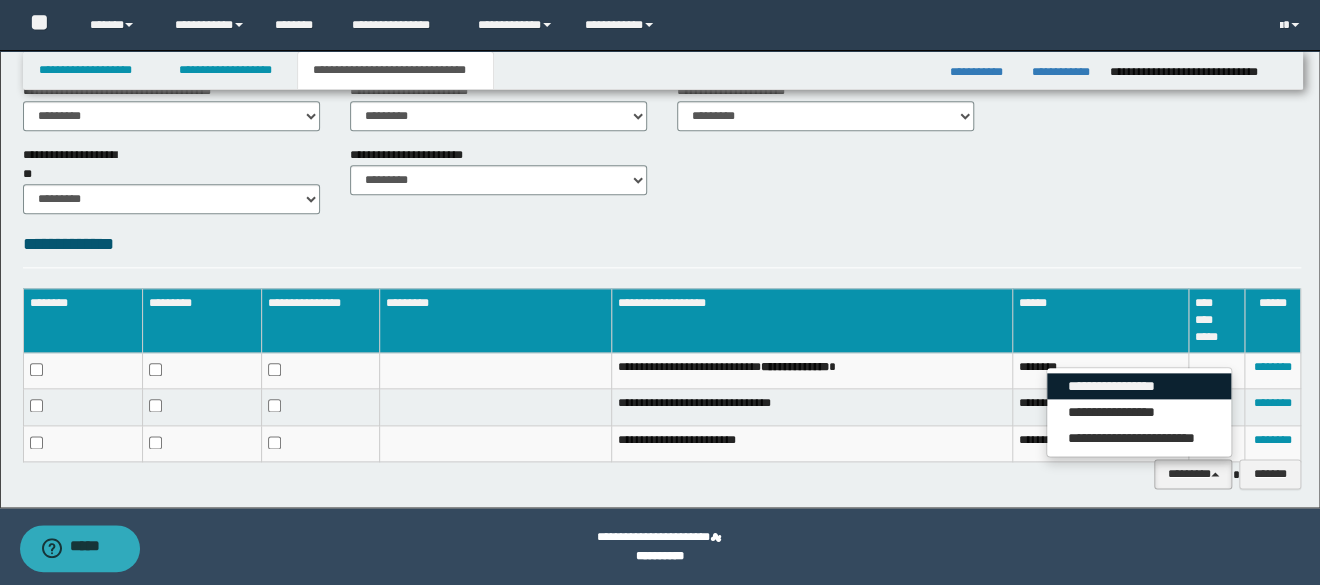 click on "**********" at bounding box center [1139, 386] 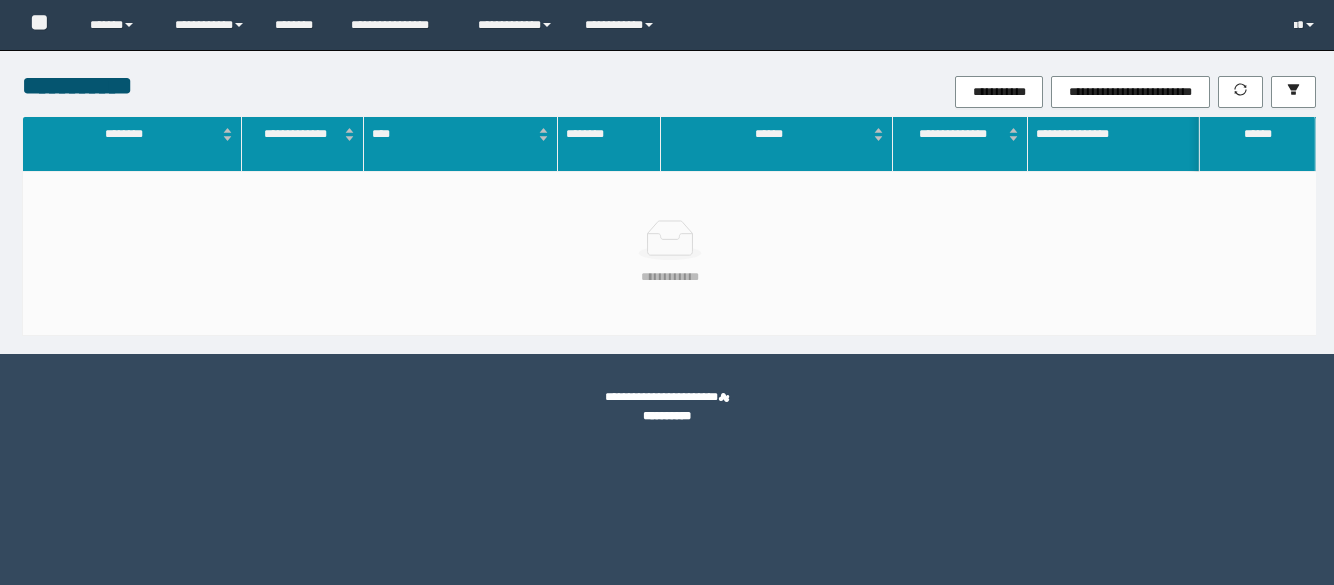 scroll, scrollTop: 0, scrollLeft: 0, axis: both 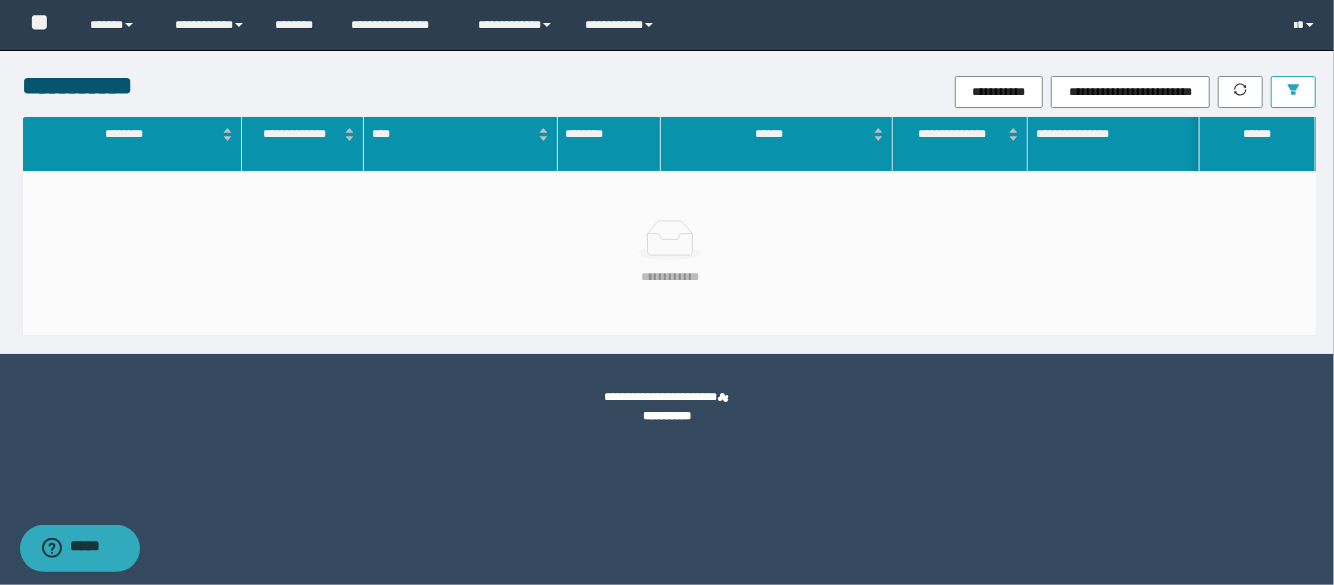 click at bounding box center [1293, 92] 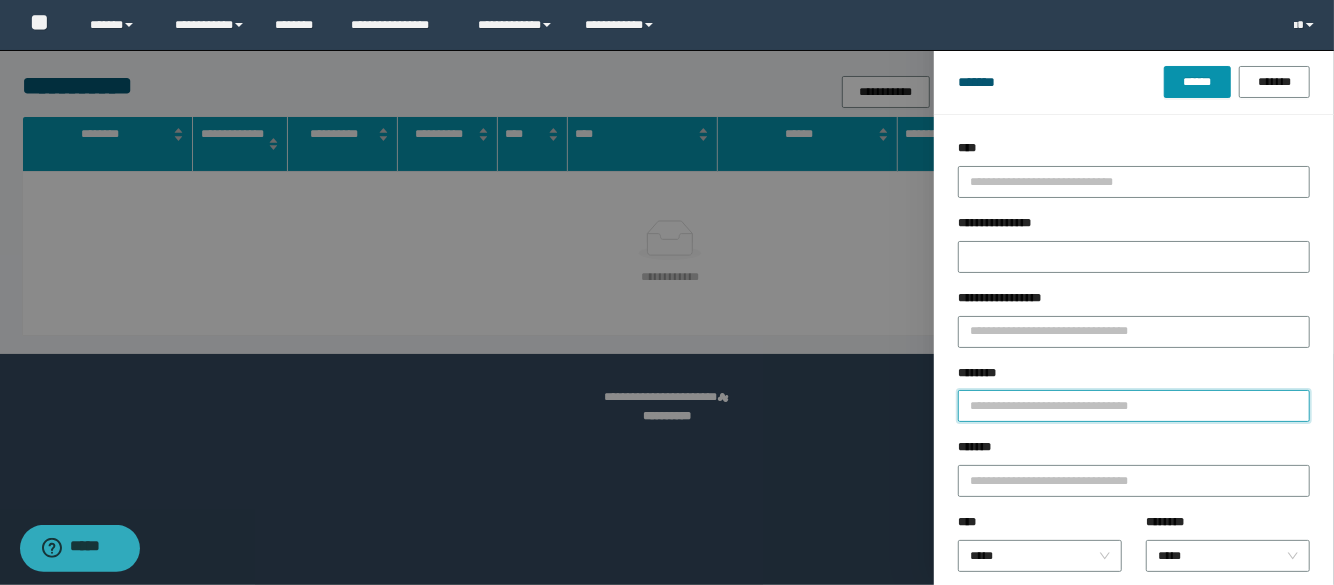 paste on "********" 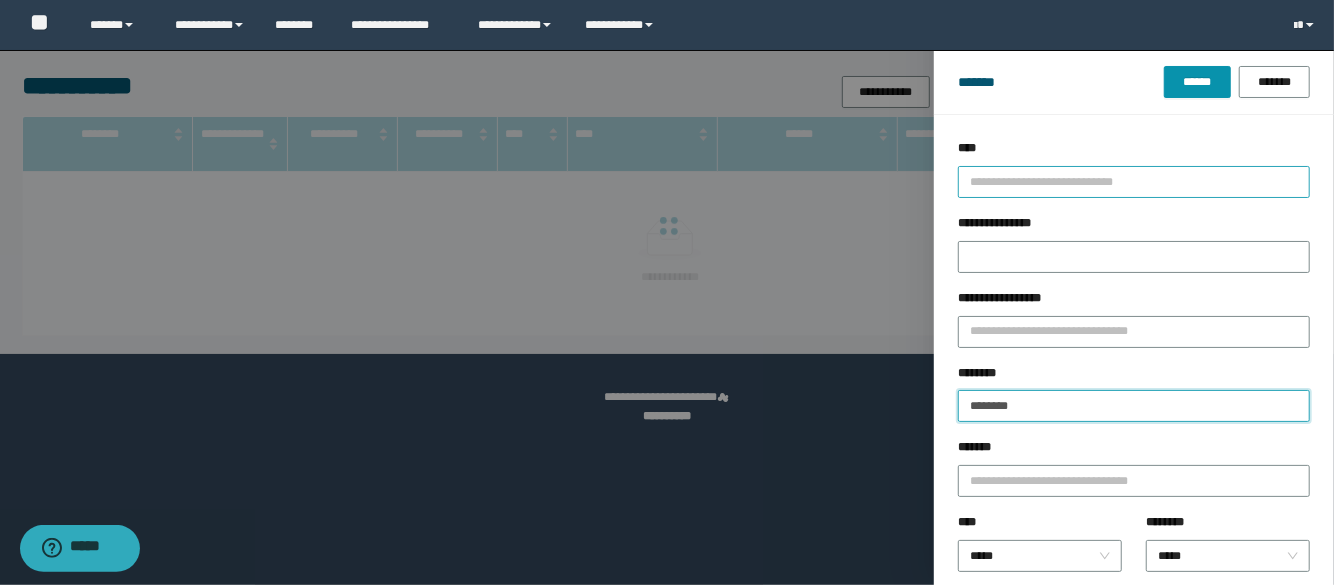 type on "********" 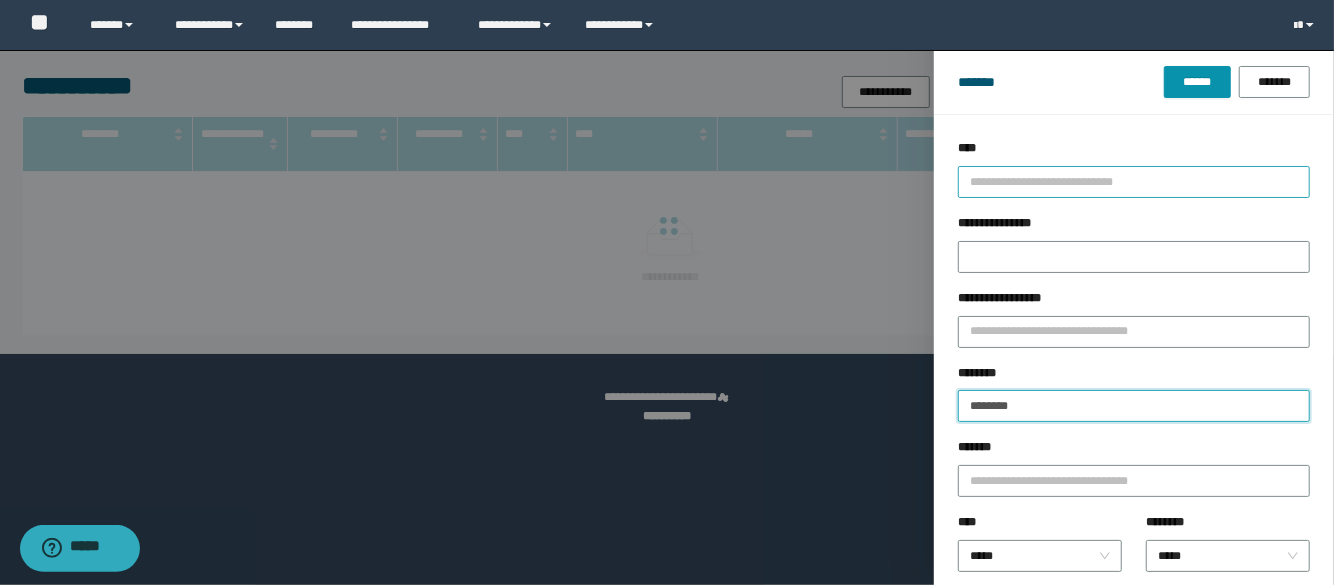 click on "******" at bounding box center (1197, 82) 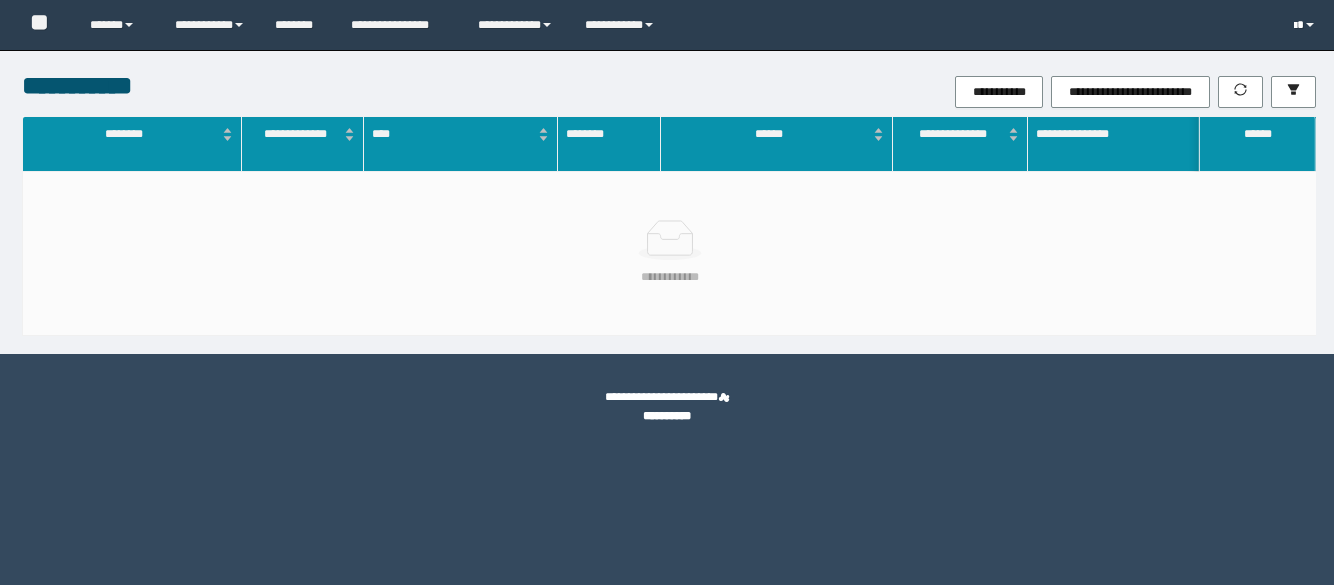scroll, scrollTop: 0, scrollLeft: 0, axis: both 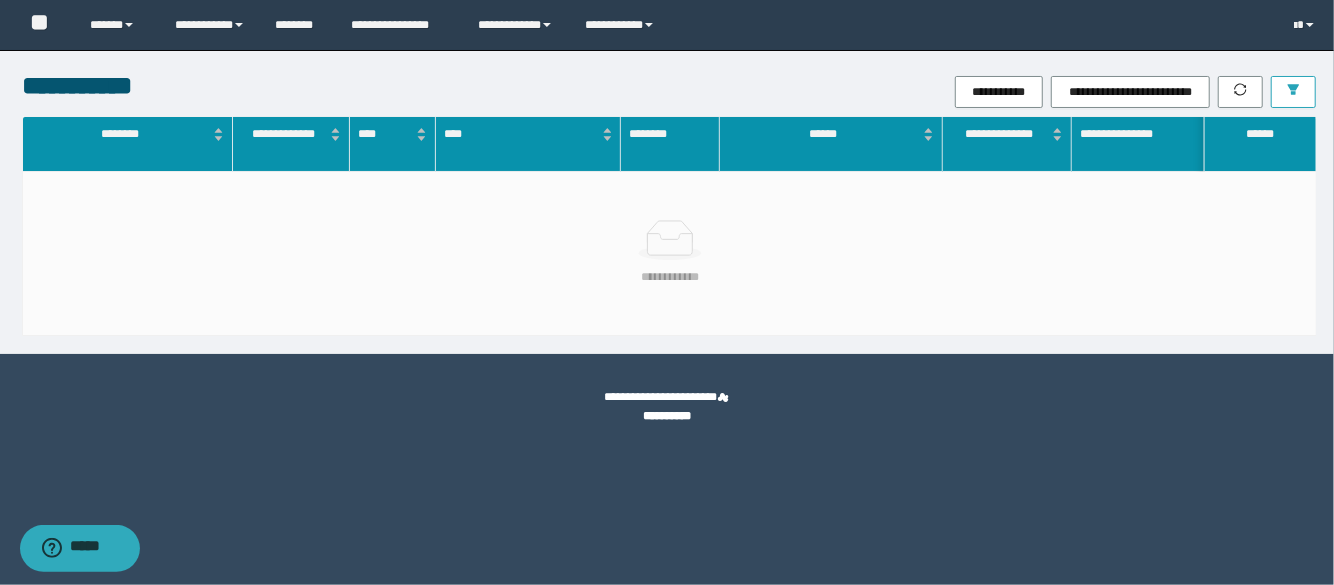 click at bounding box center (1293, 92) 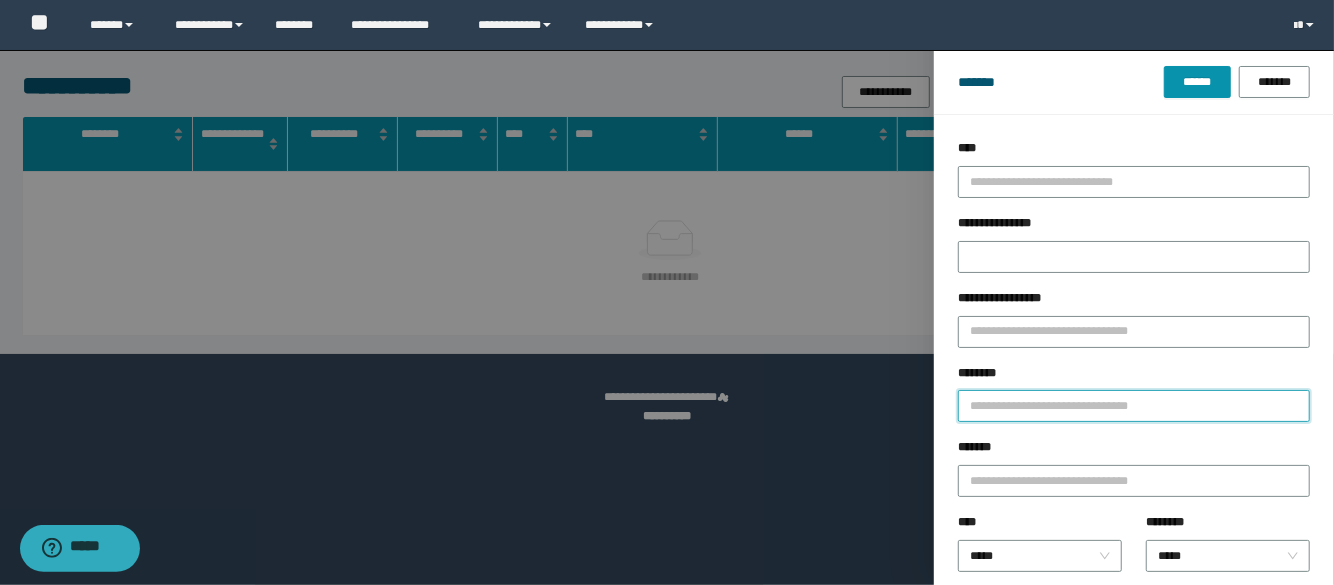 paste on "**********" 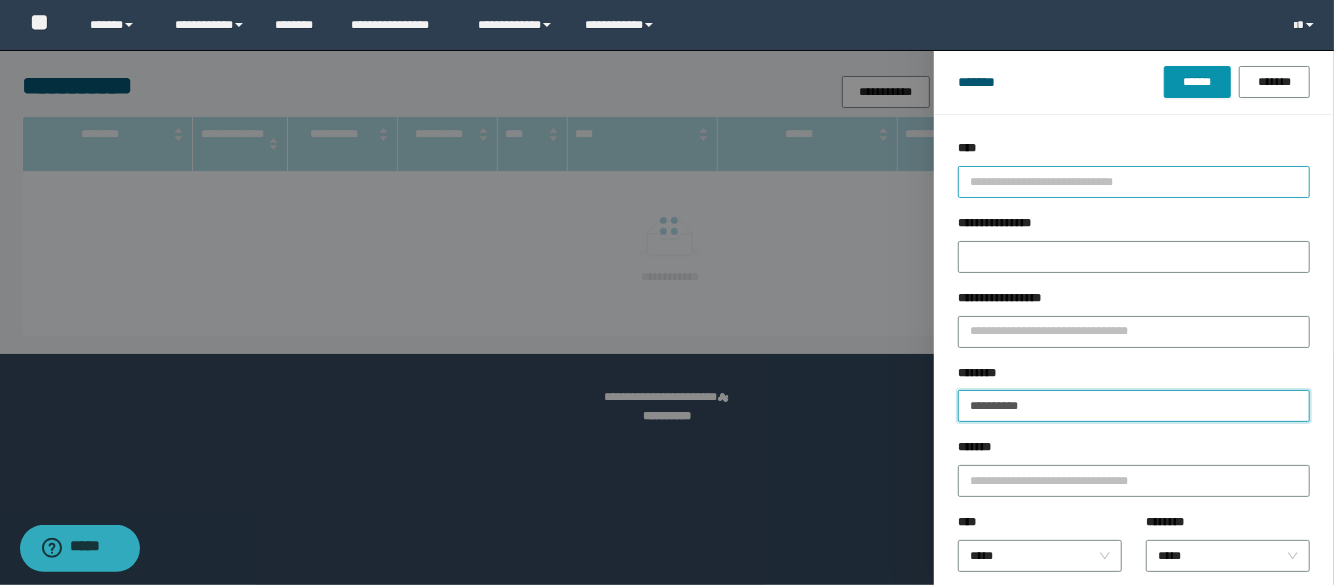 type on "**********" 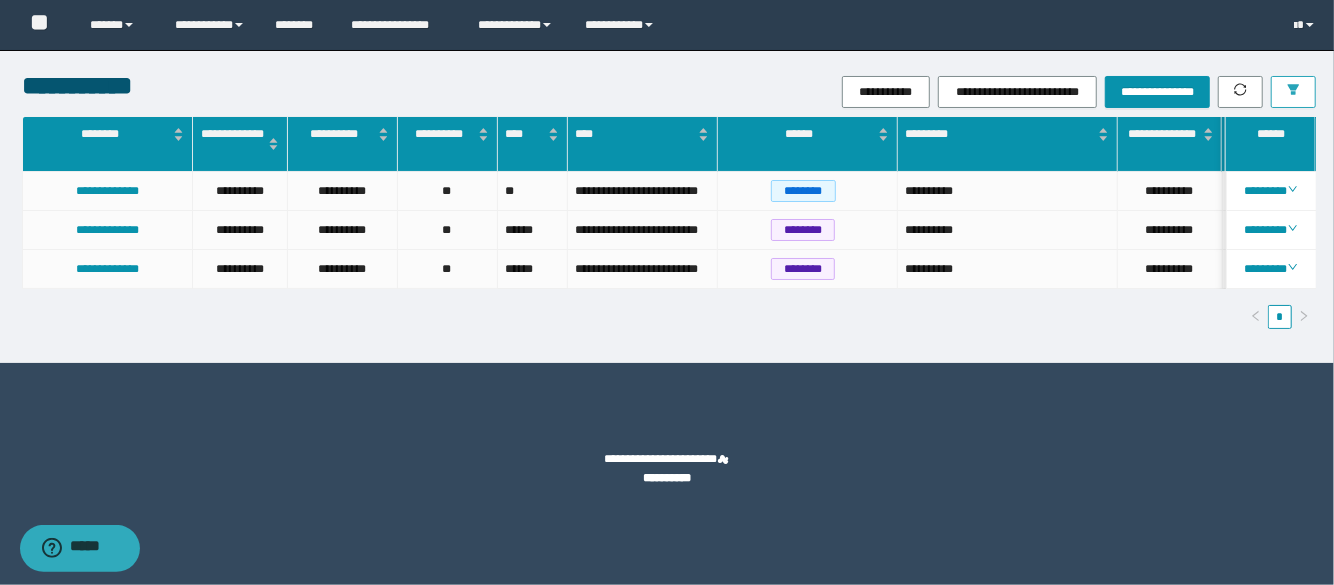 scroll, scrollTop: 0, scrollLeft: 283, axis: horizontal 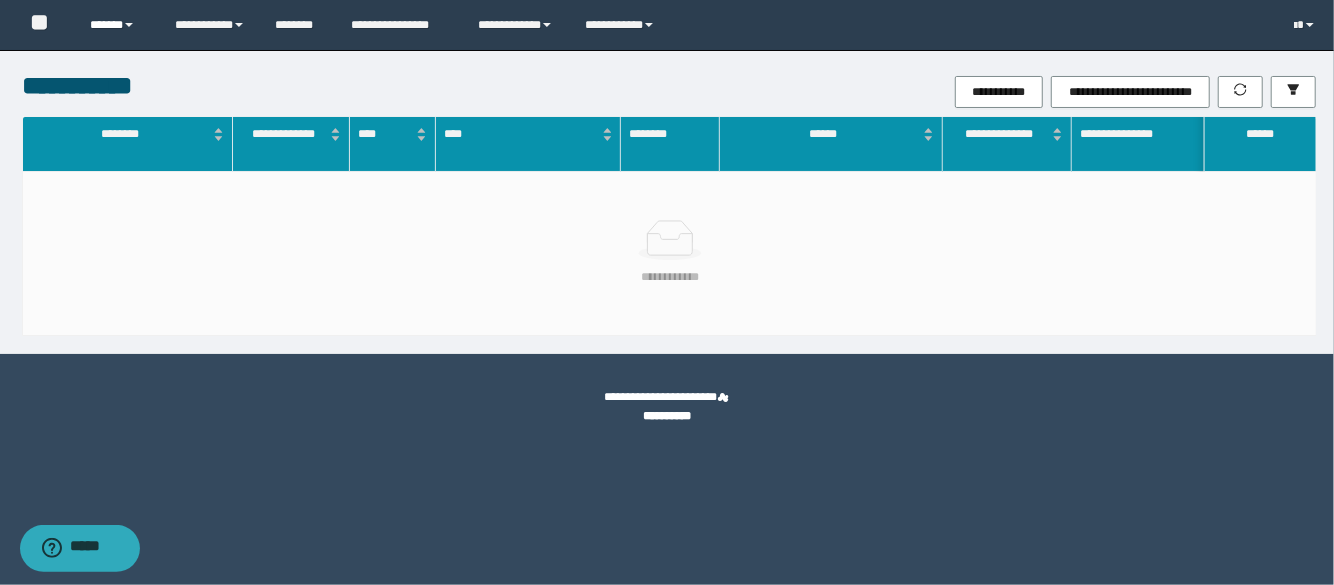 click on "******" at bounding box center (117, 25) 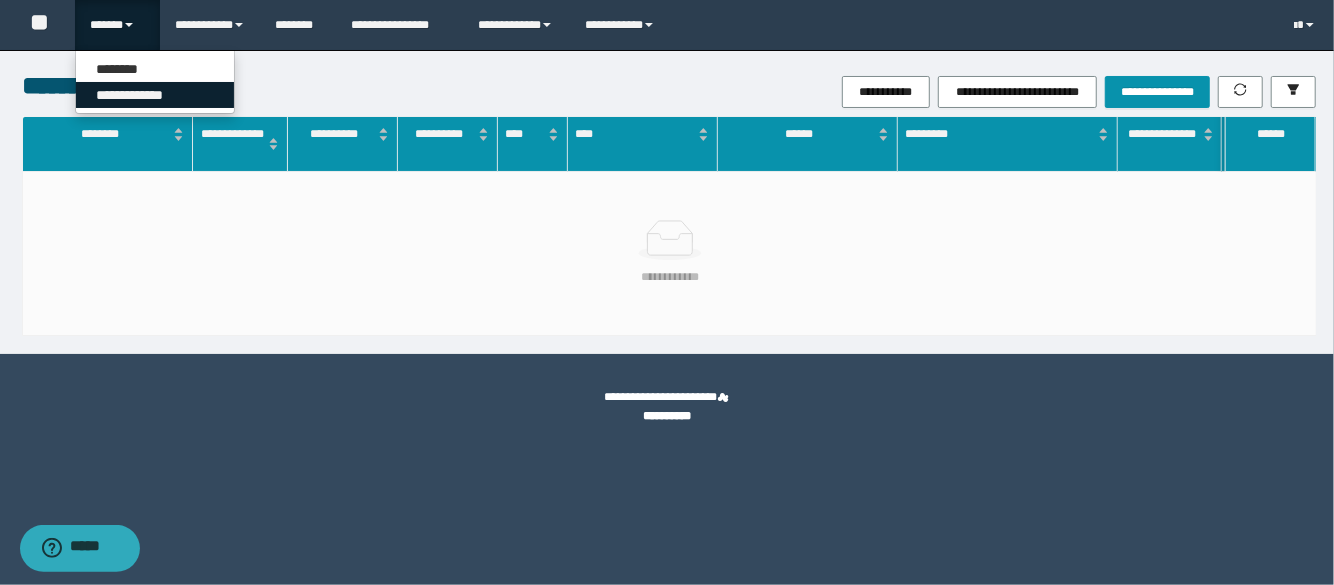 click on "**********" at bounding box center [155, 95] 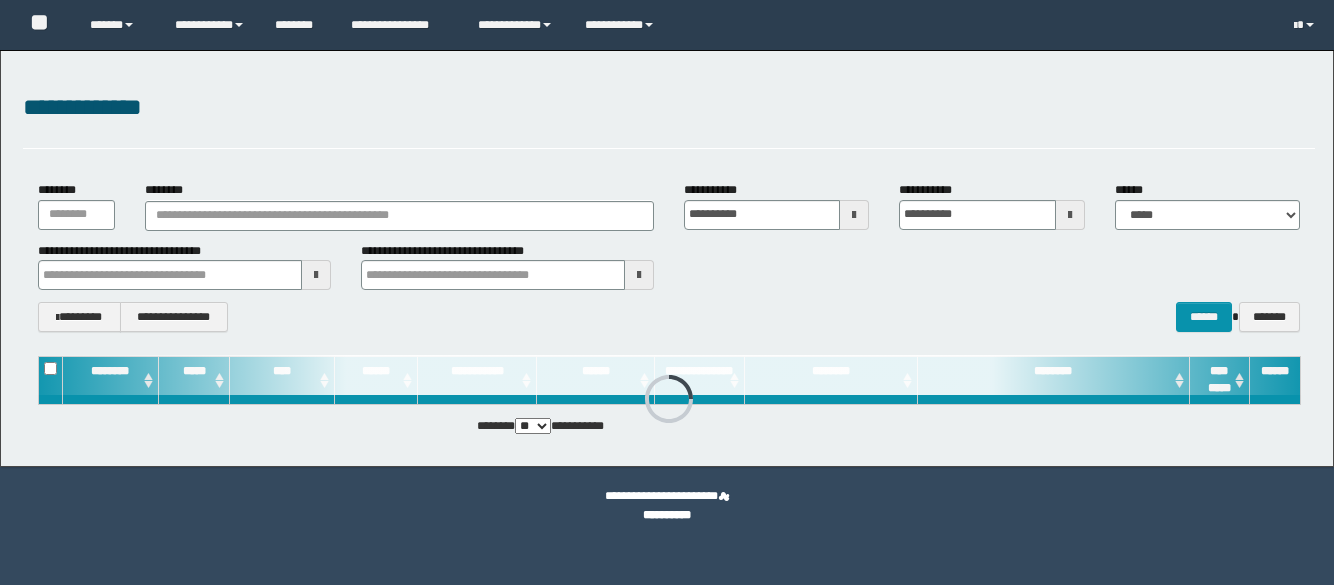 scroll, scrollTop: 0, scrollLeft: 0, axis: both 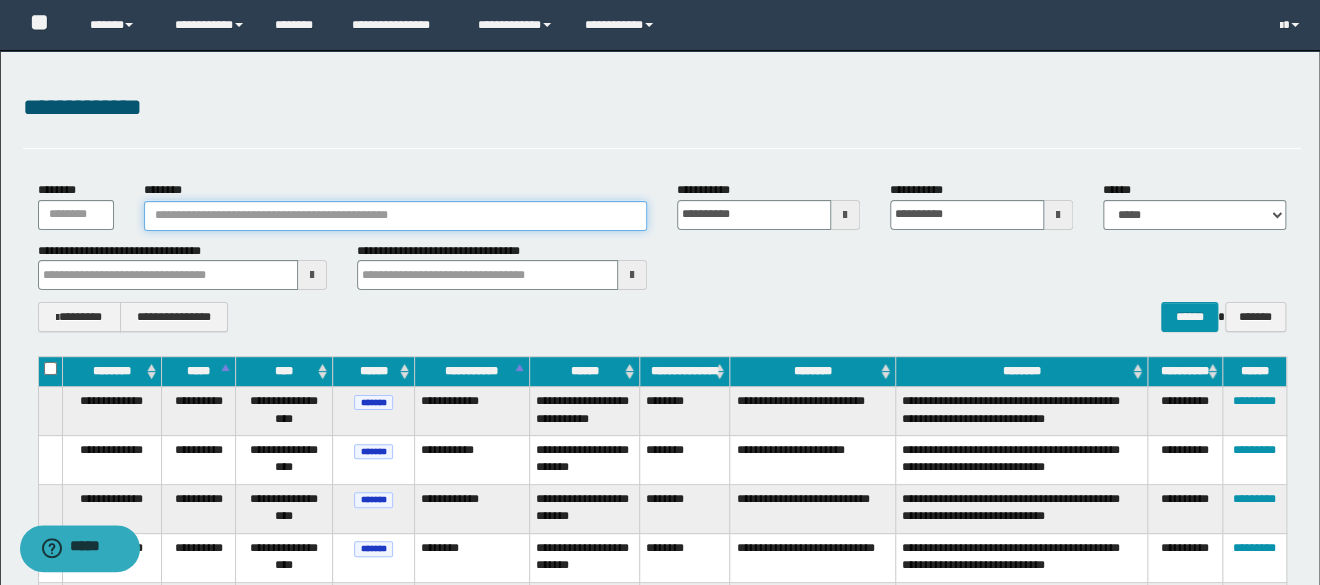 paste on "********" 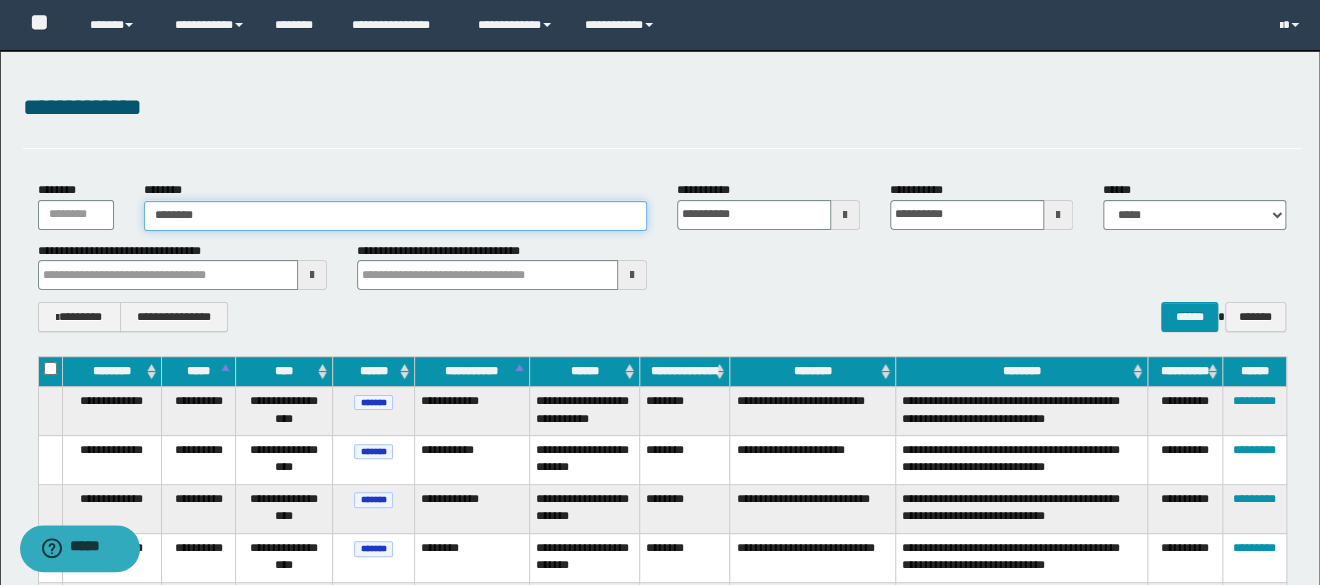 type on "********" 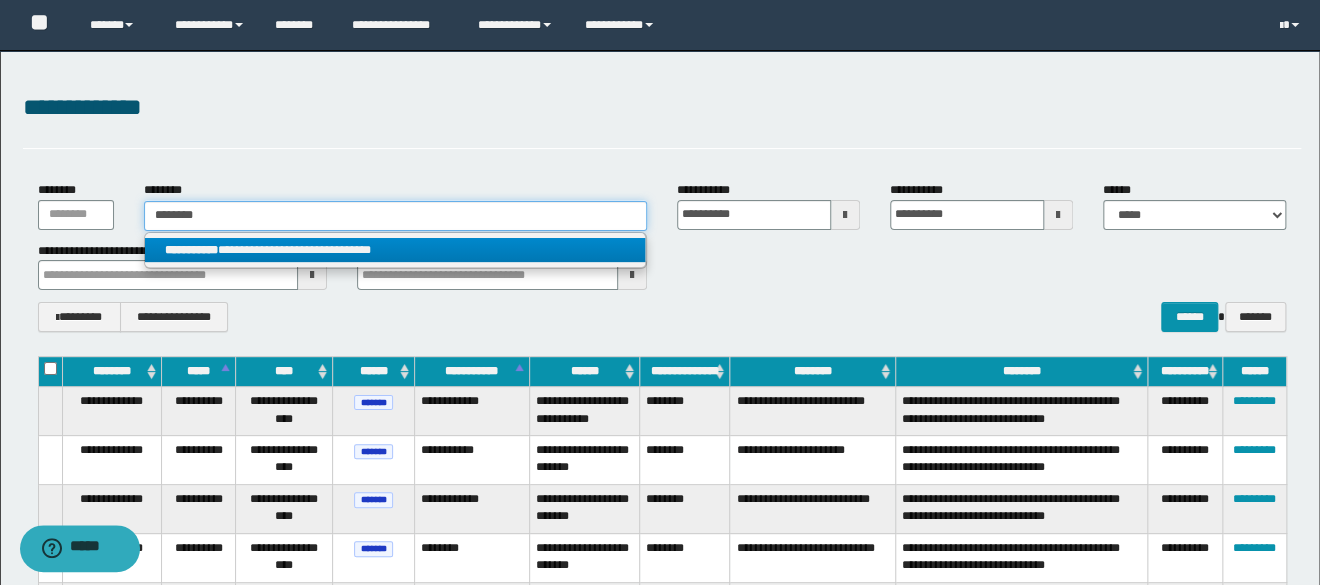 type on "********" 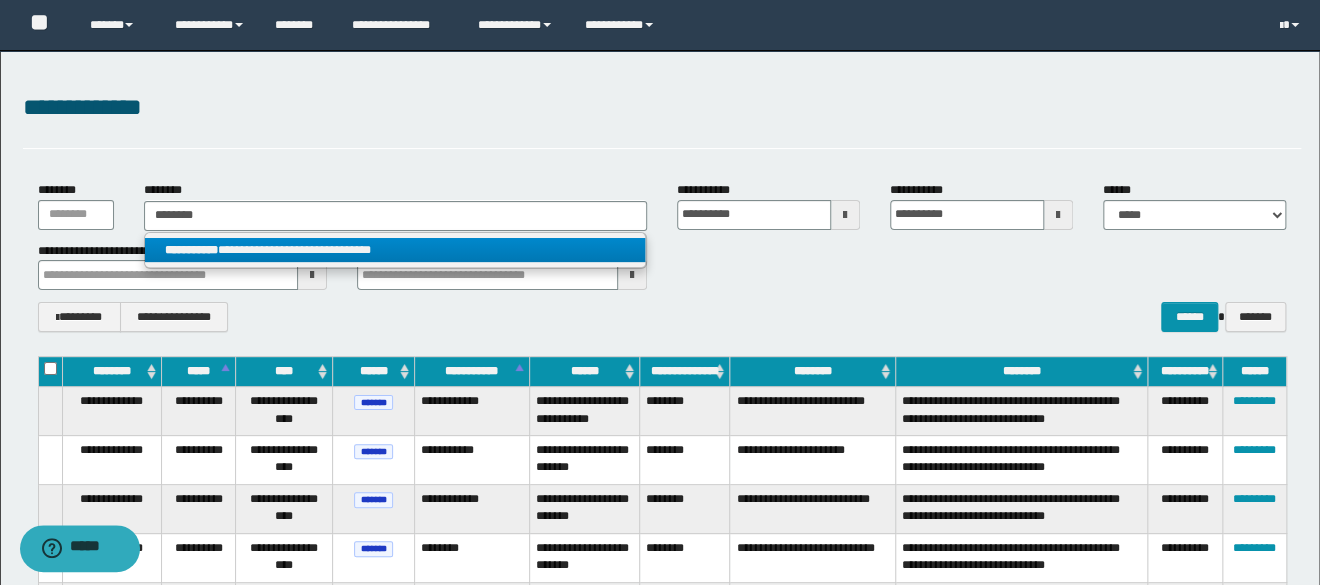 click on "**********" at bounding box center [191, 250] 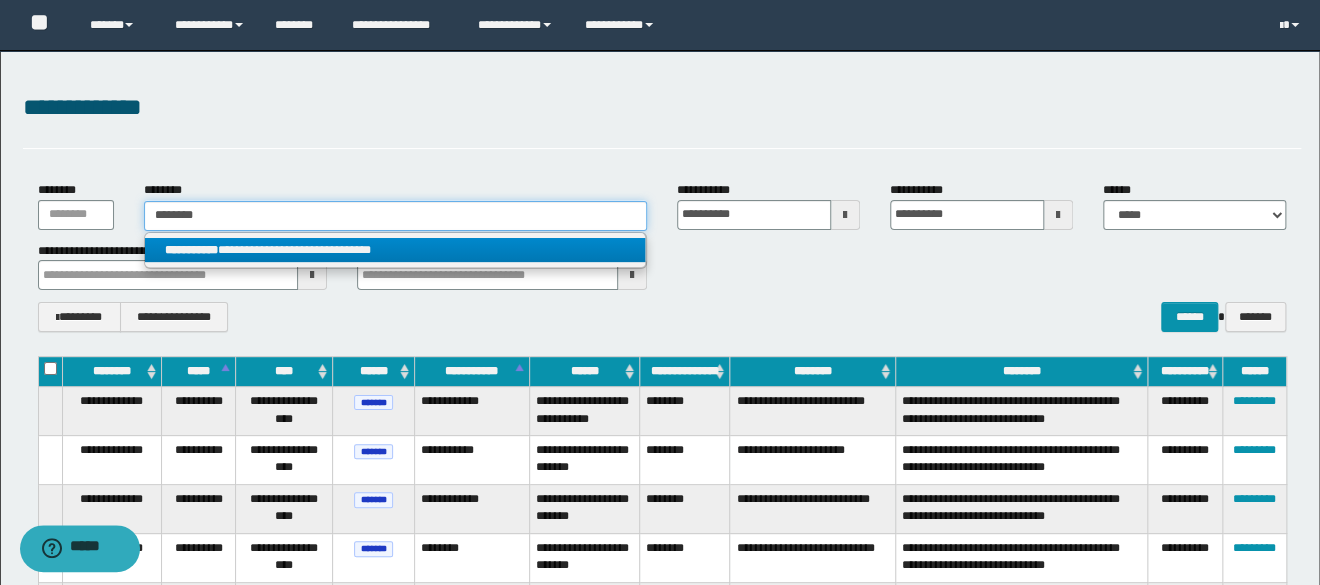 type 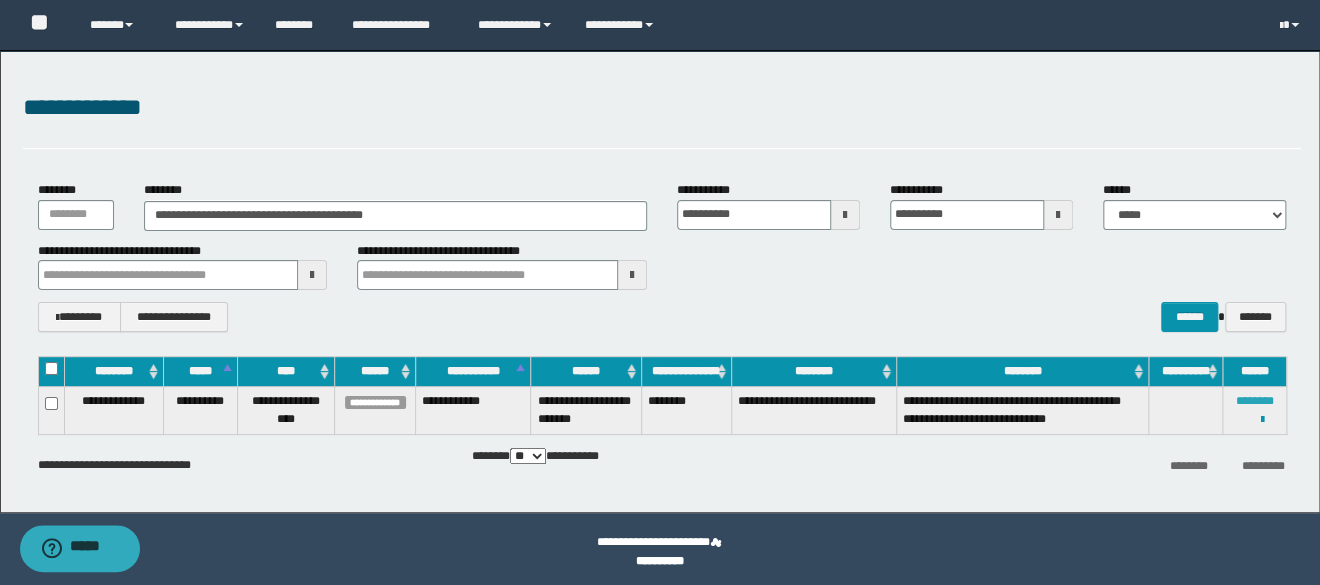 click on "********" at bounding box center [1255, 401] 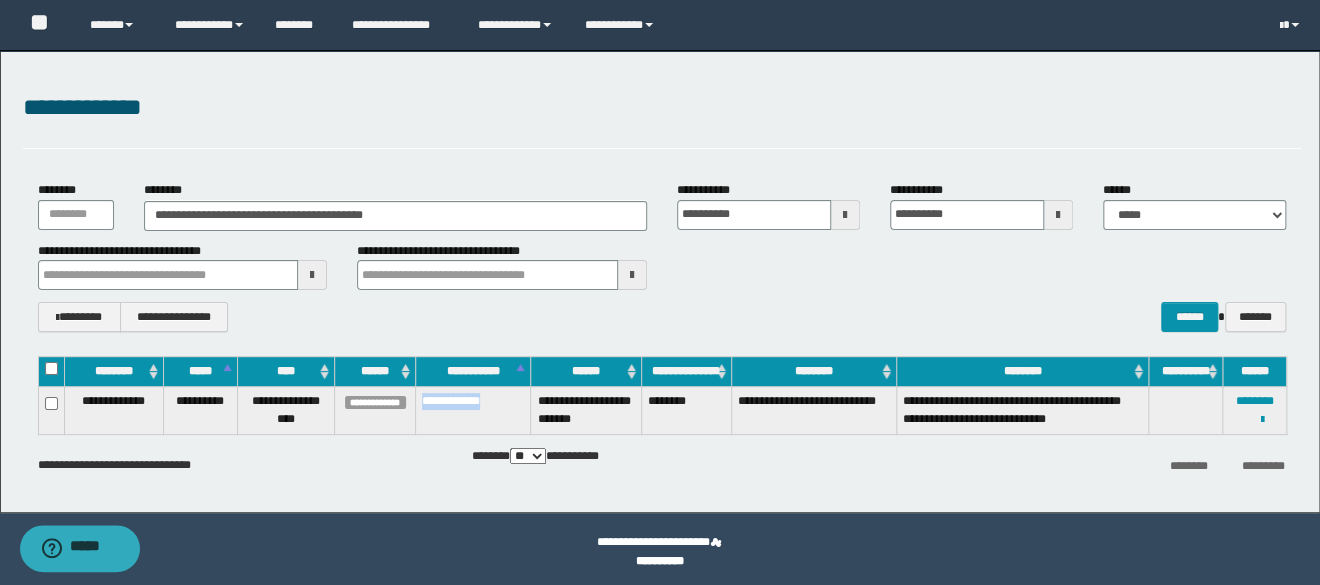 drag, startPoint x: 419, startPoint y: 405, endPoint x: 509, endPoint y: 396, distance: 90.44888 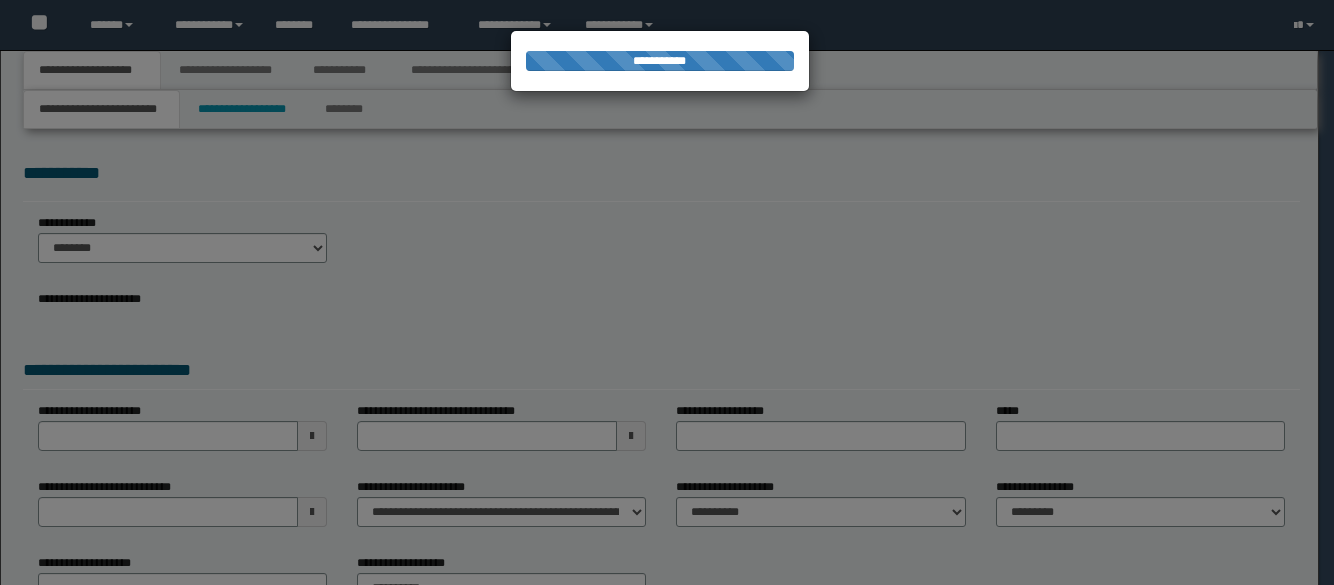 scroll, scrollTop: 0, scrollLeft: 0, axis: both 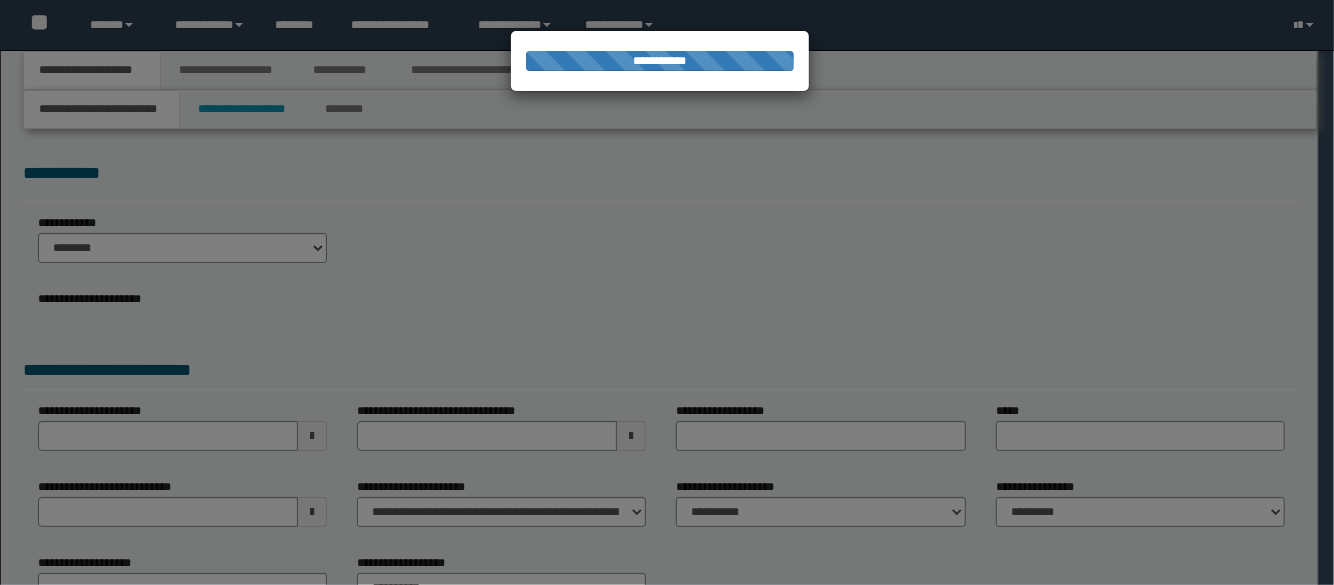 select on "*" 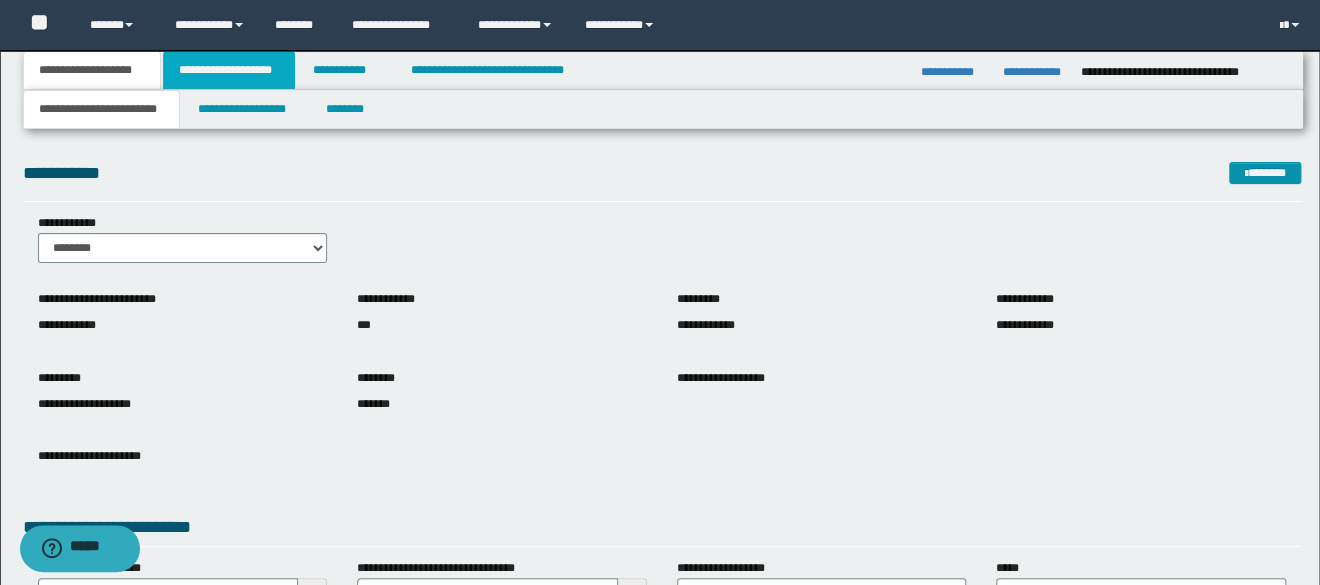click on "**********" at bounding box center [229, 70] 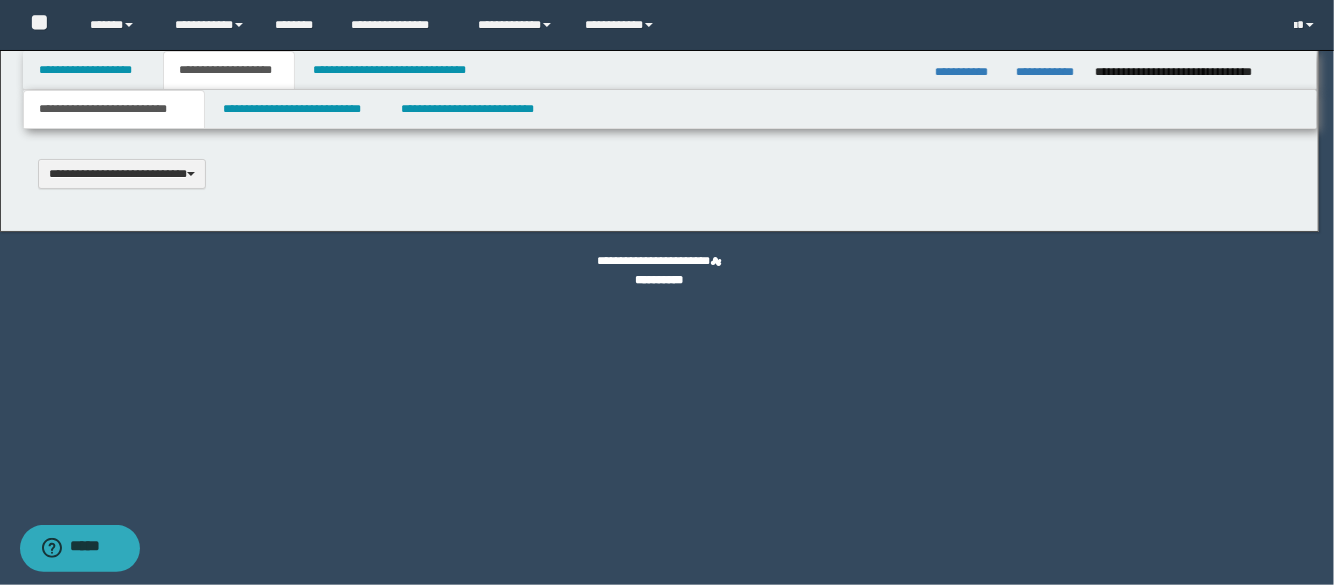 scroll, scrollTop: 0, scrollLeft: 0, axis: both 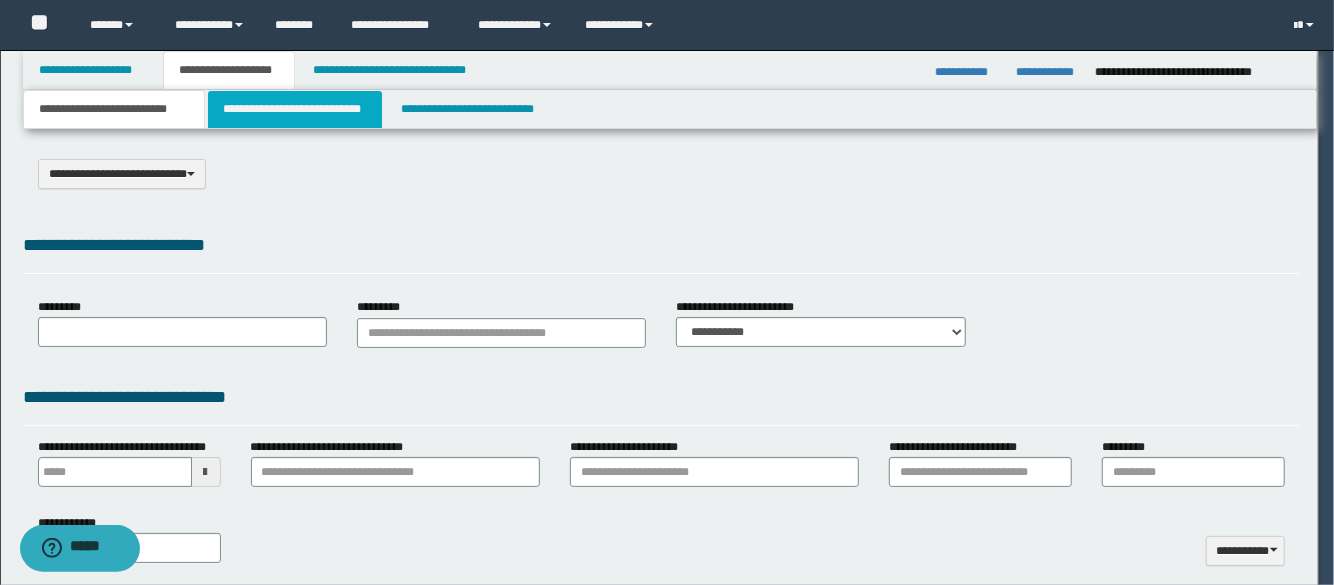 select on "*" 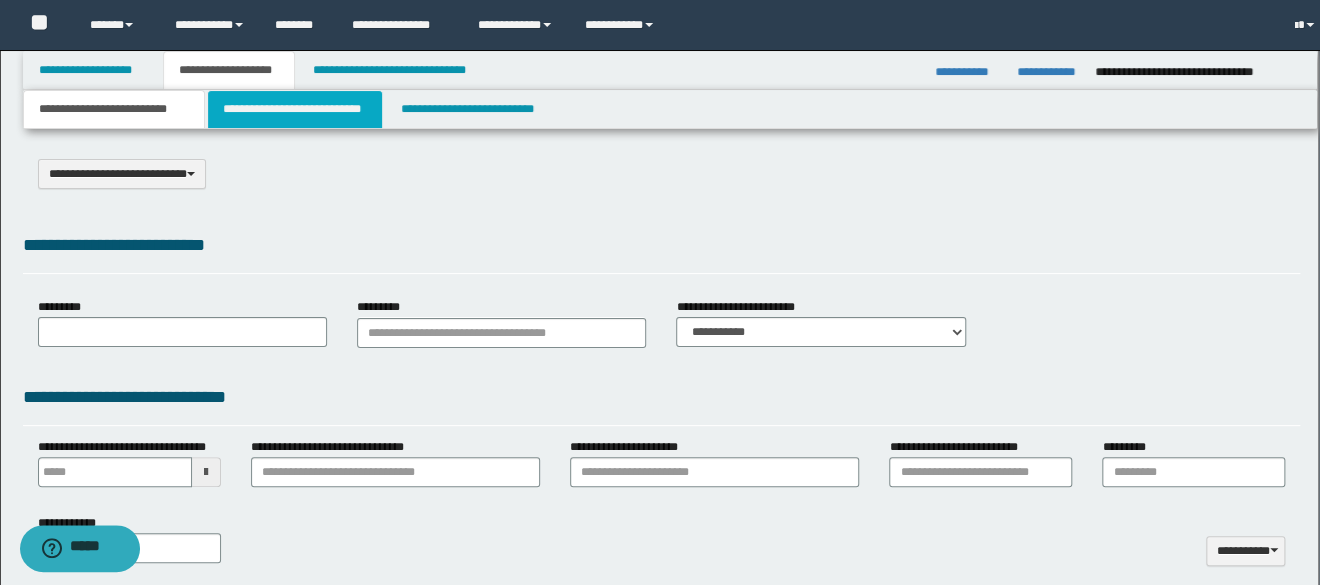 click on "**********" at bounding box center [295, 109] 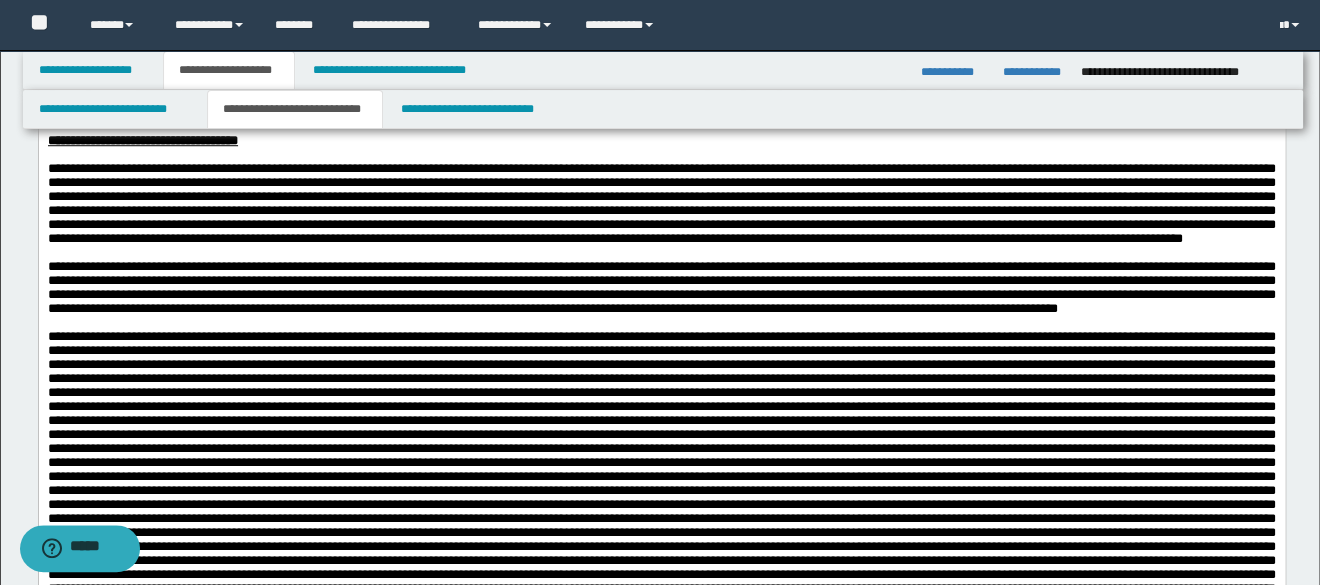 scroll, scrollTop: 0, scrollLeft: 0, axis: both 